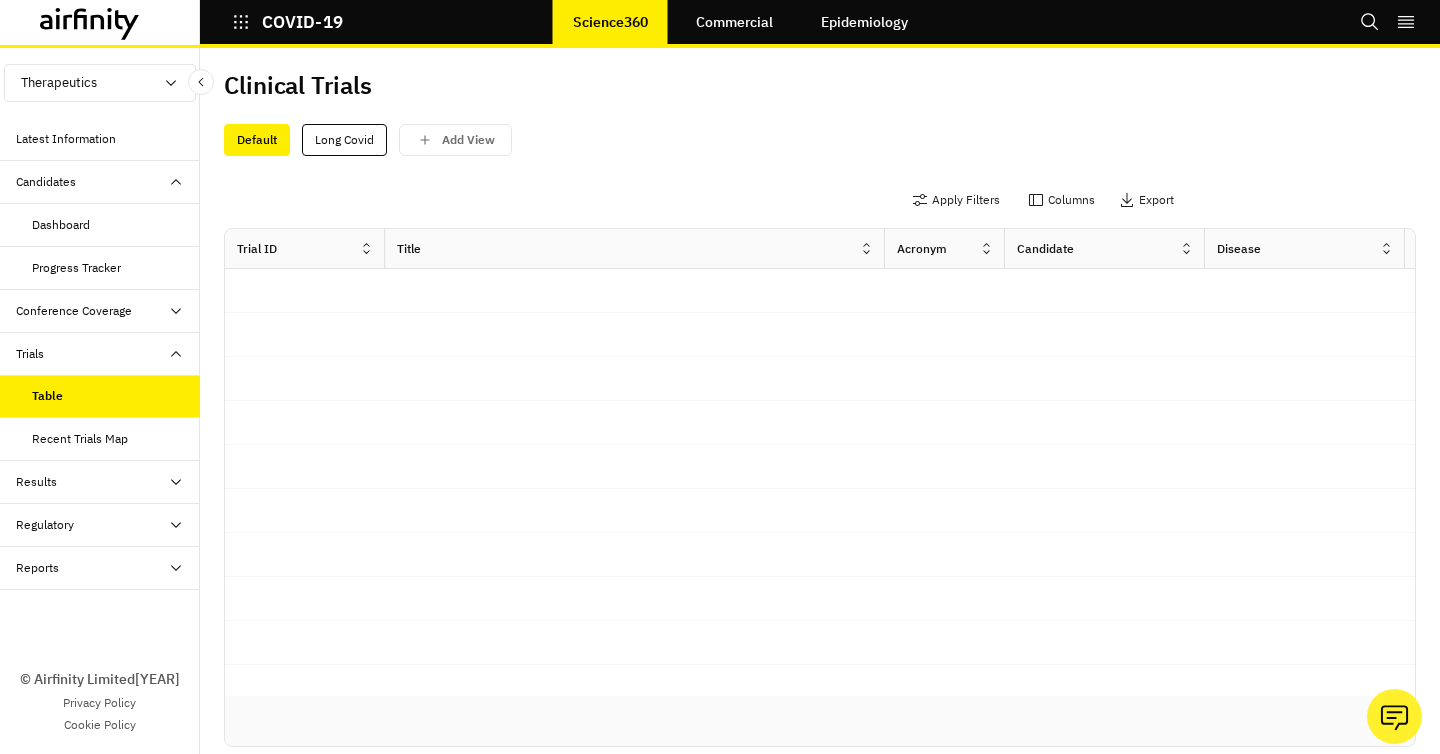 scroll, scrollTop: 0, scrollLeft: 0, axis: both 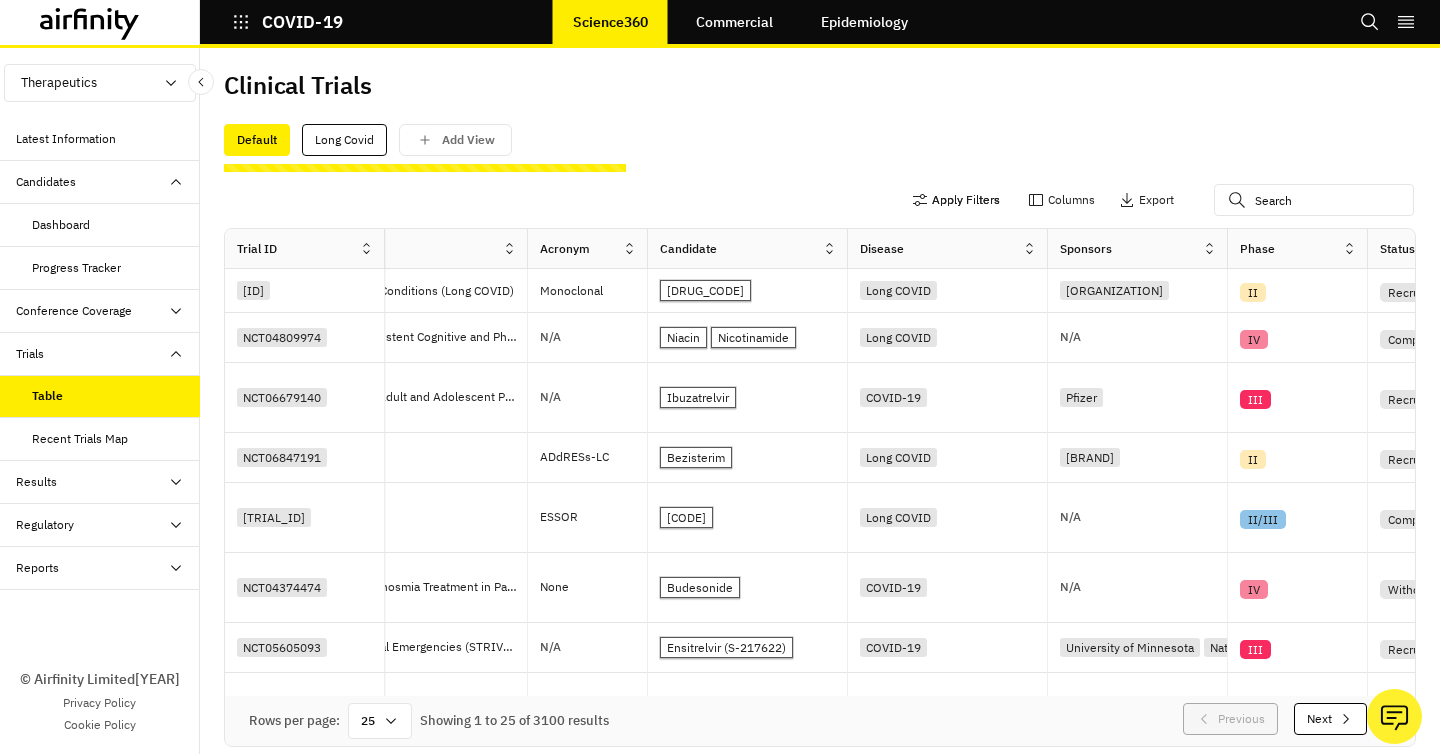 click on "Apply Filters Columns Export" at bounding box center [820, 202] 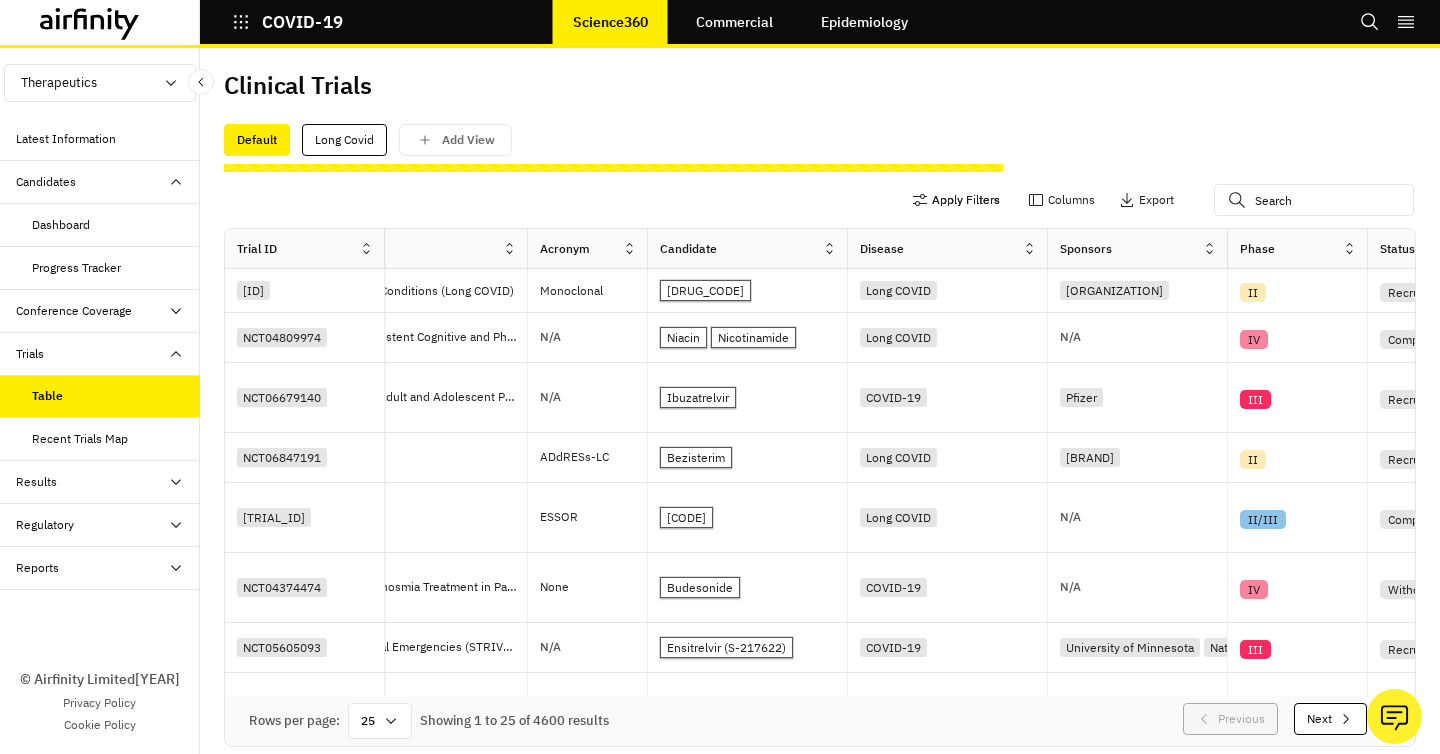 click on "Apply Filters" at bounding box center (956, 200) 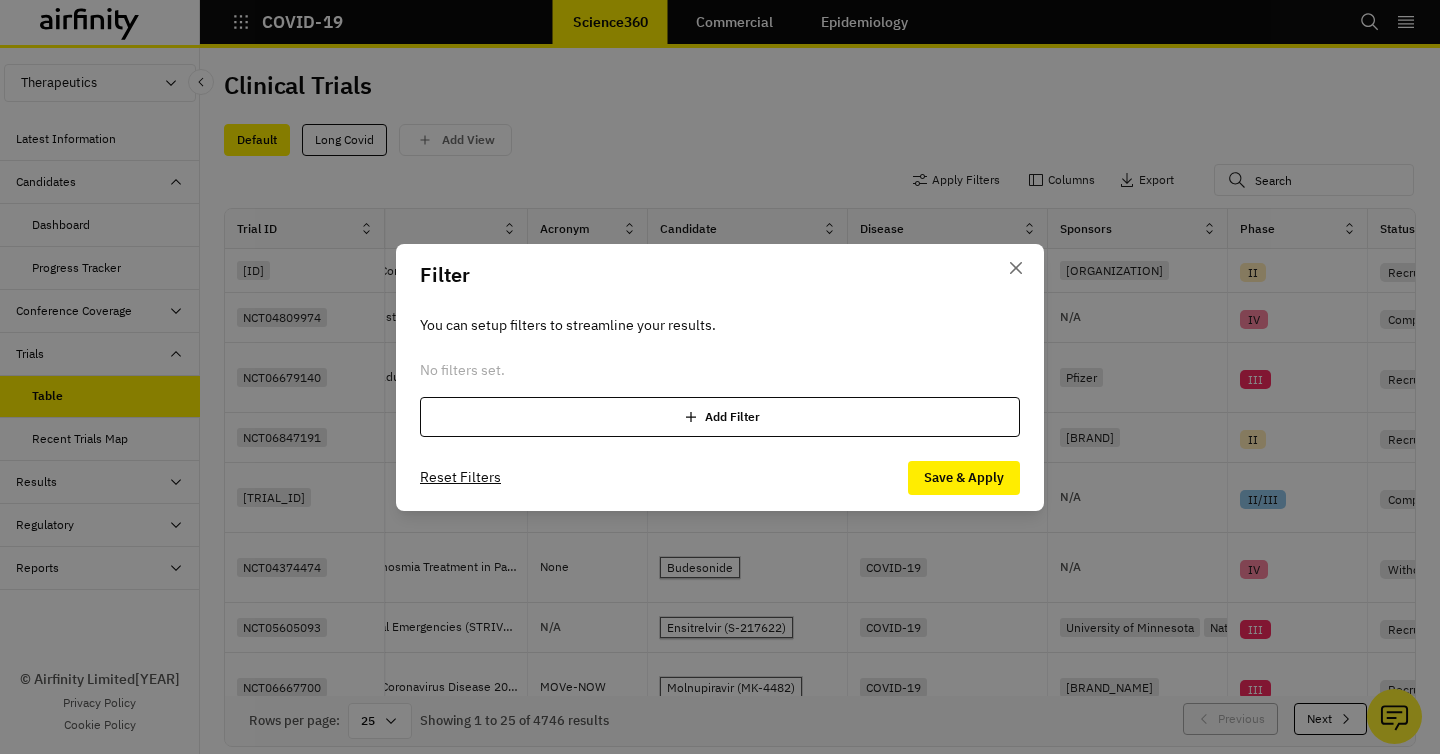 click on "Add Filter" at bounding box center (720, 417) 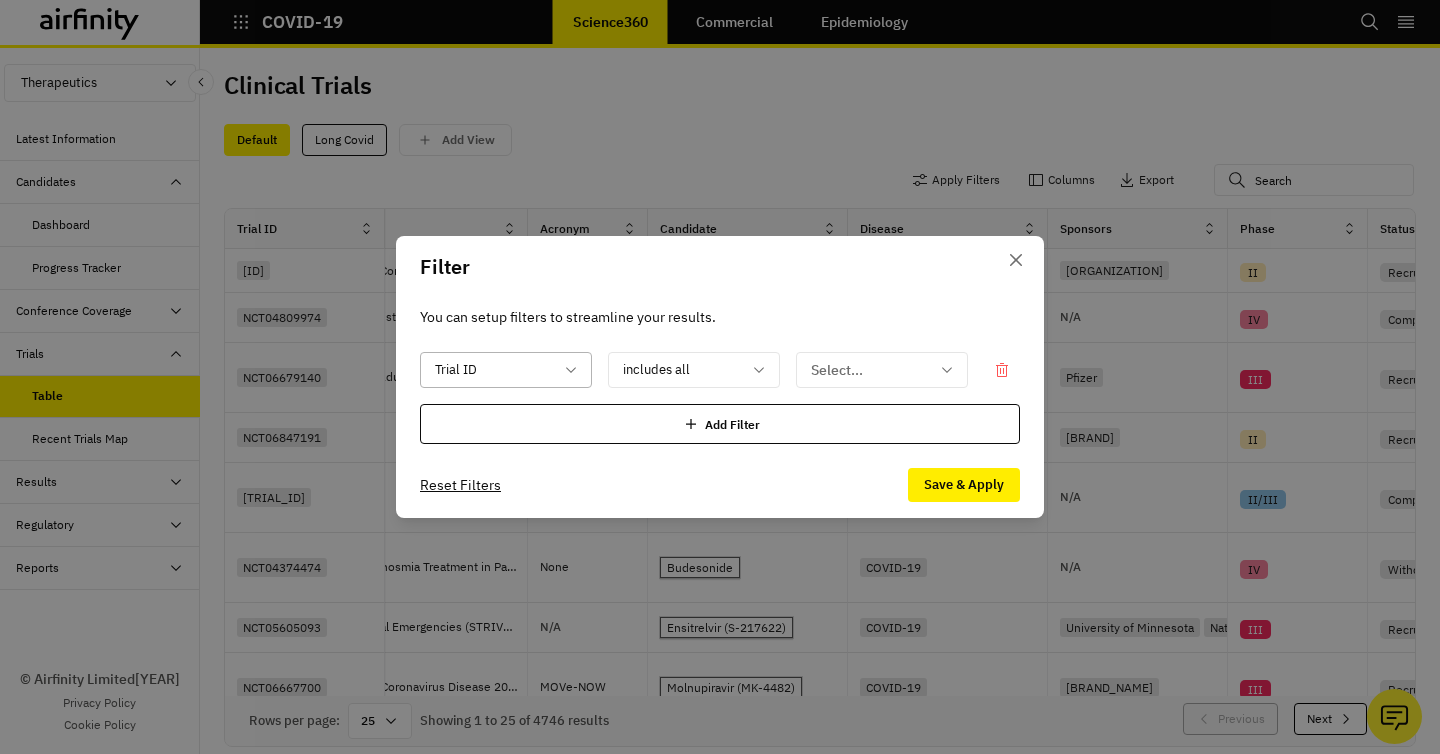 click on "Trial ID" at bounding box center (506, 370) 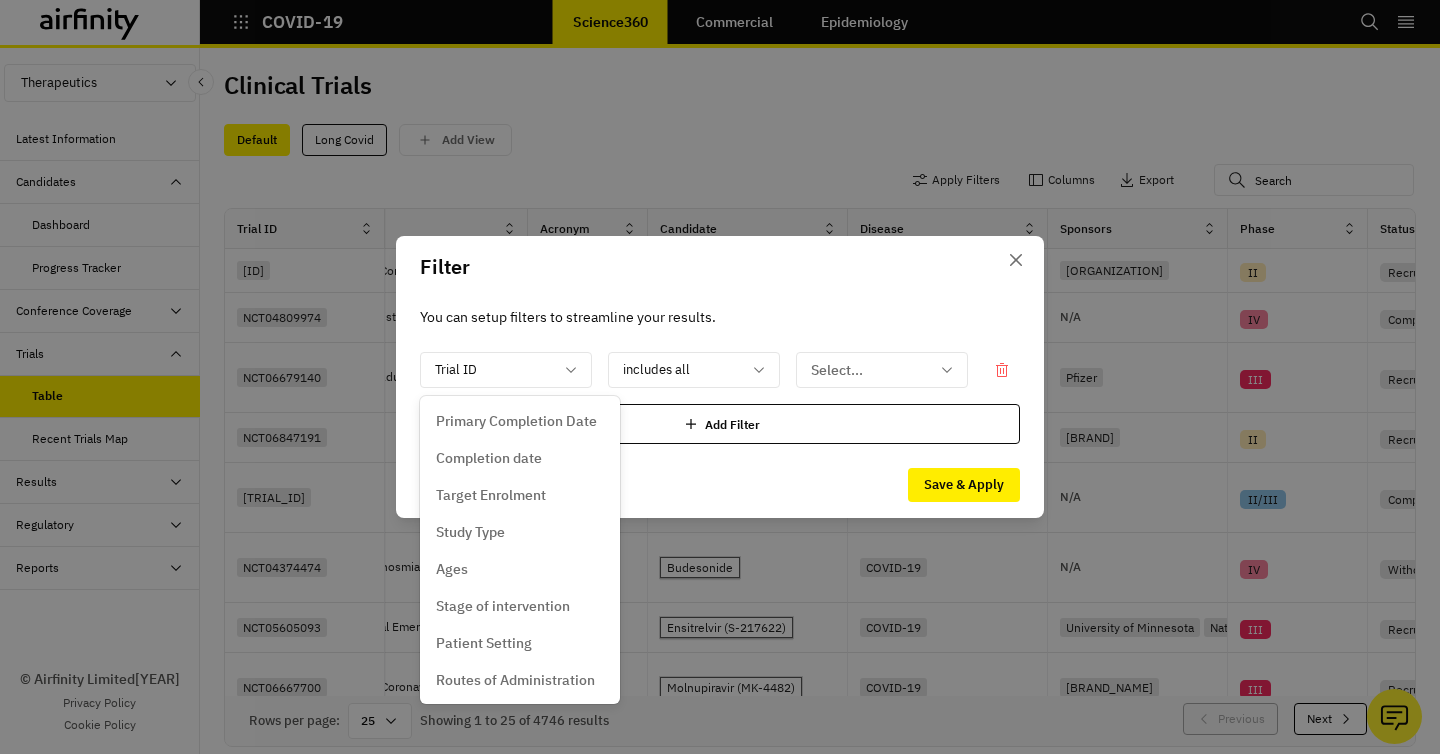 scroll, scrollTop: 344, scrollLeft: 0, axis: vertical 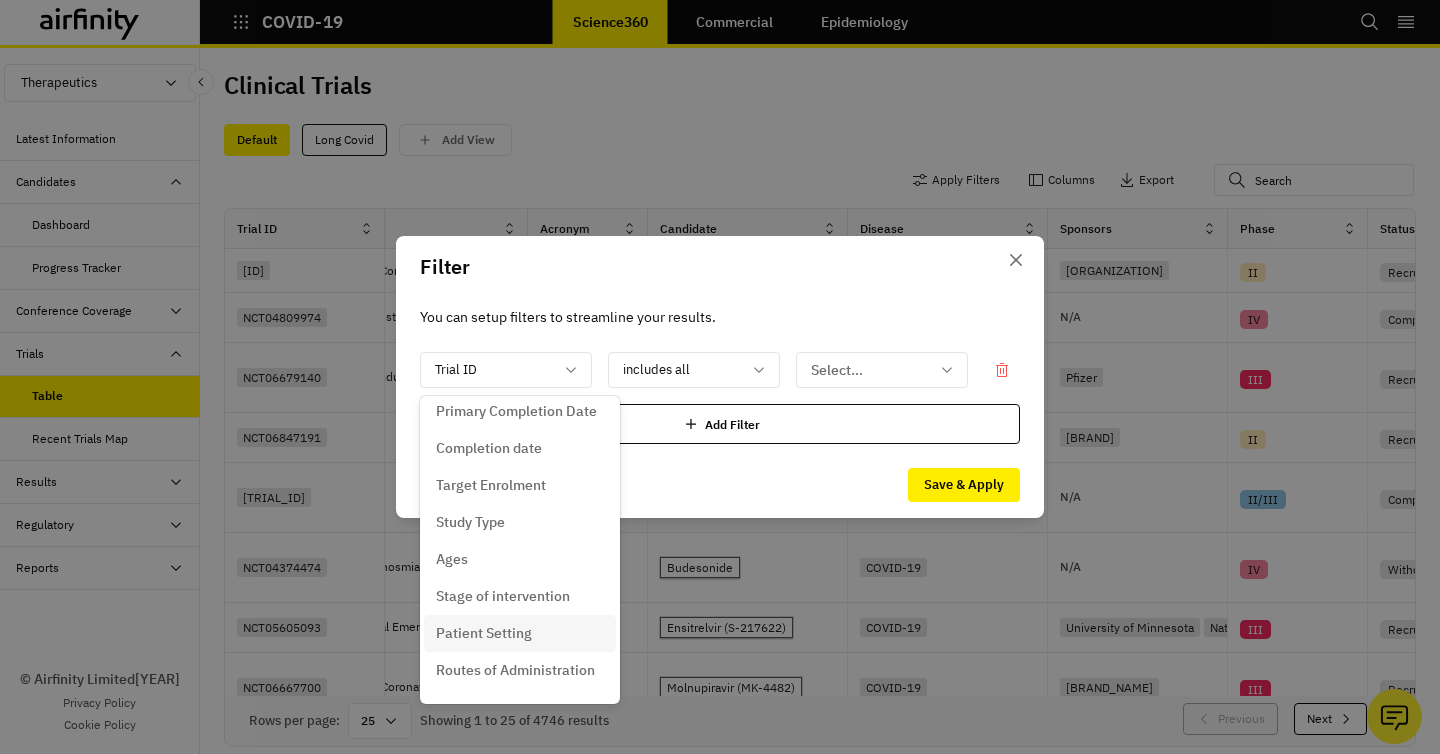 click on "Patient Setting" at bounding box center (484, 633) 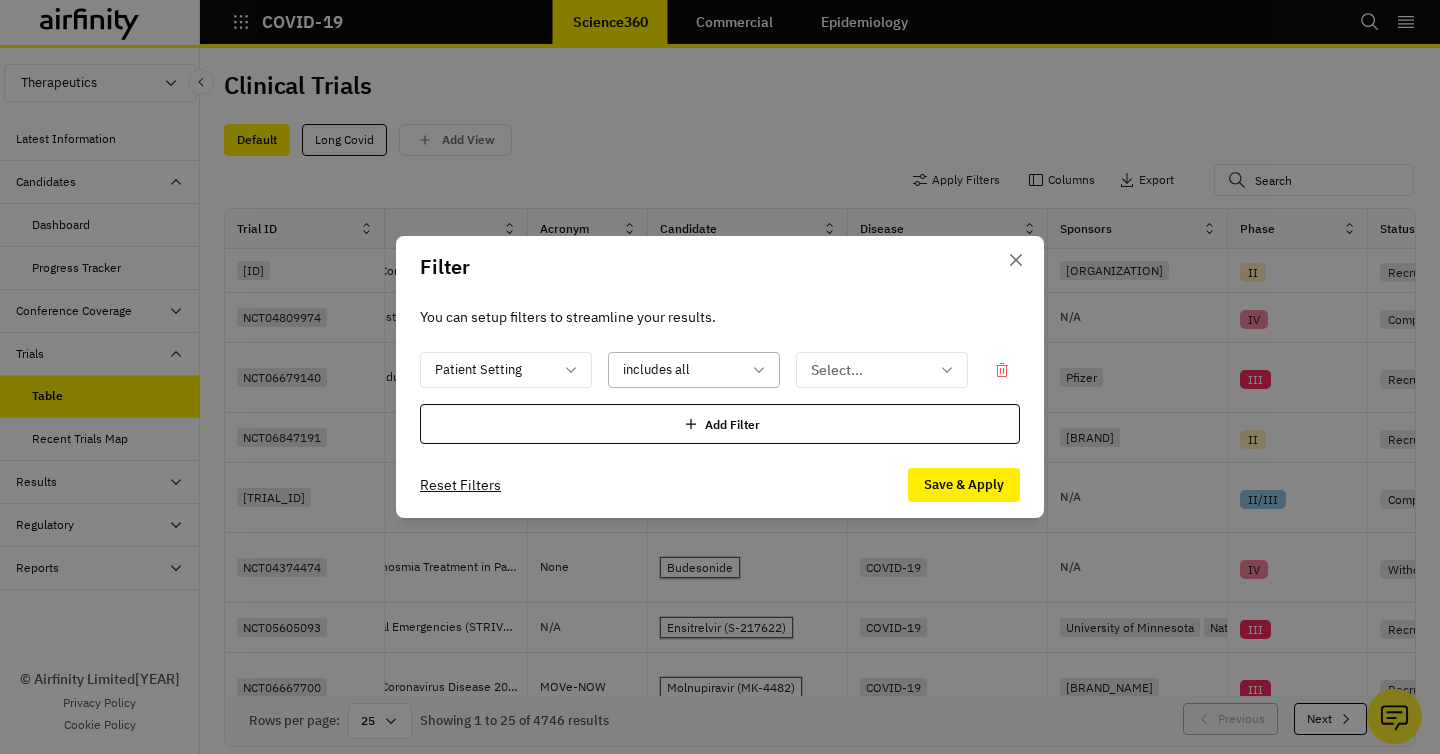 click at bounding box center [682, 370] 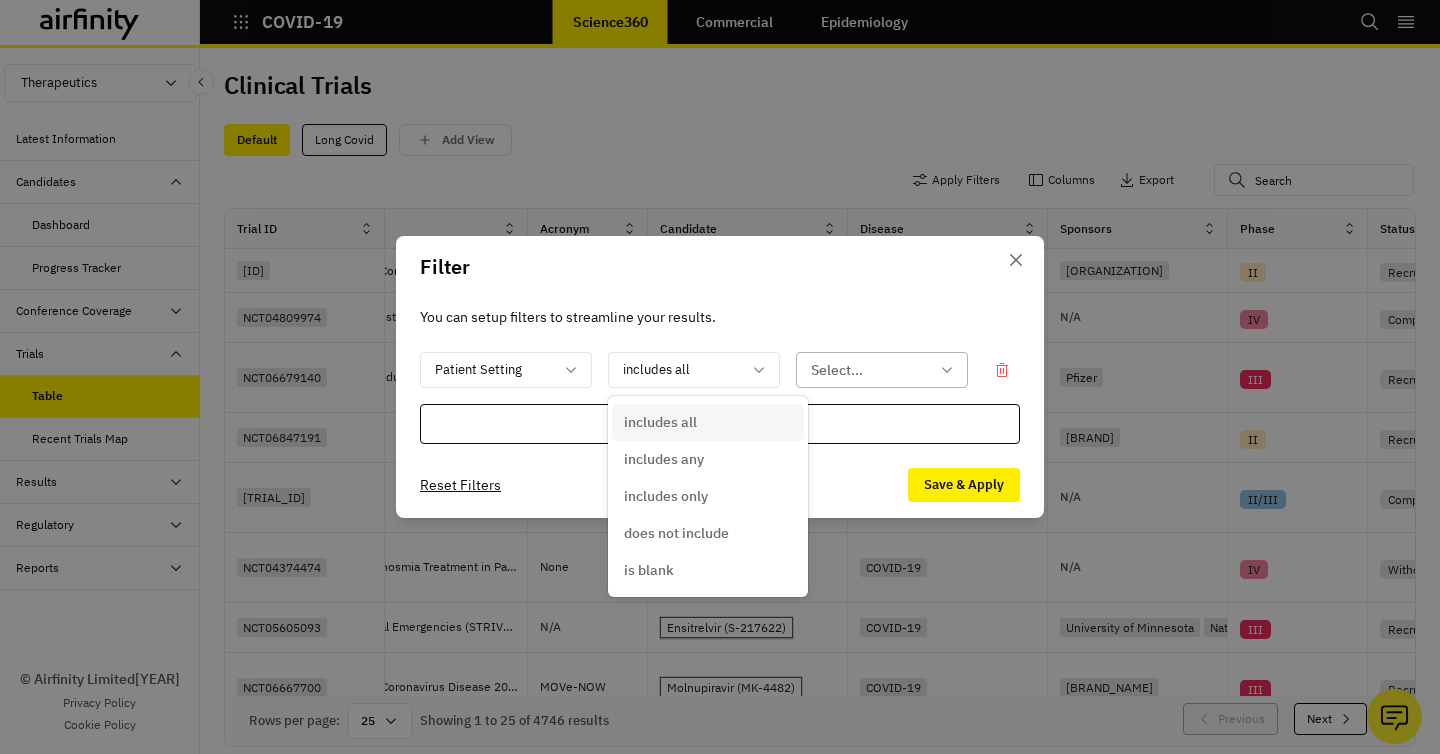 click at bounding box center [870, 370] 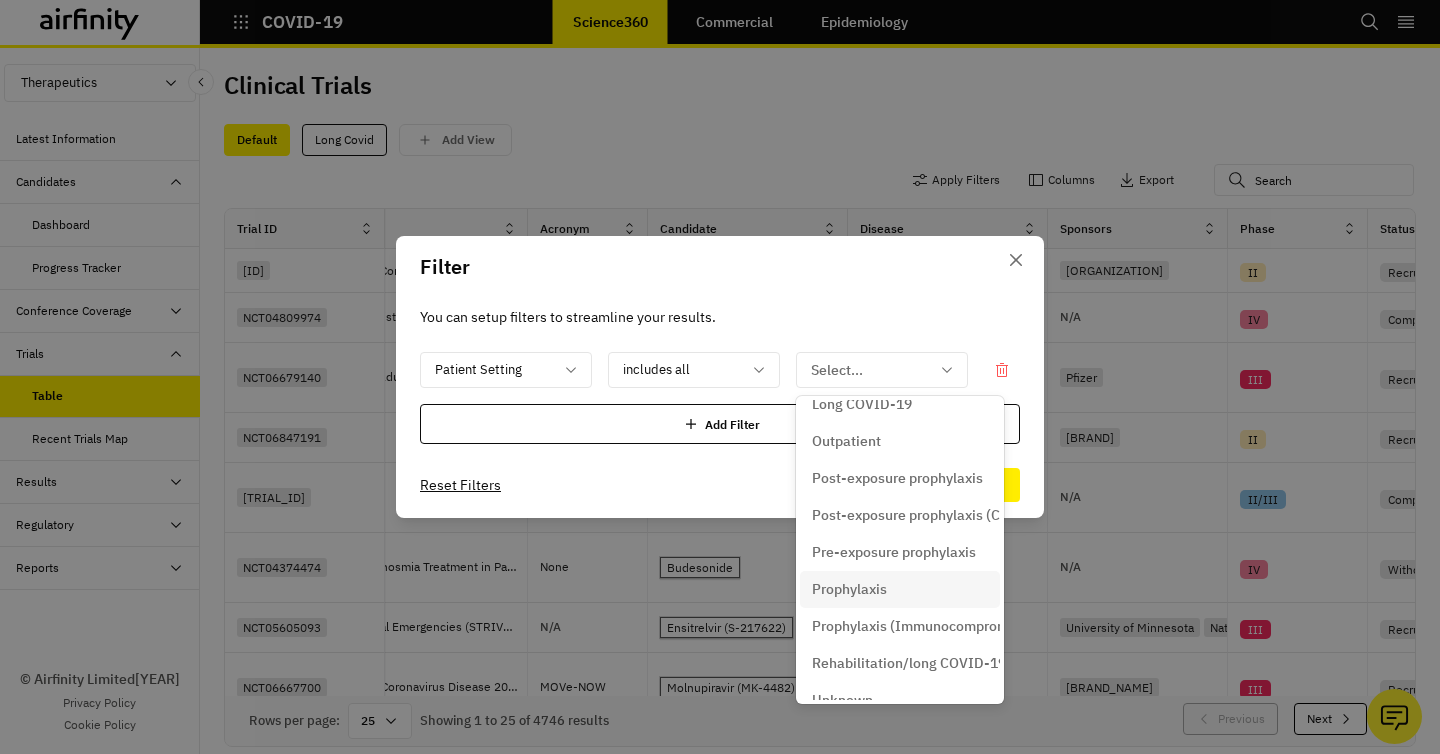 scroll, scrollTop: 135, scrollLeft: 0, axis: vertical 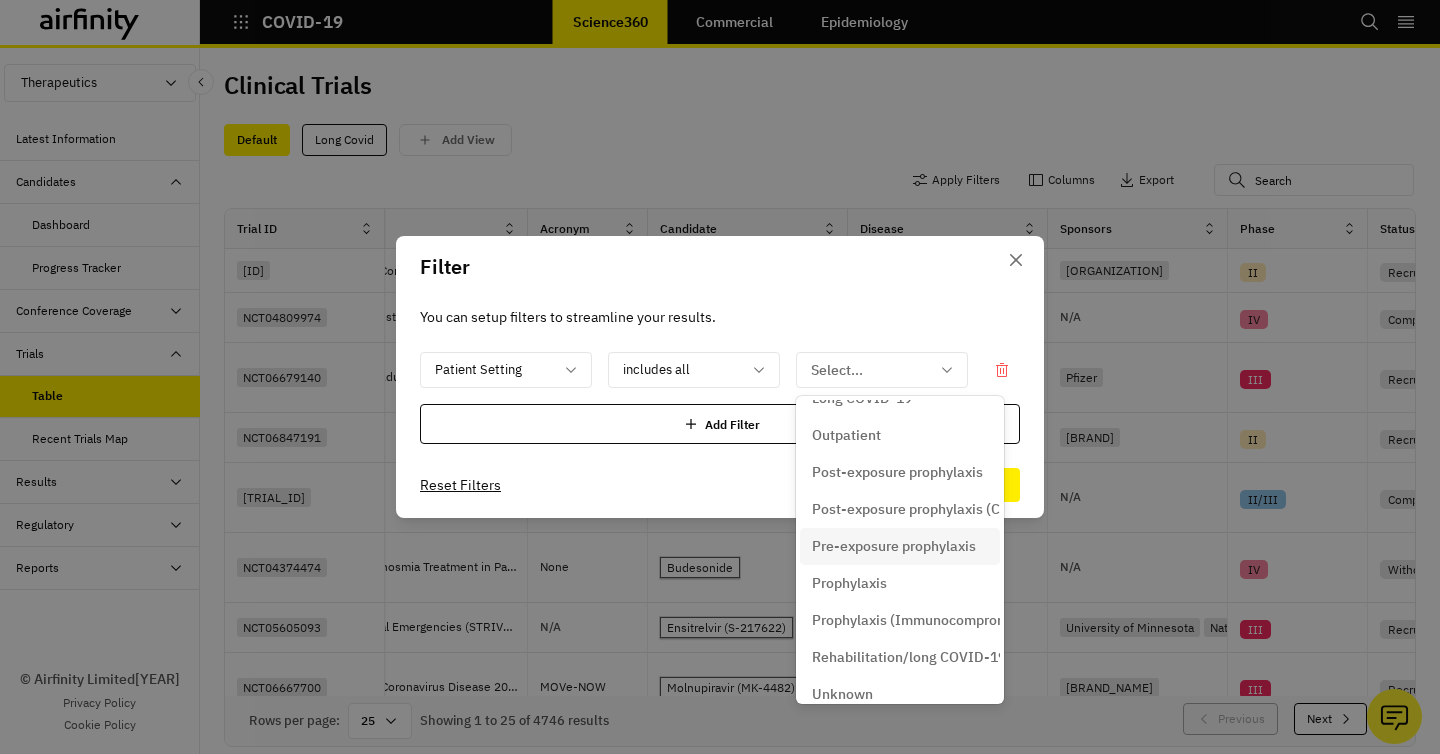 click on "Pre-exposure prophylaxis" at bounding box center (894, 546) 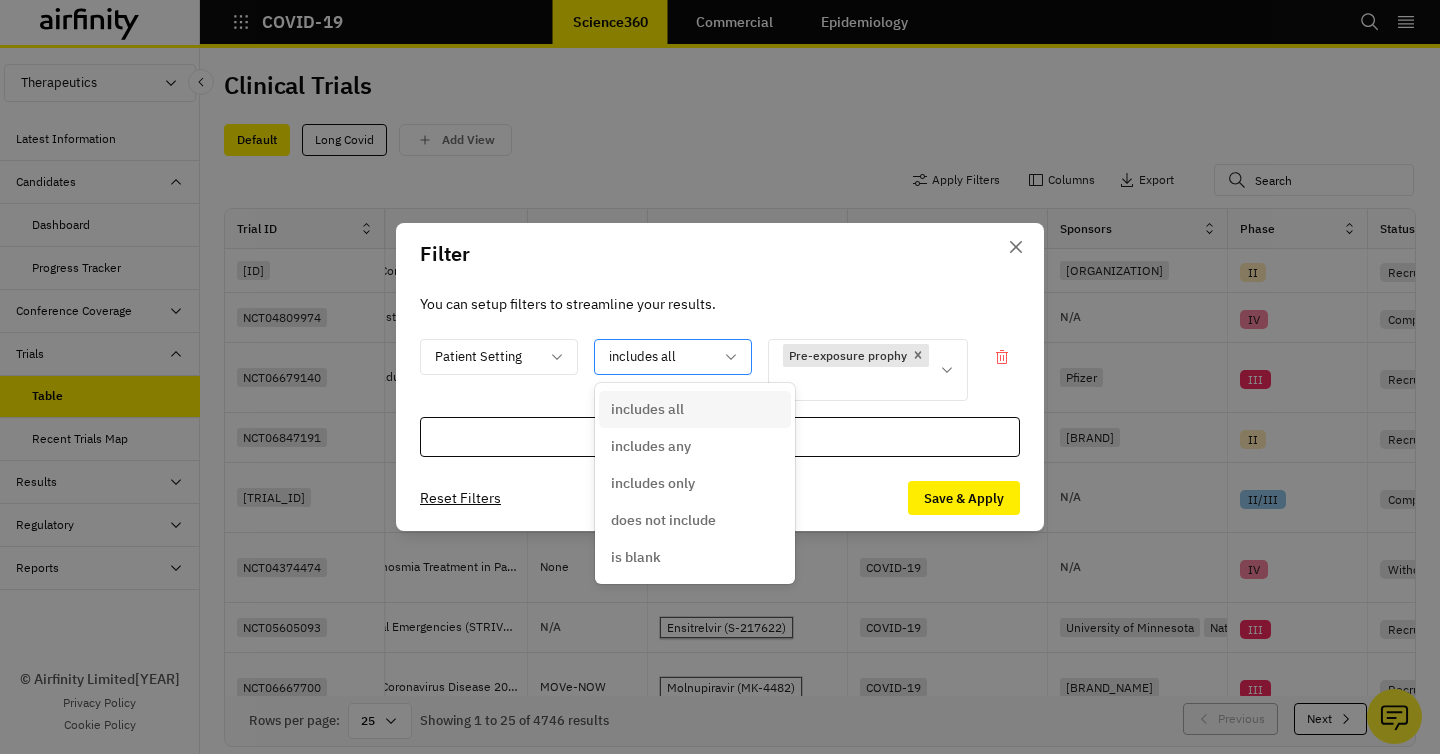 click at bounding box center (661, 356) 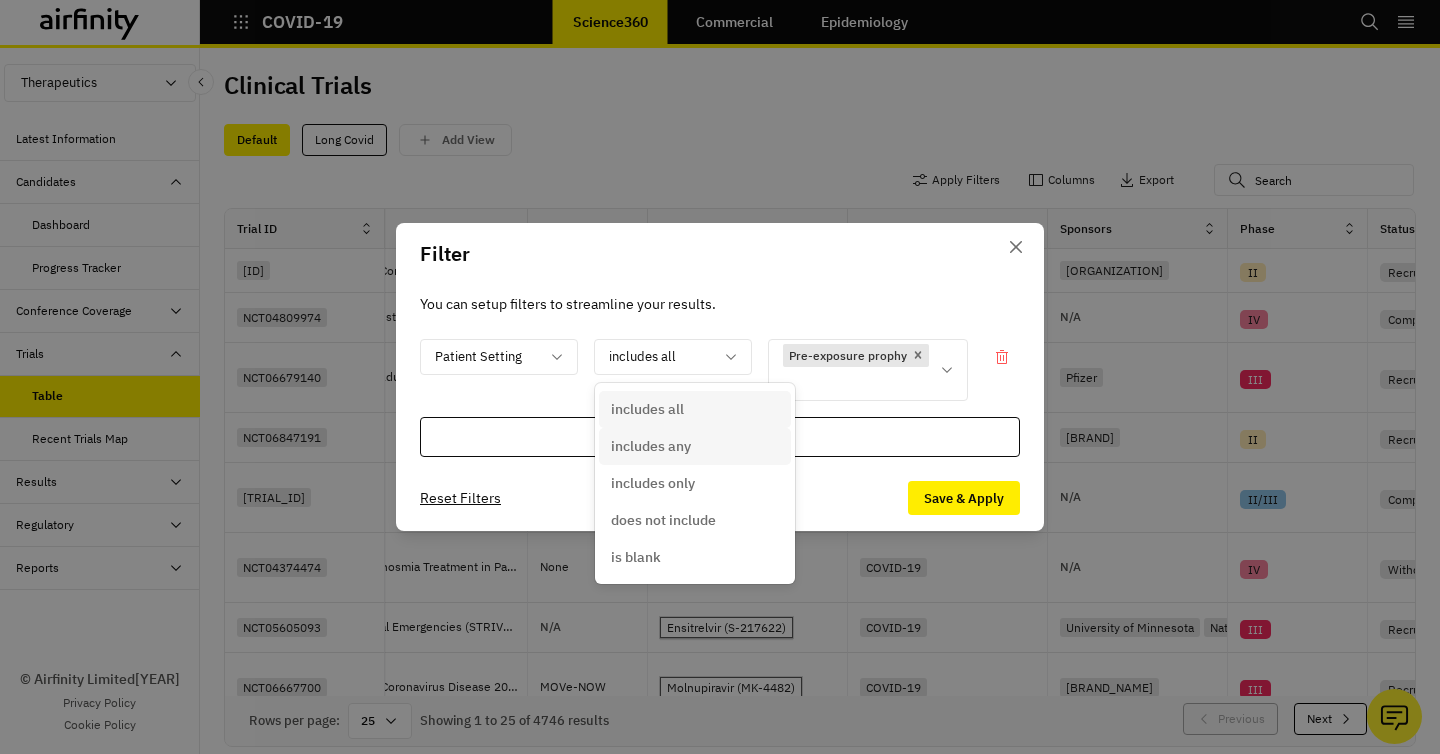 click on "includes any" at bounding box center [651, 446] 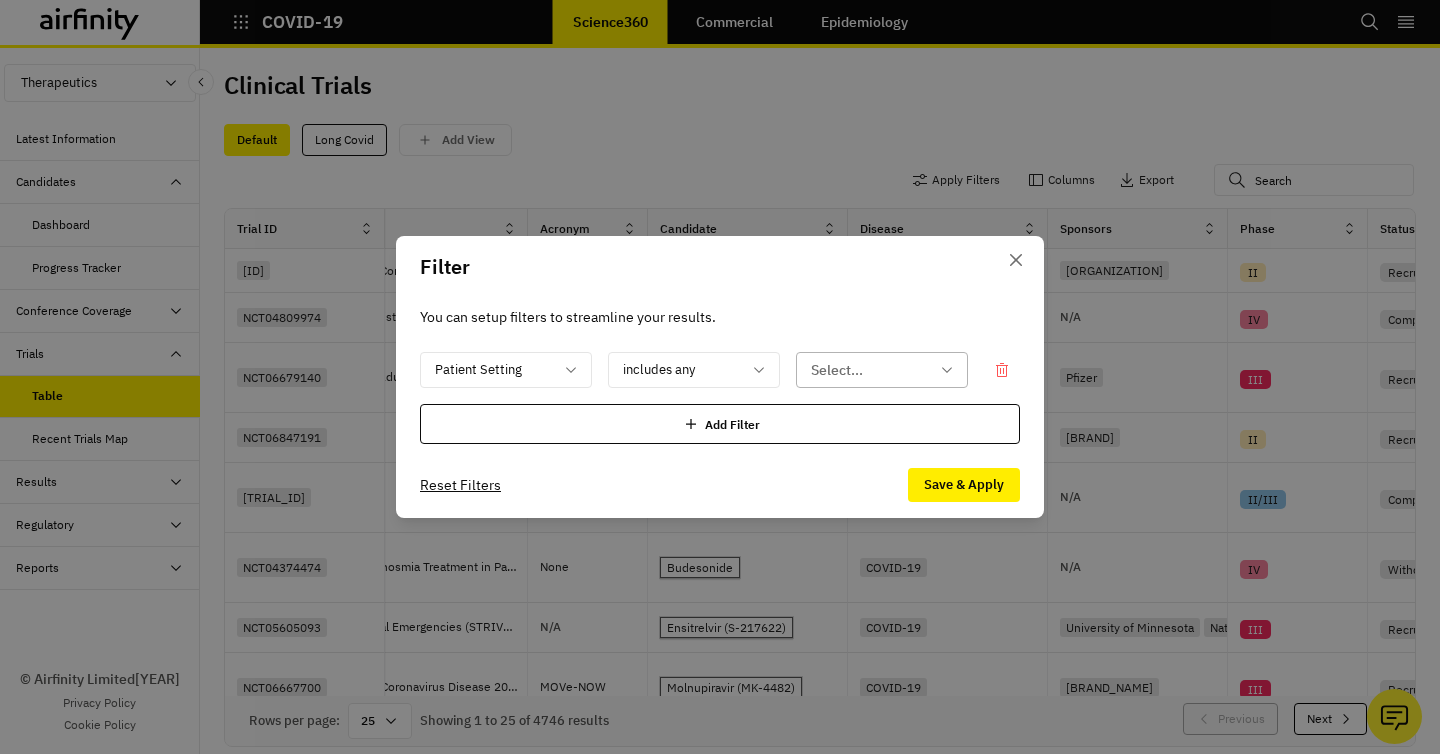 click on "Select..." at bounding box center (868, 370) 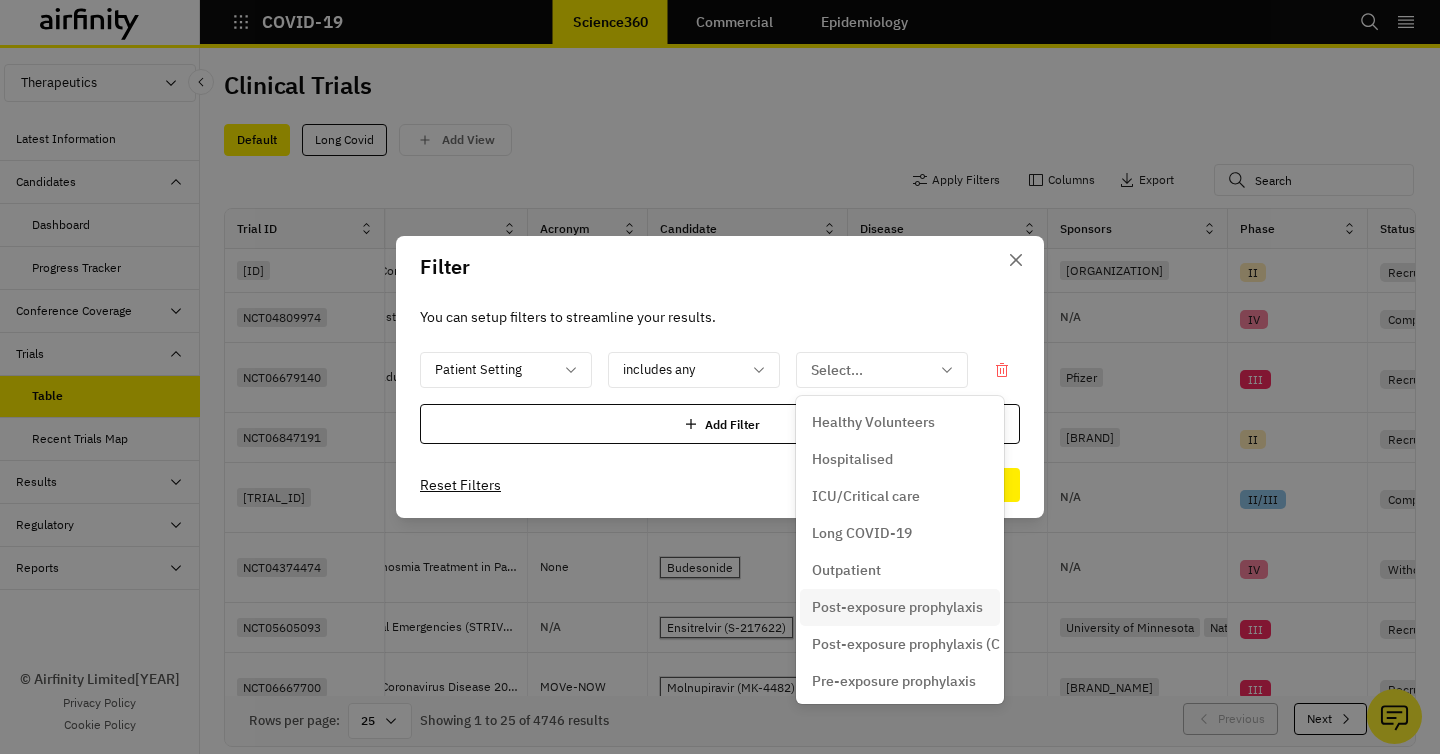 scroll, scrollTop: 1, scrollLeft: 0, axis: vertical 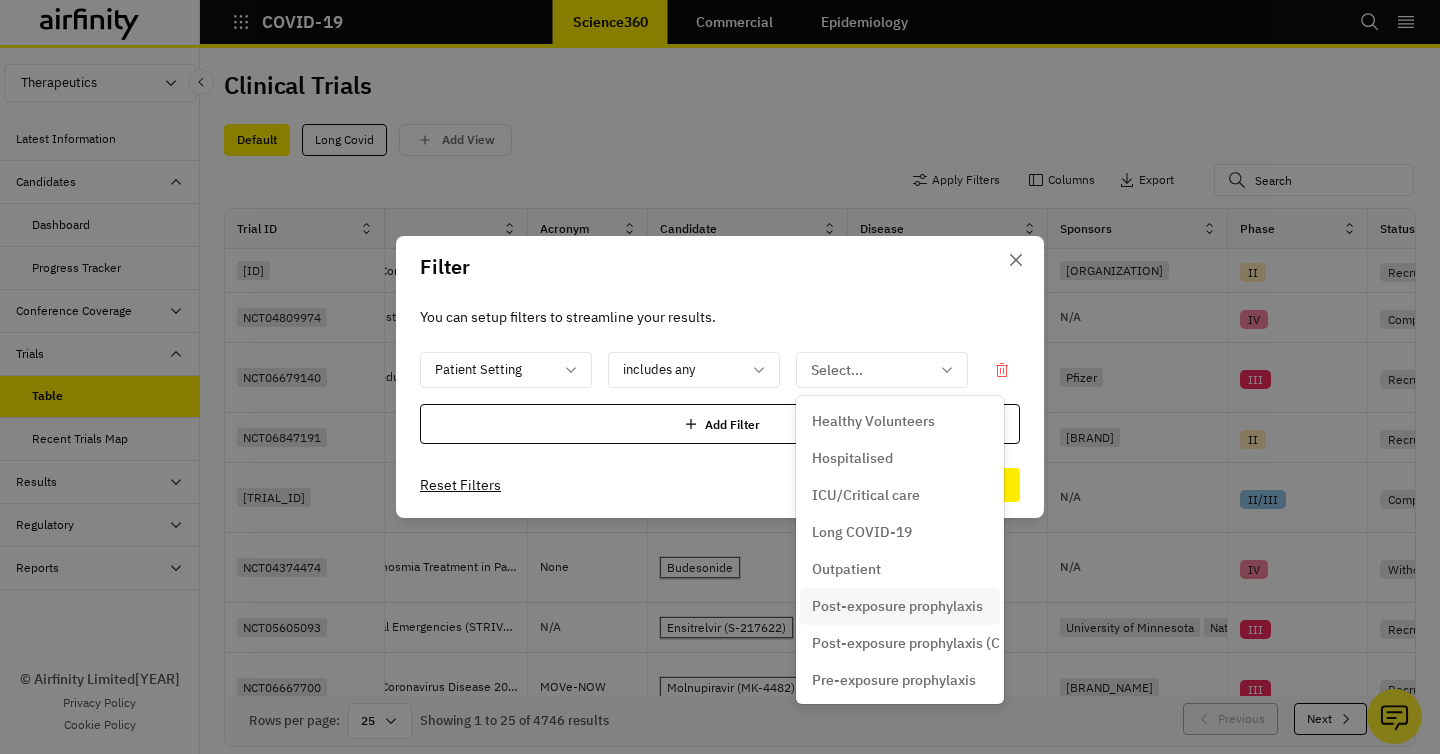 click on "Post-exposure prophylaxis" at bounding box center (897, 606) 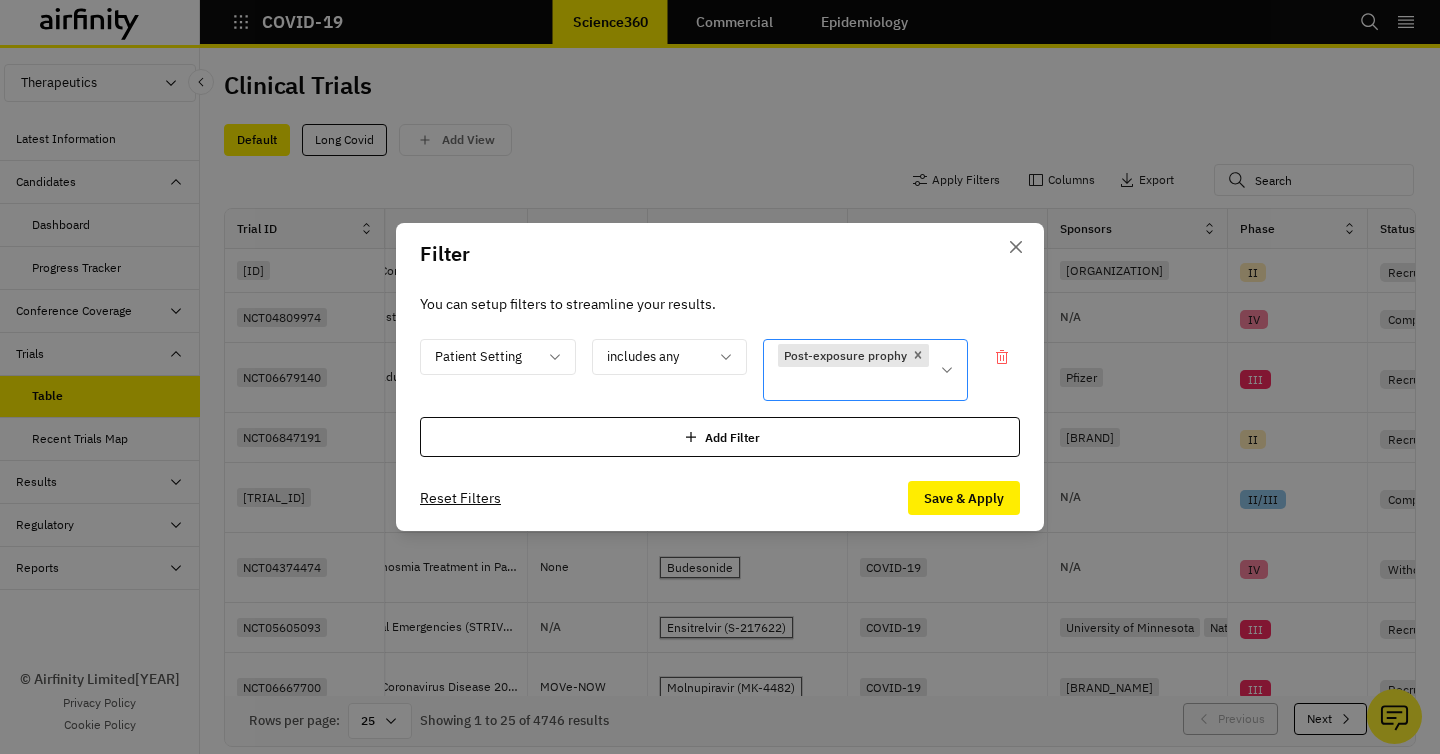 click at bounding box center (853, 383) 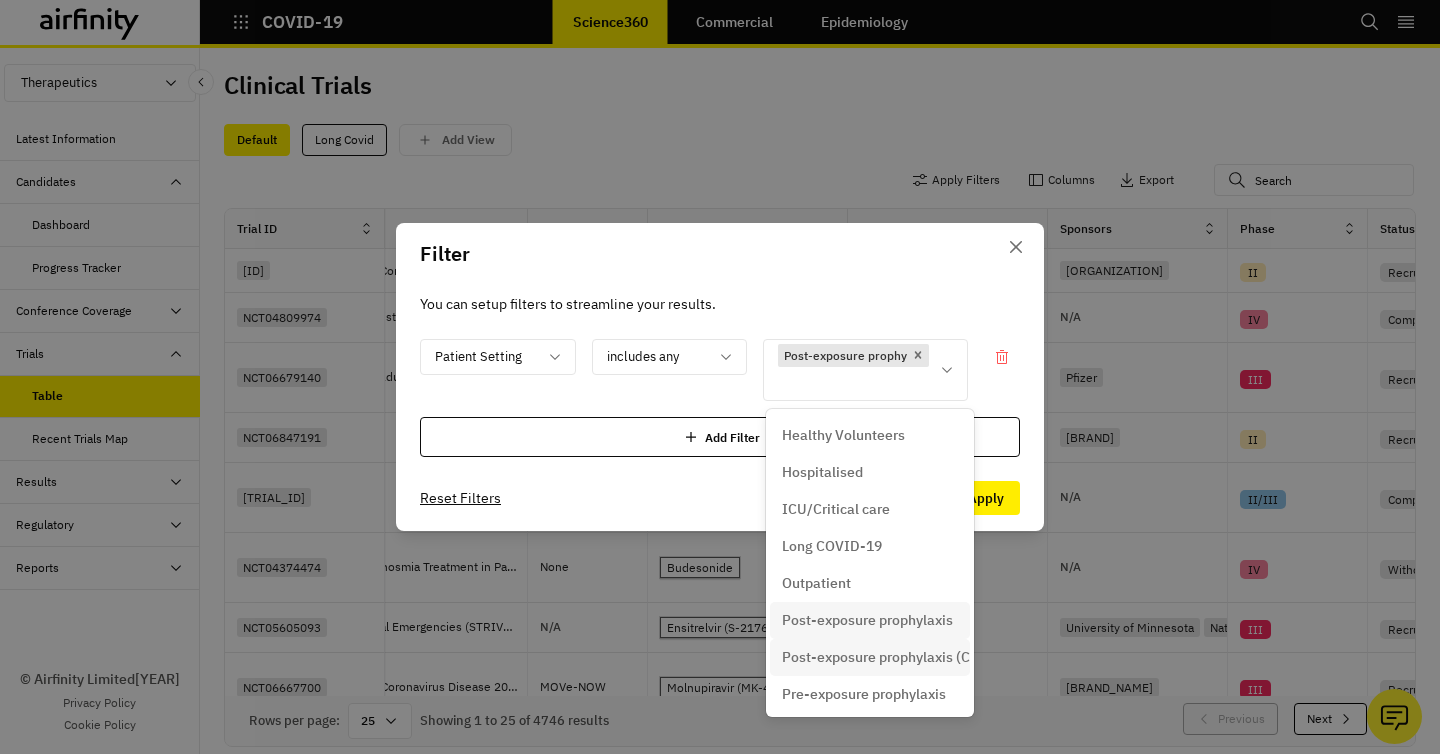 click on "Post-exposure prophylaxis (Complication prevention)" at bounding box center [870, 657] 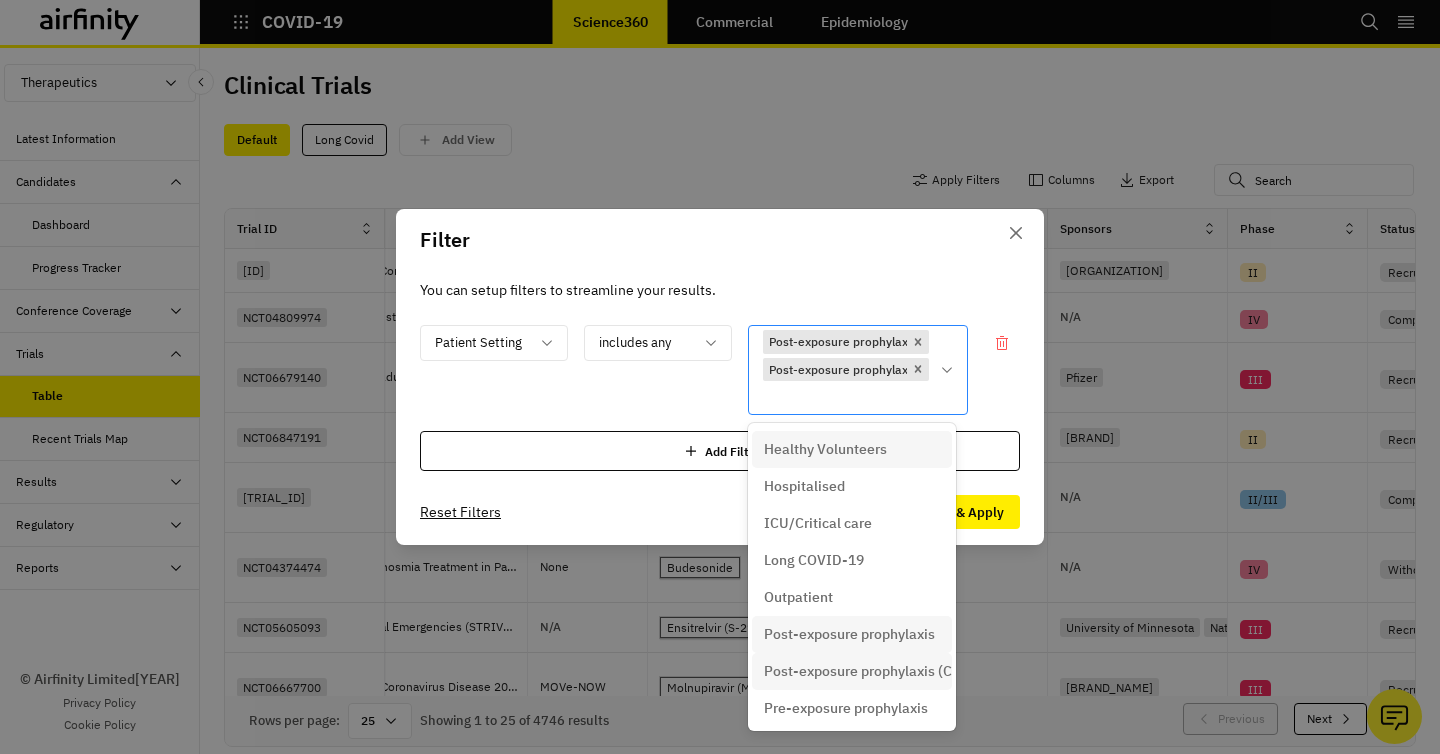 click at bounding box center [846, 397] 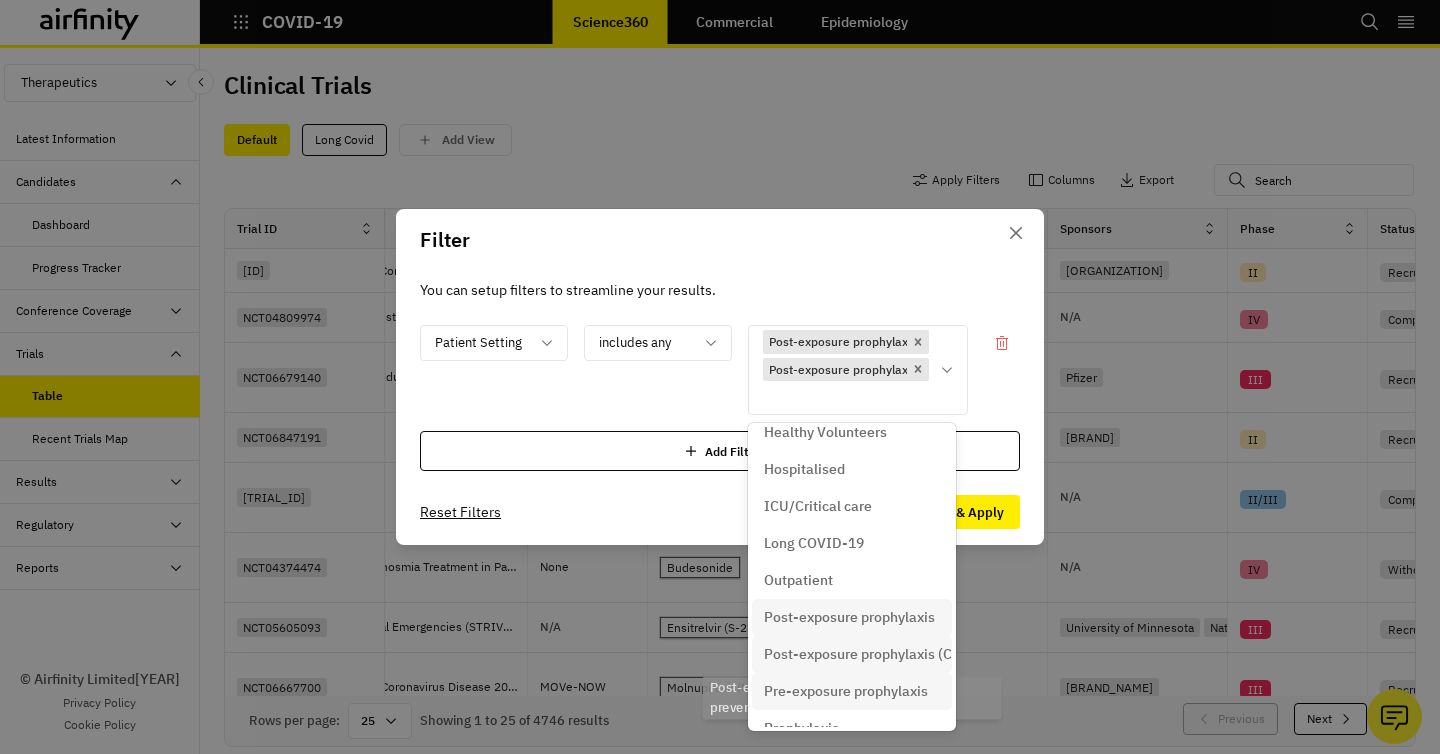 scroll, scrollTop: 44, scrollLeft: 0, axis: vertical 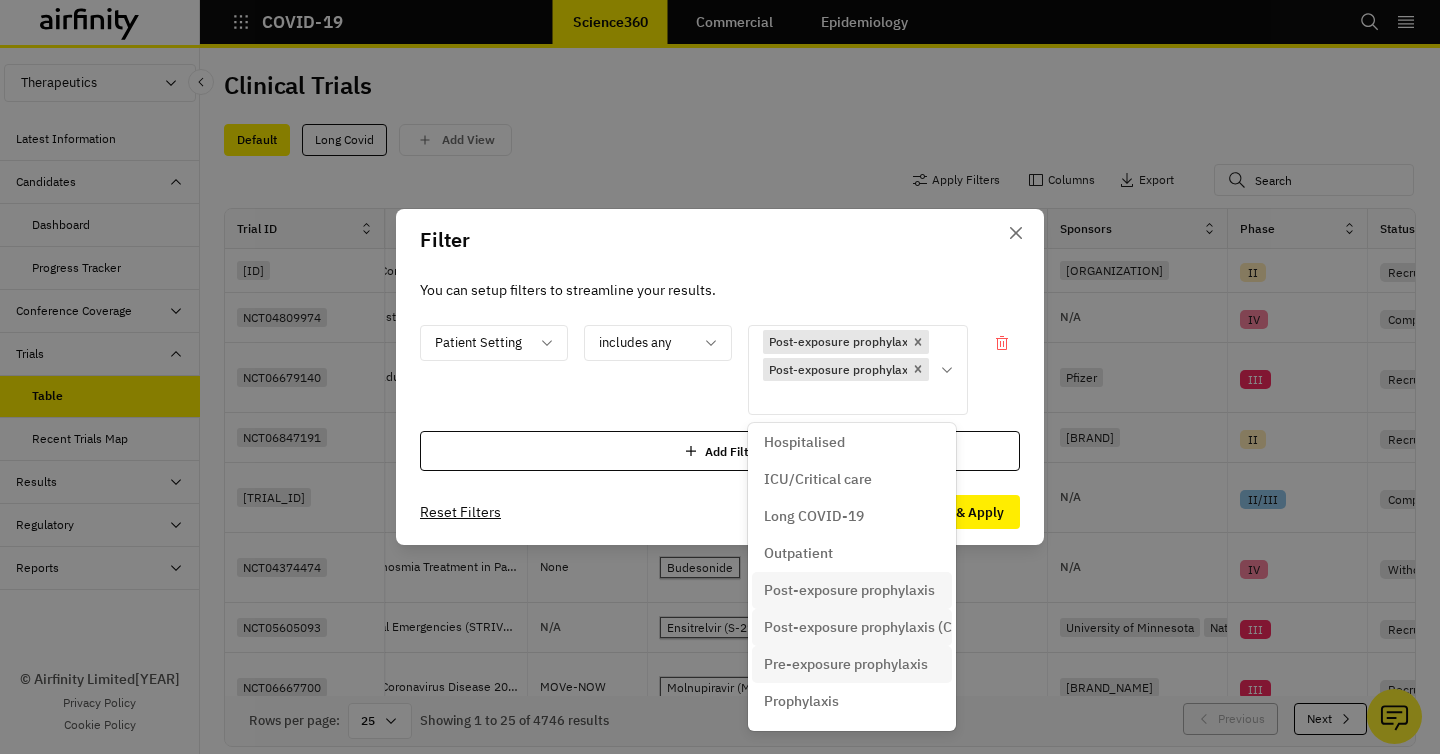 click on "Pre-exposure prophylaxis" at bounding box center (846, 664) 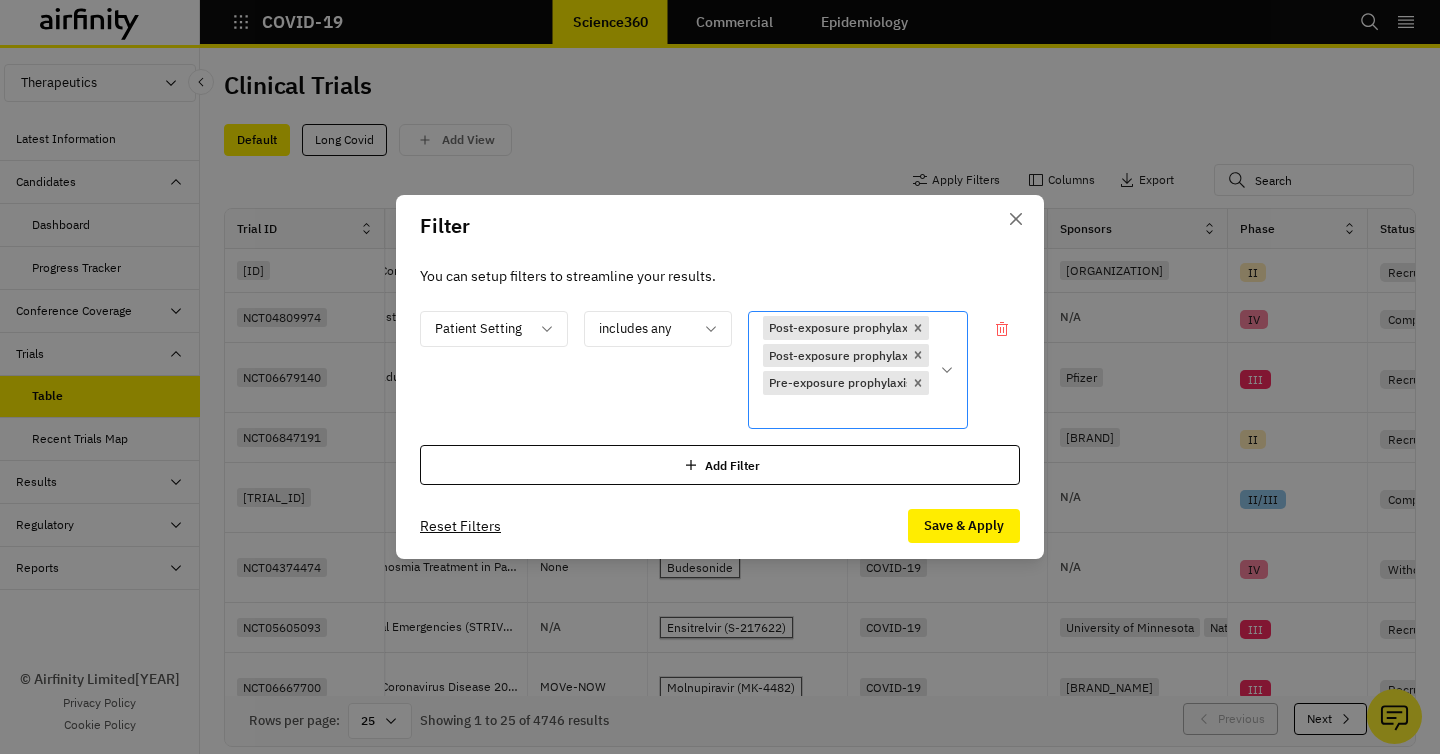 click at bounding box center (846, 411) 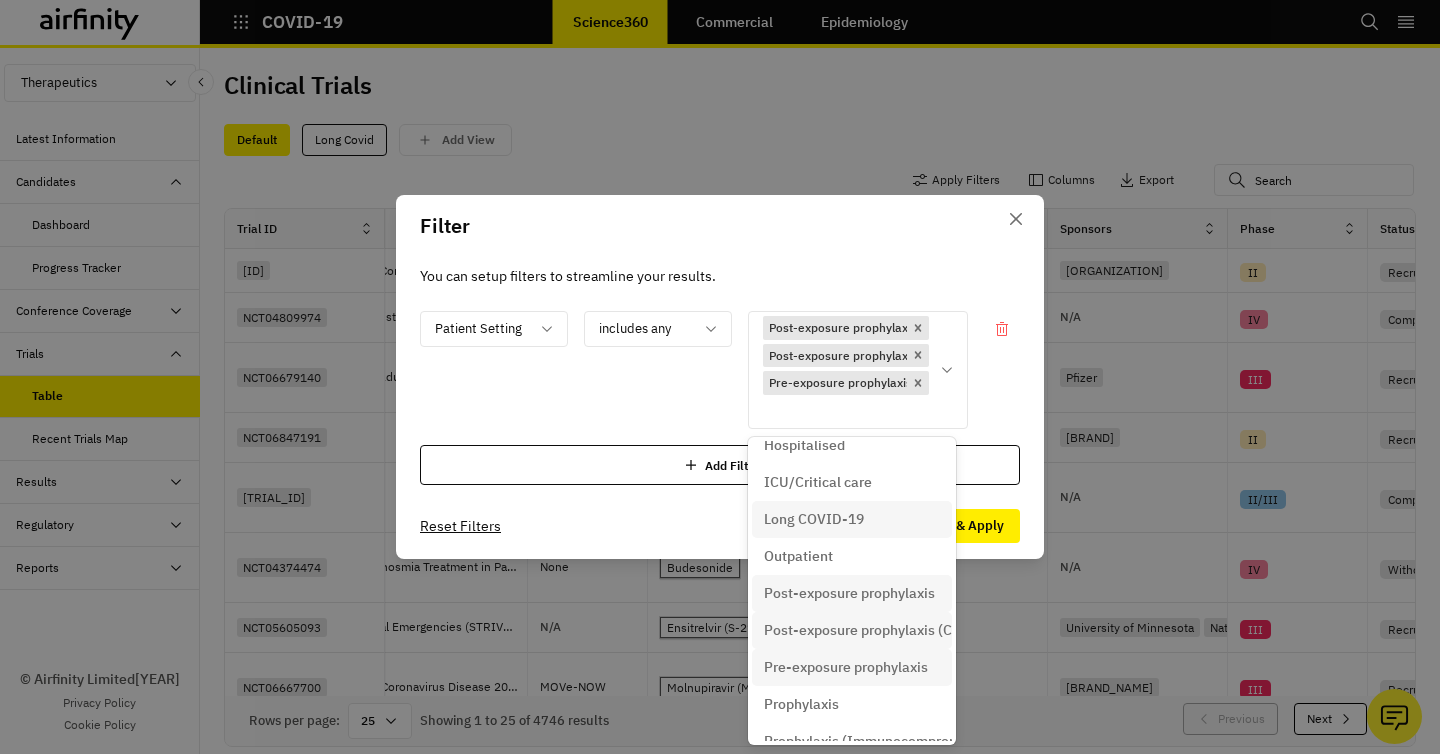 scroll, scrollTop: 96, scrollLeft: 0, axis: vertical 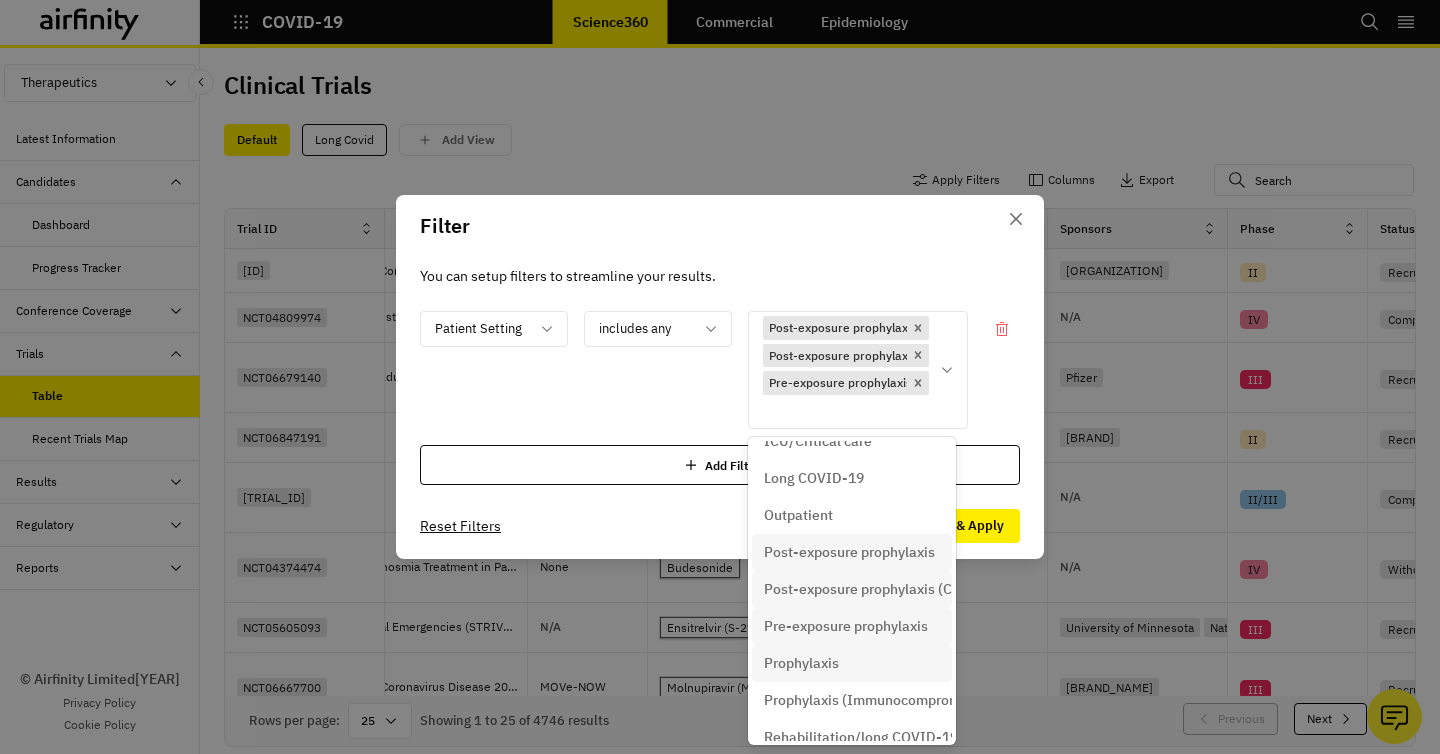 click on "Prophylaxis" at bounding box center [801, 663] 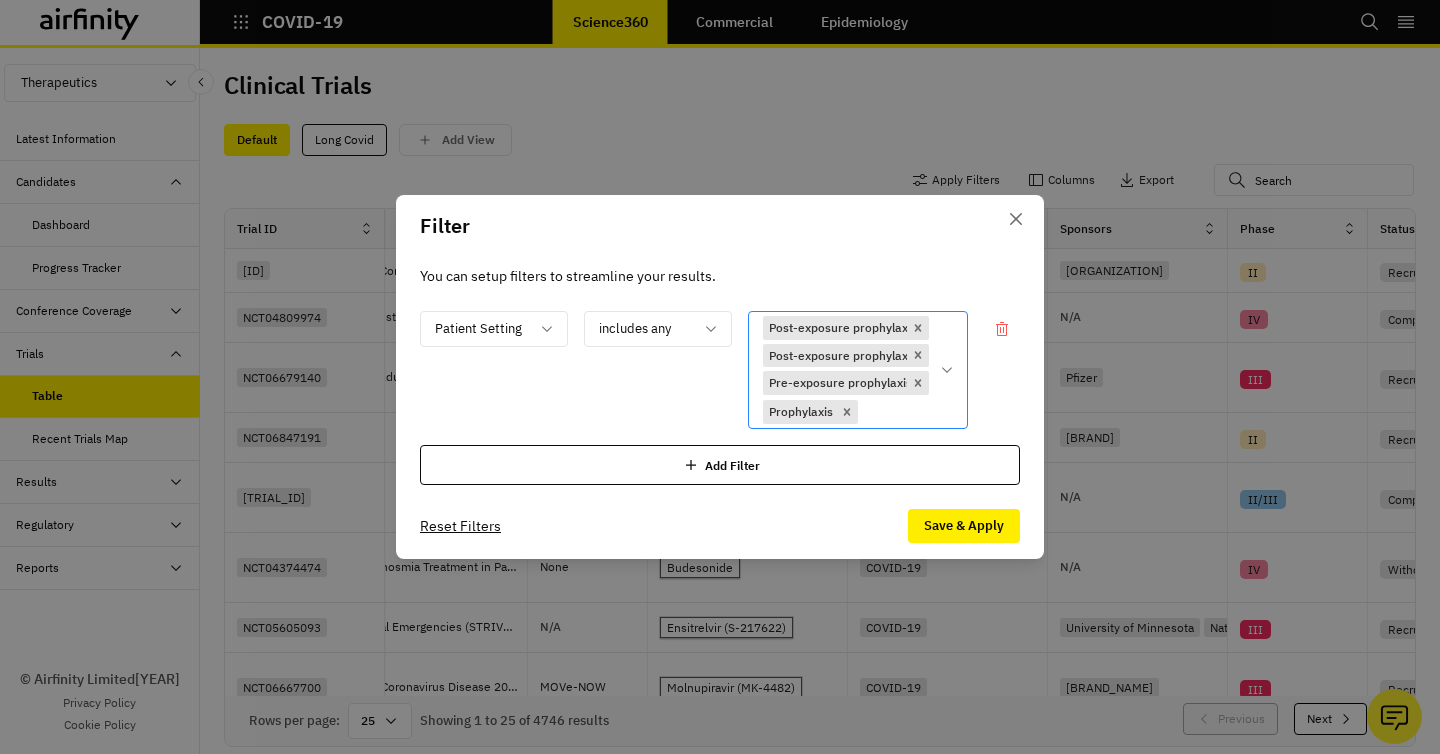 click at bounding box center (895, 411) 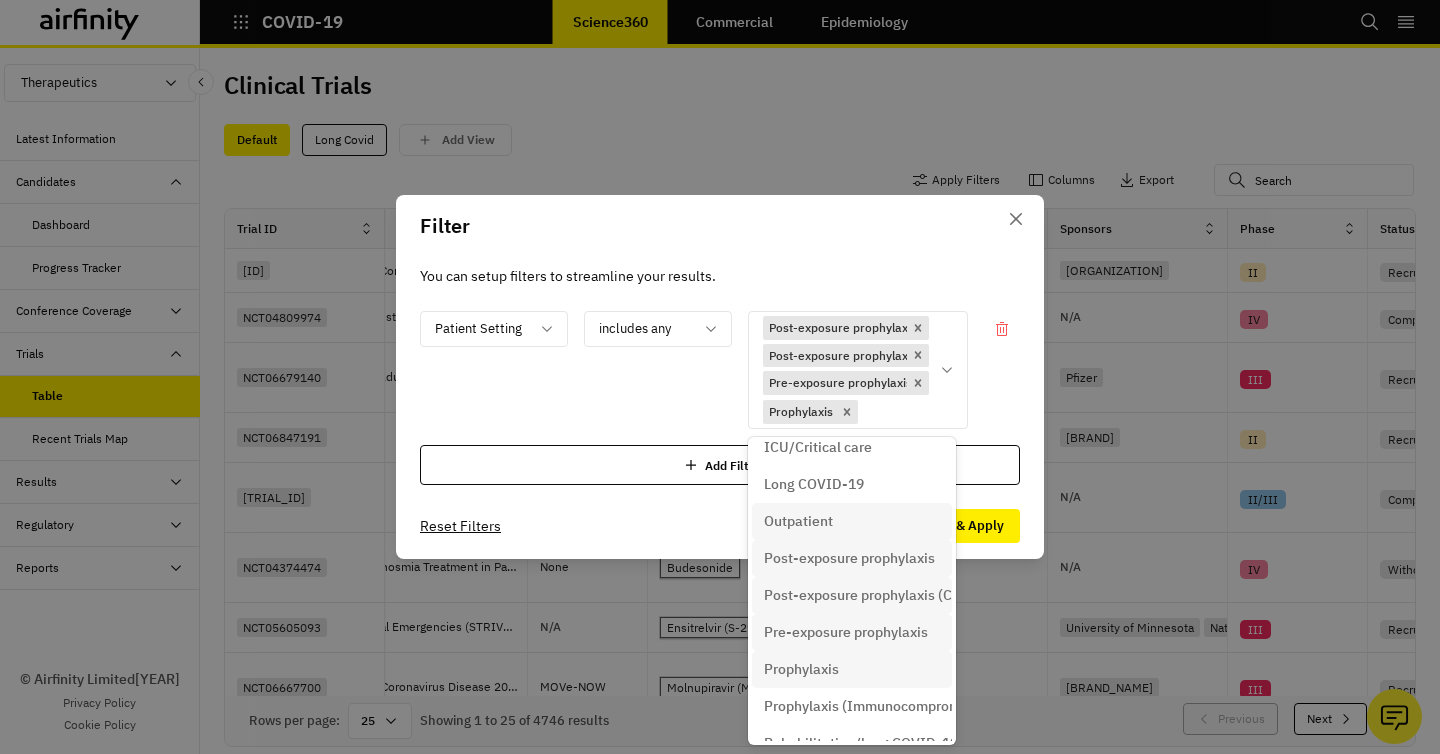 scroll, scrollTop: 94, scrollLeft: 0, axis: vertical 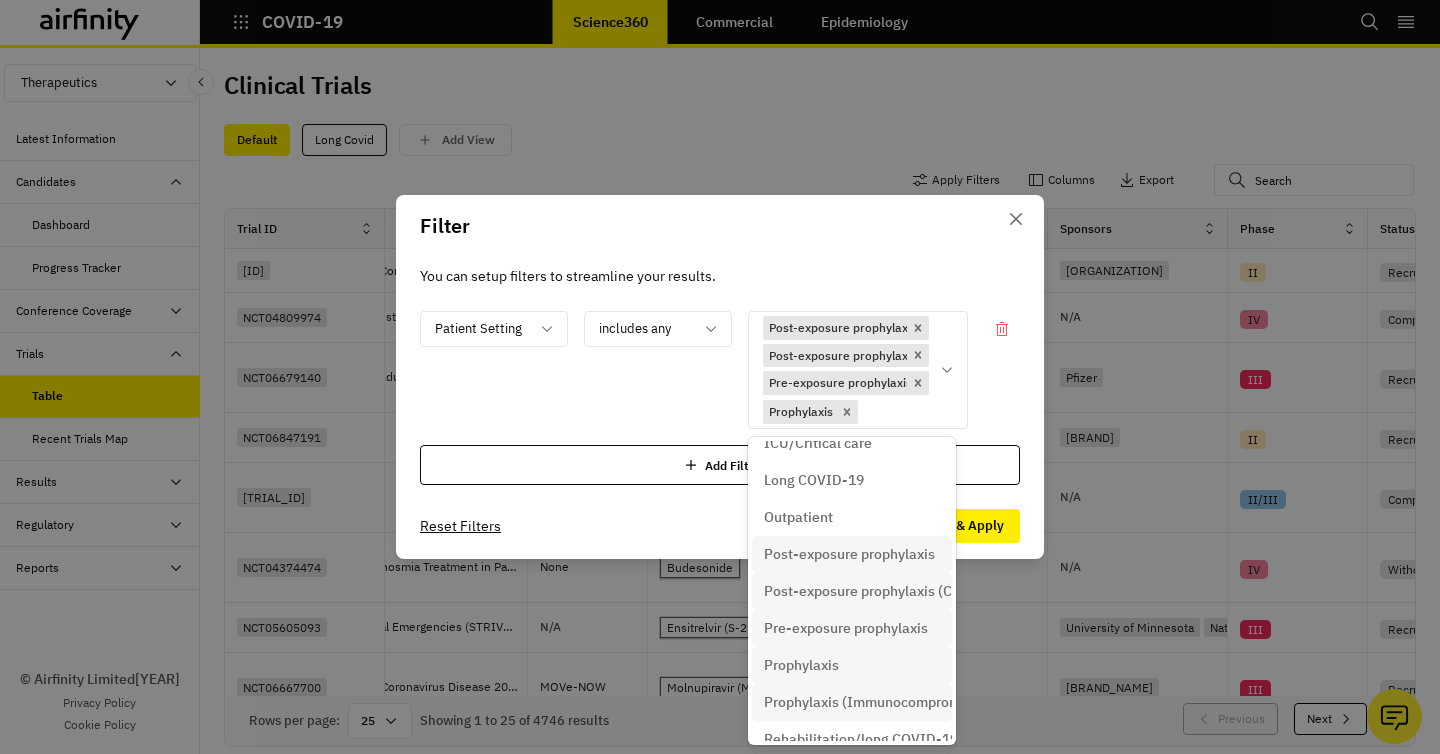 click on "Prophylaxis (Immunocompromised/High-risk)" at bounding box center [911, 702] 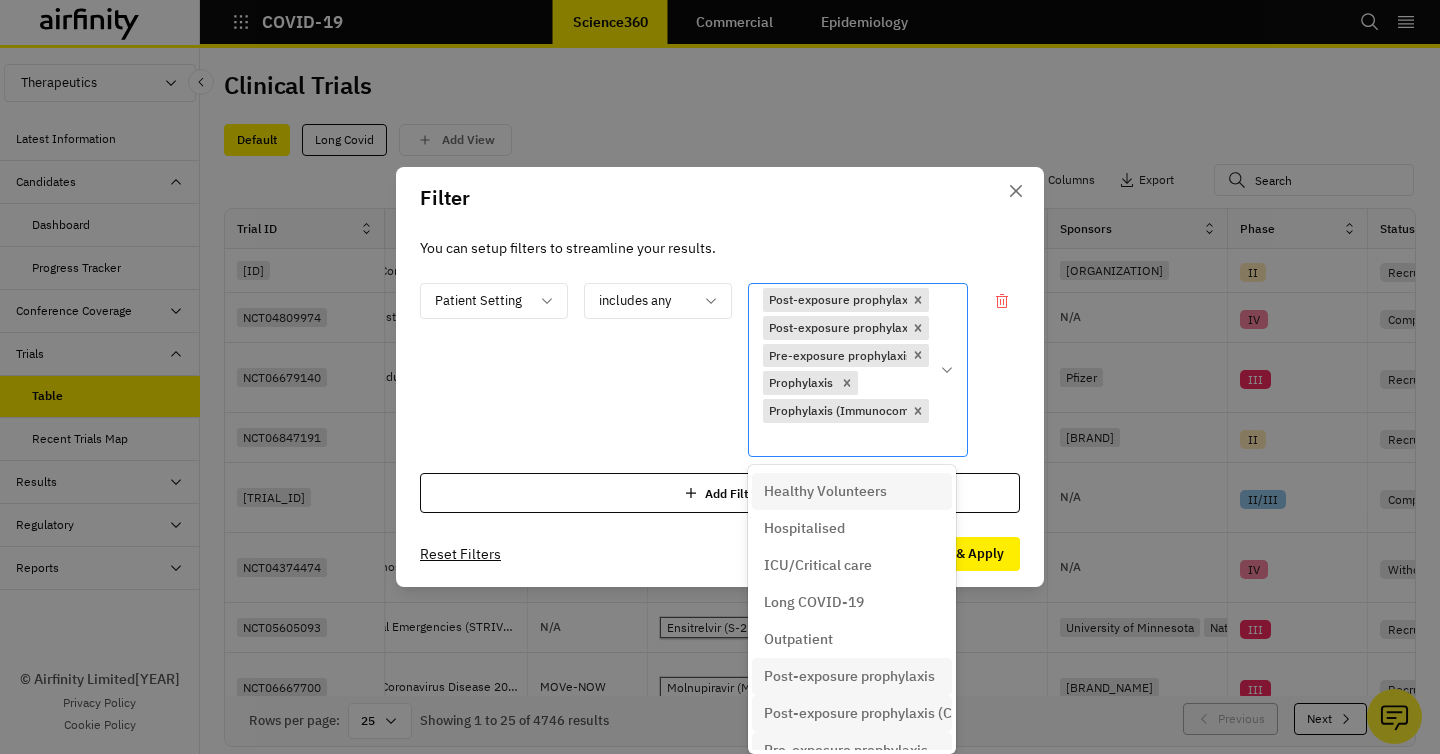 click at bounding box center [846, 439] 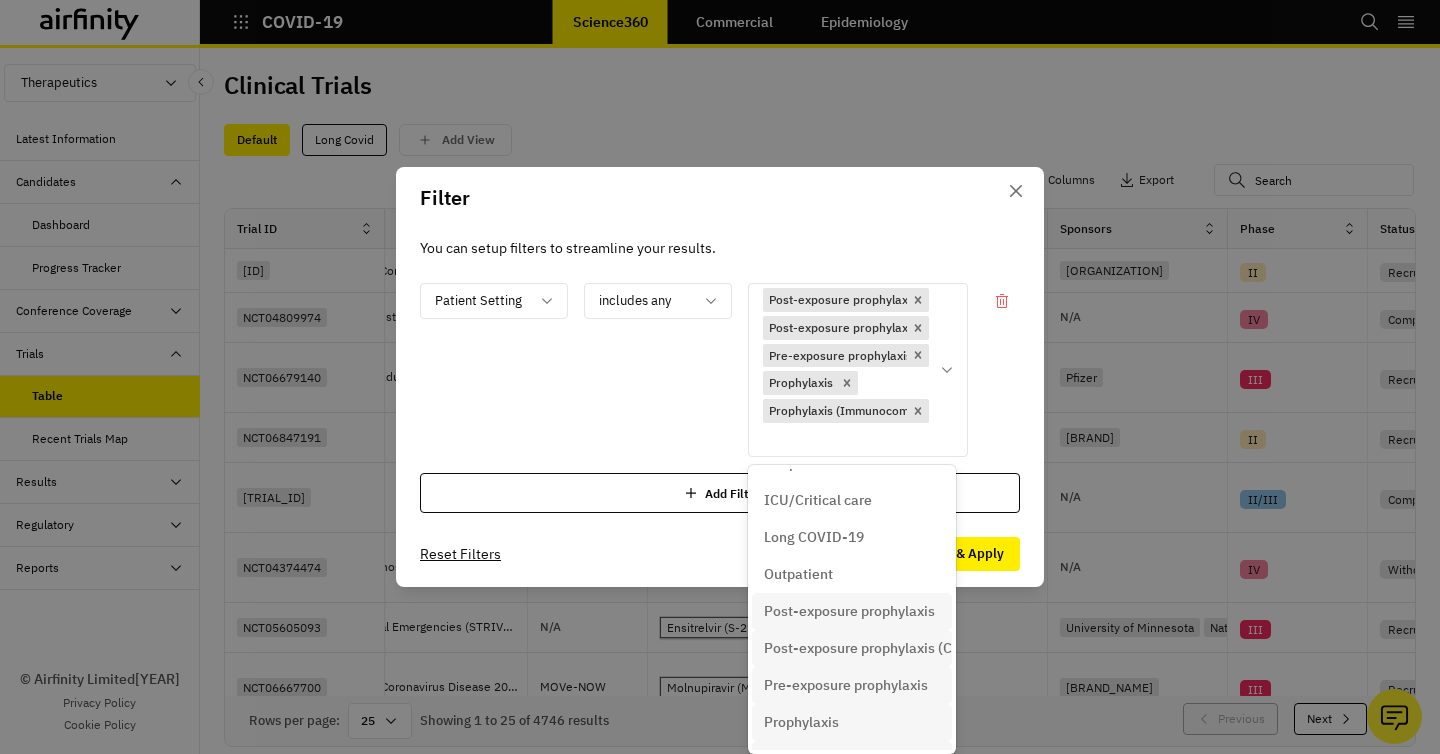 scroll, scrollTop: 0, scrollLeft: 0, axis: both 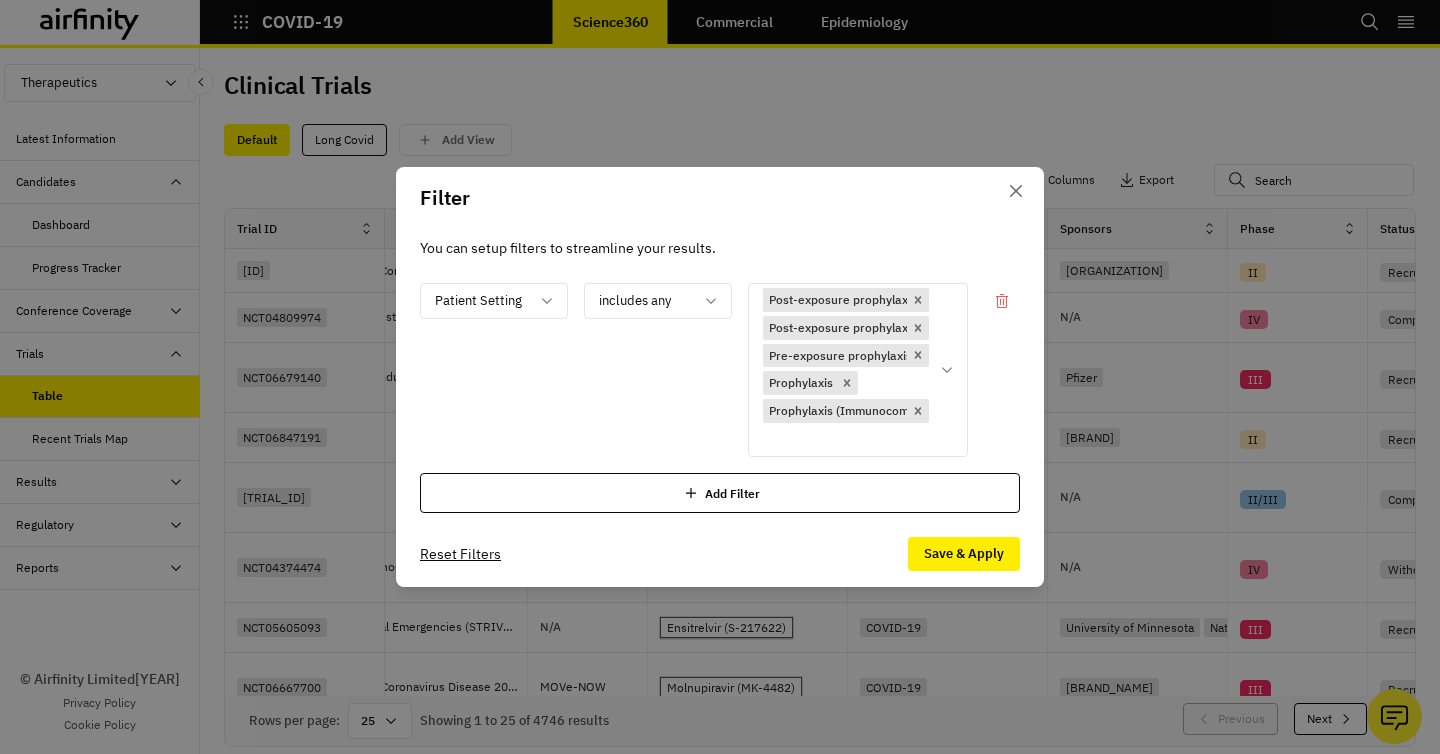 click on "Filter You can setup filters to streamline your results. Patient Setting includes any Post-exposure prophylaxis Post-exposure prophylaxis (Complication prevention) Pre-exposure prophylaxis Prophylaxis Prophylaxis (Immunocompromised/High-risk) Status does not include Authorised Completed Not Available Withdrawn Without startig enrollment completed Will not start Terminated Suspended No longer available Unknown status Unknown Phase includes I I/II II II/III III Completion date is greater than or equal to 08/06/2025 Navigate forward to interact with the calendar and select a date. Press the question mark key to get the keyboard shortcuts for changing dates. Su Mo Tu We Th Fr Sa Su Mo Tu We Th Fr Sa April 2025 1 2 3 4 5 6 7 8 9 10 11 12 13 14 15 16 17 18 19 20 21 22 23 24 25 26 27 28 29 30 May 2025 1 2 3 4 5 6 7 8 9 10 11 12 13 14 15 16 17 18 19 20 21 22 23 24 25 26 27 28 29 30 31 June 2025 1 2 3 4 5 6 7 8 9 10 11 12 13 14 15 16 17 18 19 20 21 22 23 24 25 26 27 28 29 30 July 2025 1 2 3 4 5 6 7 8 9 10 11 12 13 14" at bounding box center [720, 370] 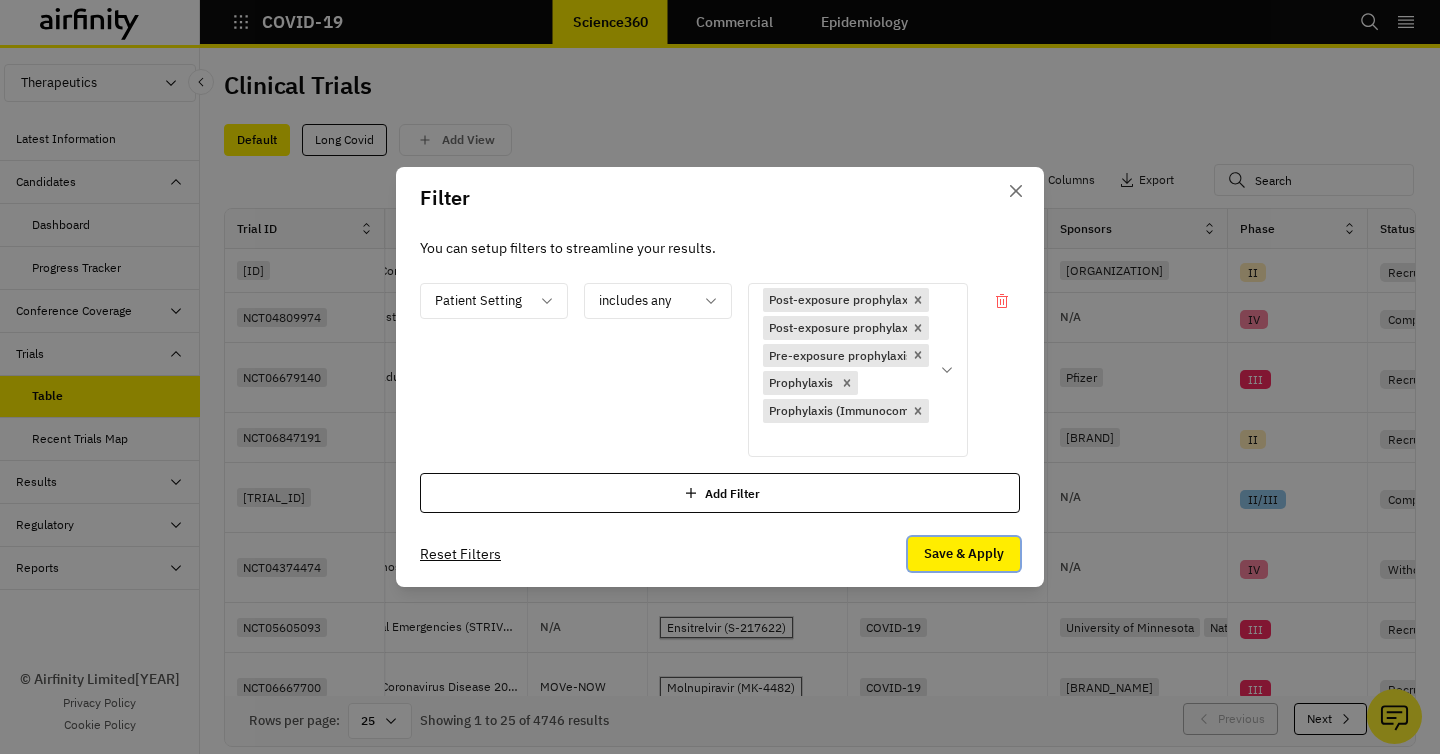 click on "Save & Apply" at bounding box center [964, 554] 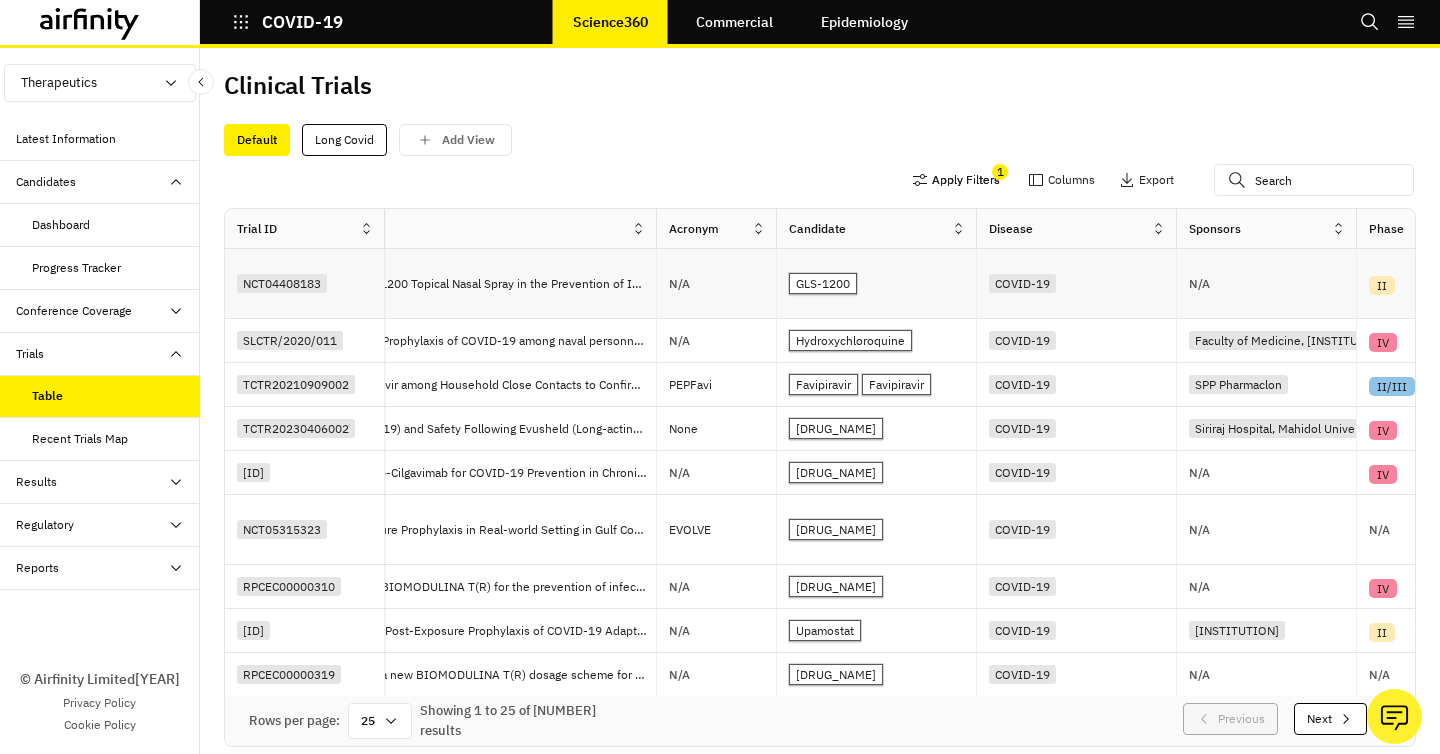 scroll, scrollTop: 0, scrollLeft: 258, axis: horizontal 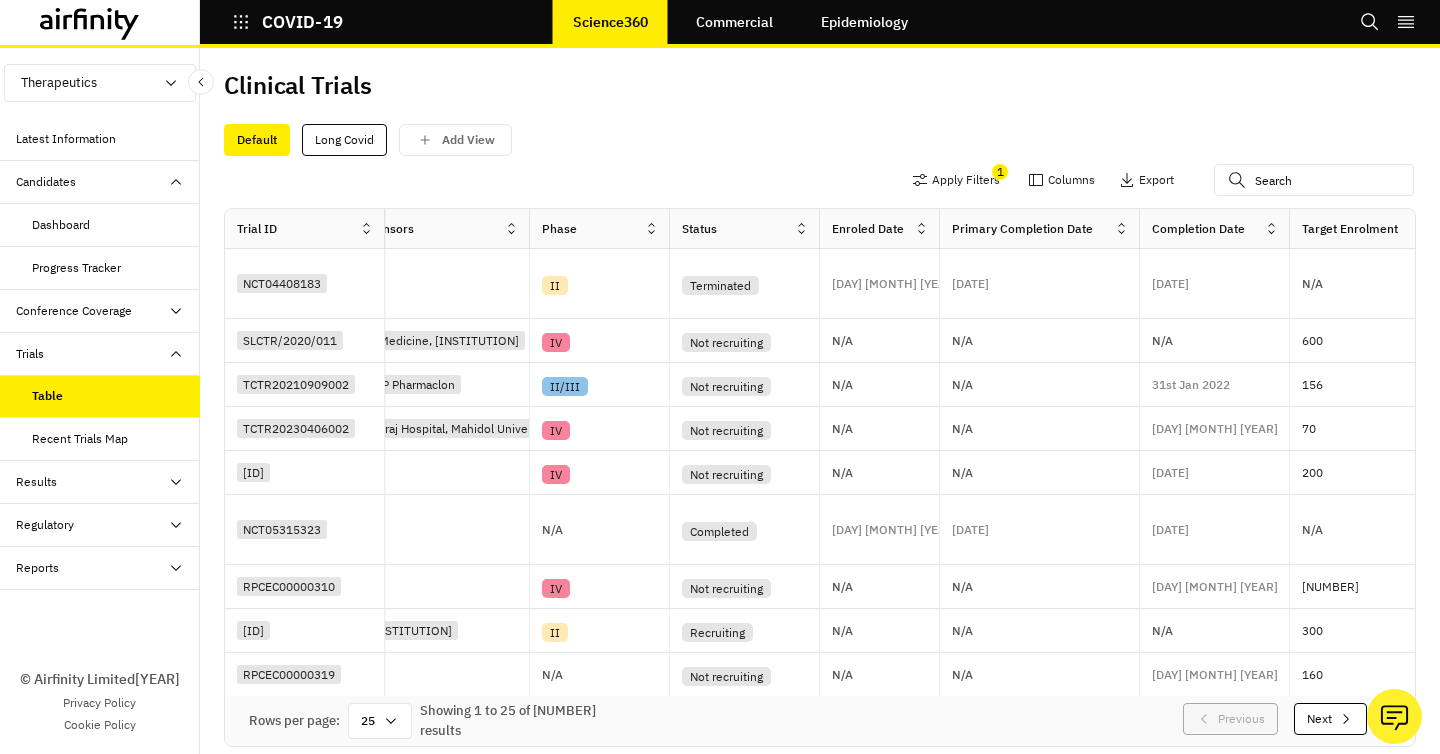 click 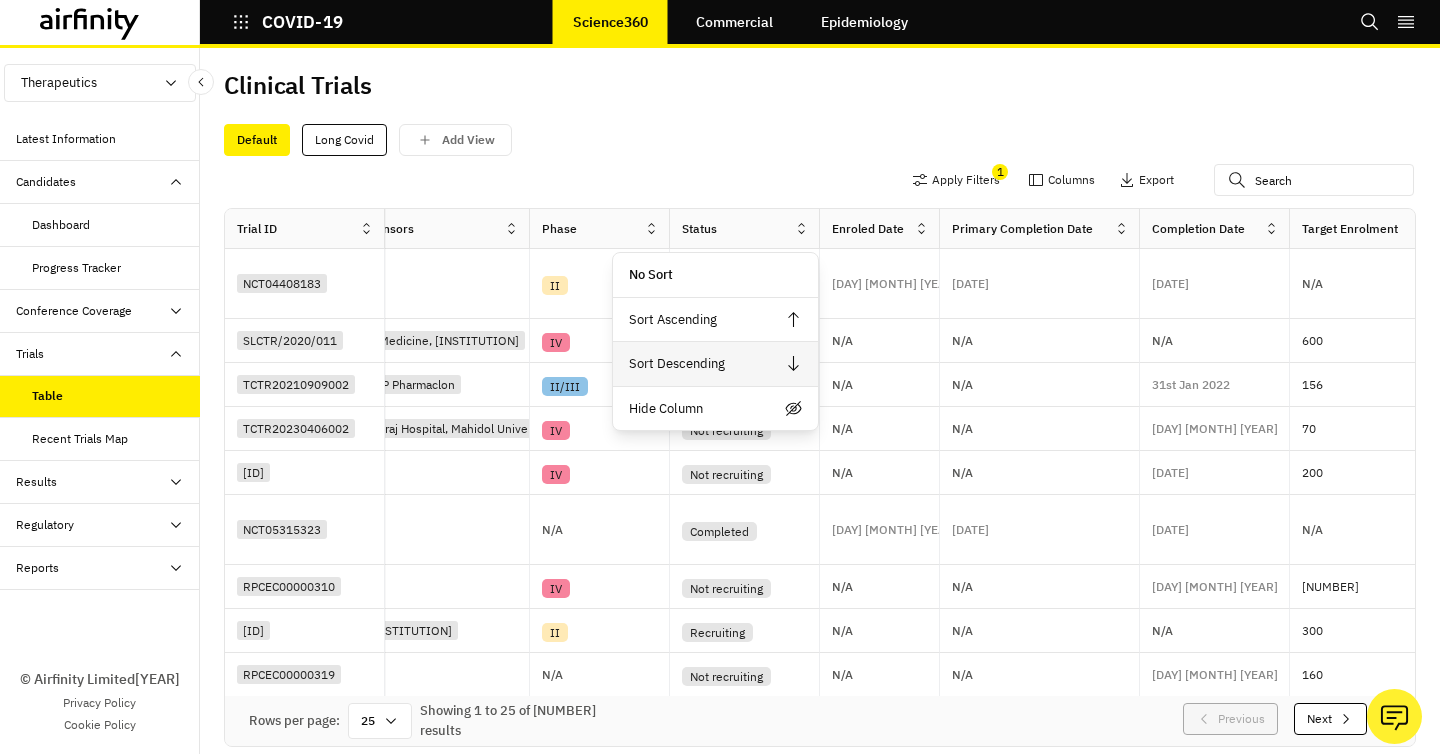 click on "Sort Descending" at bounding box center (715, 364) 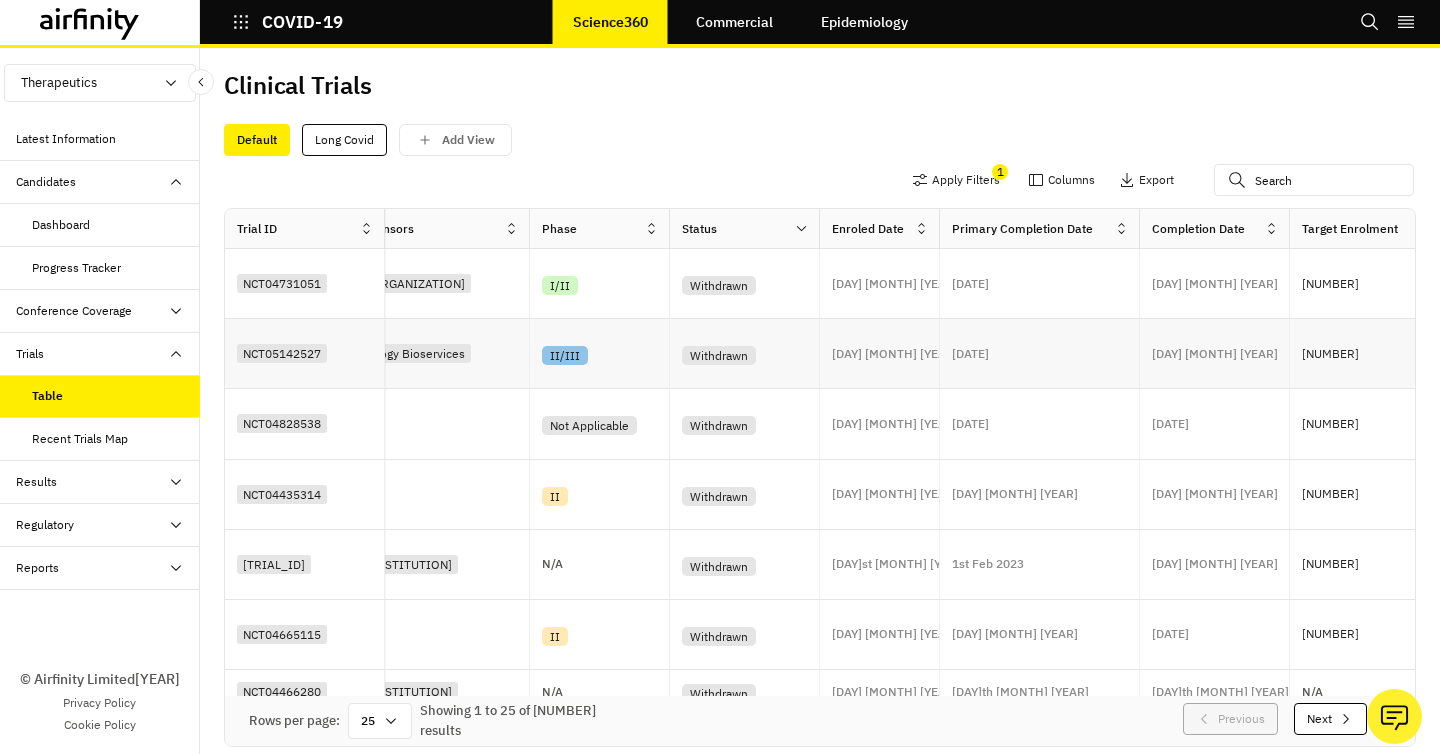 scroll, scrollTop: 0, scrollLeft: 0, axis: both 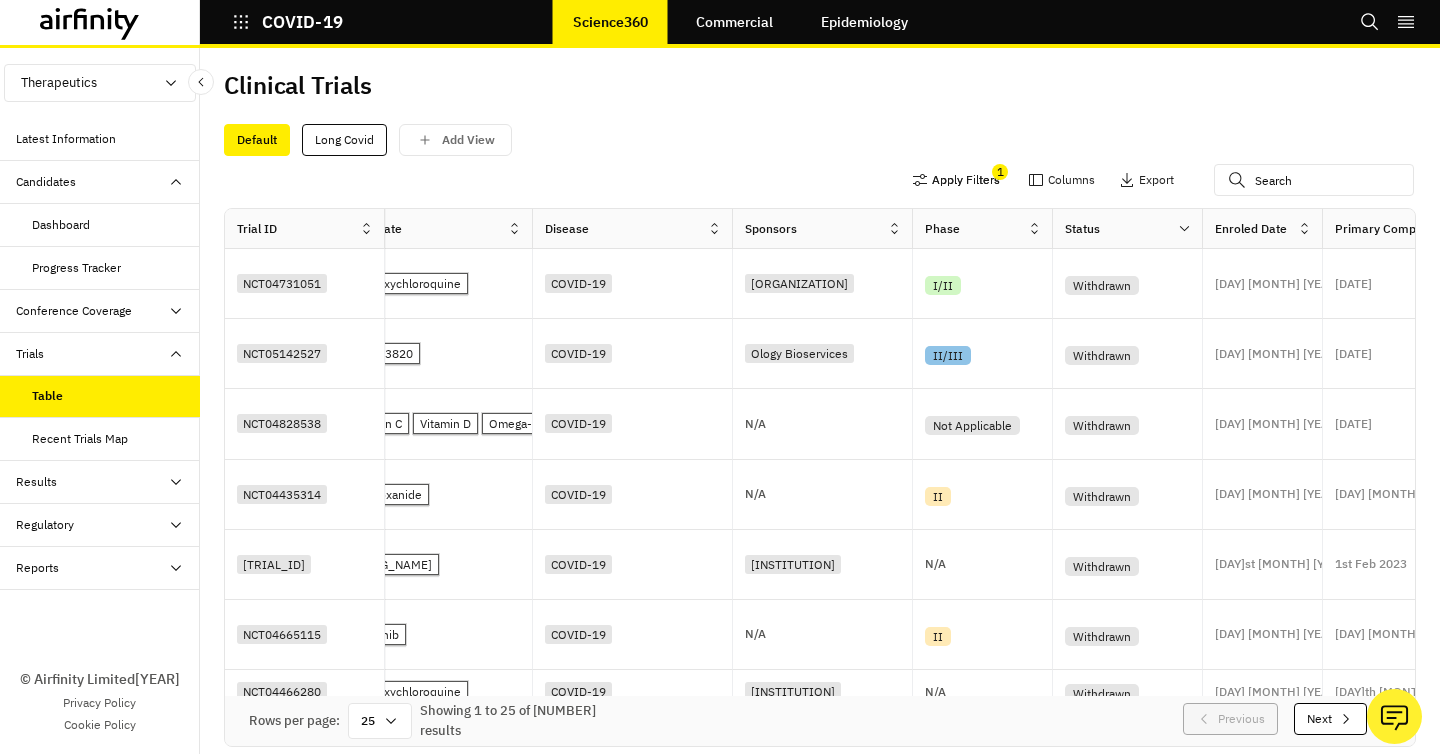 click on "Apply Filters" at bounding box center [956, 180] 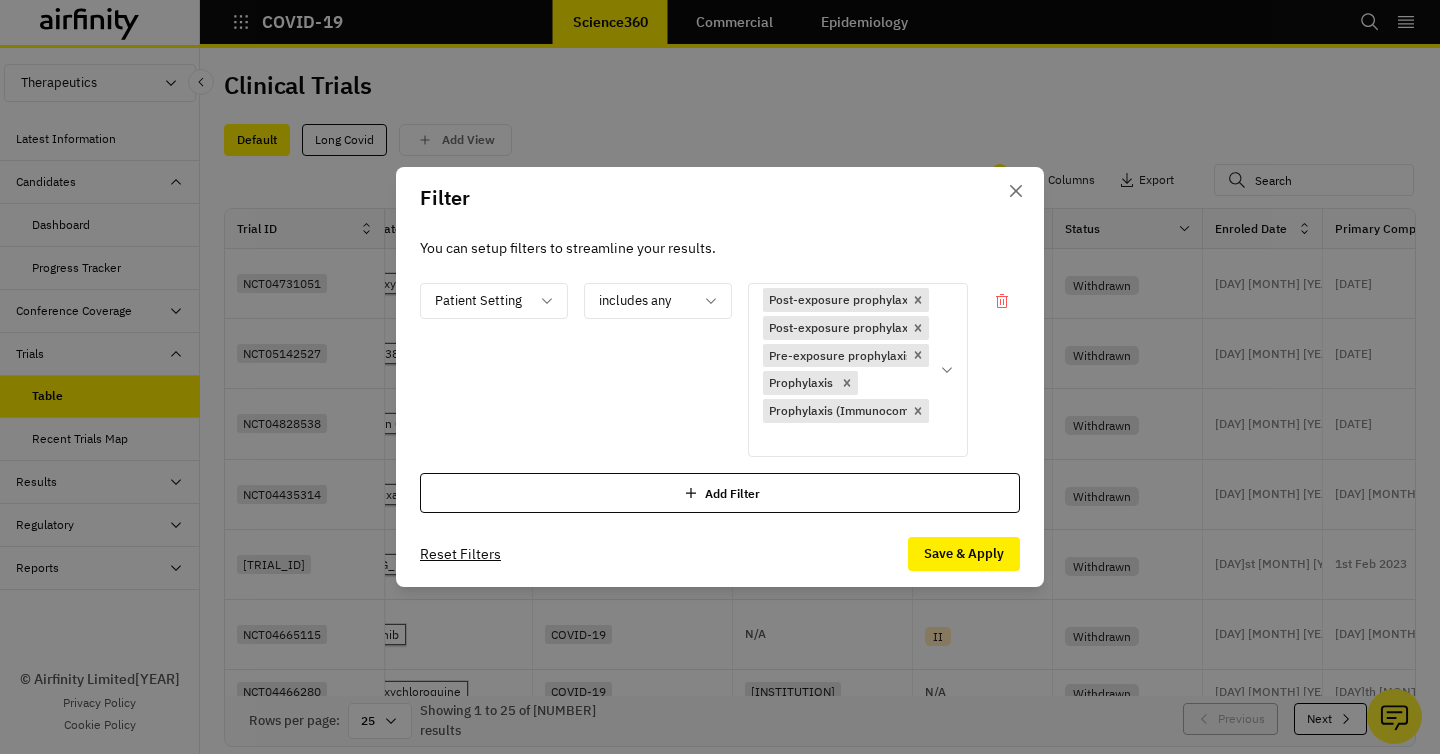 click on "Add Filter" at bounding box center (720, 493) 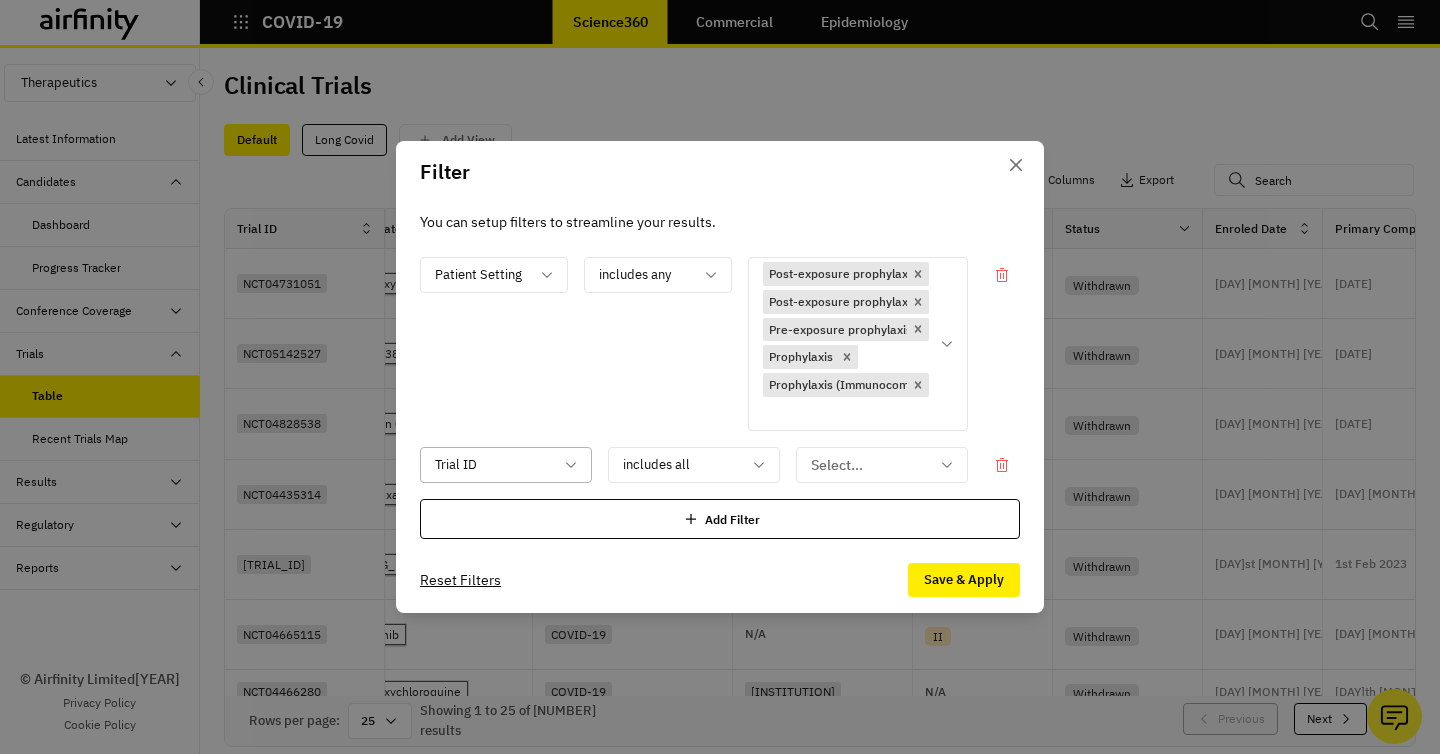 click at bounding box center [494, 465] 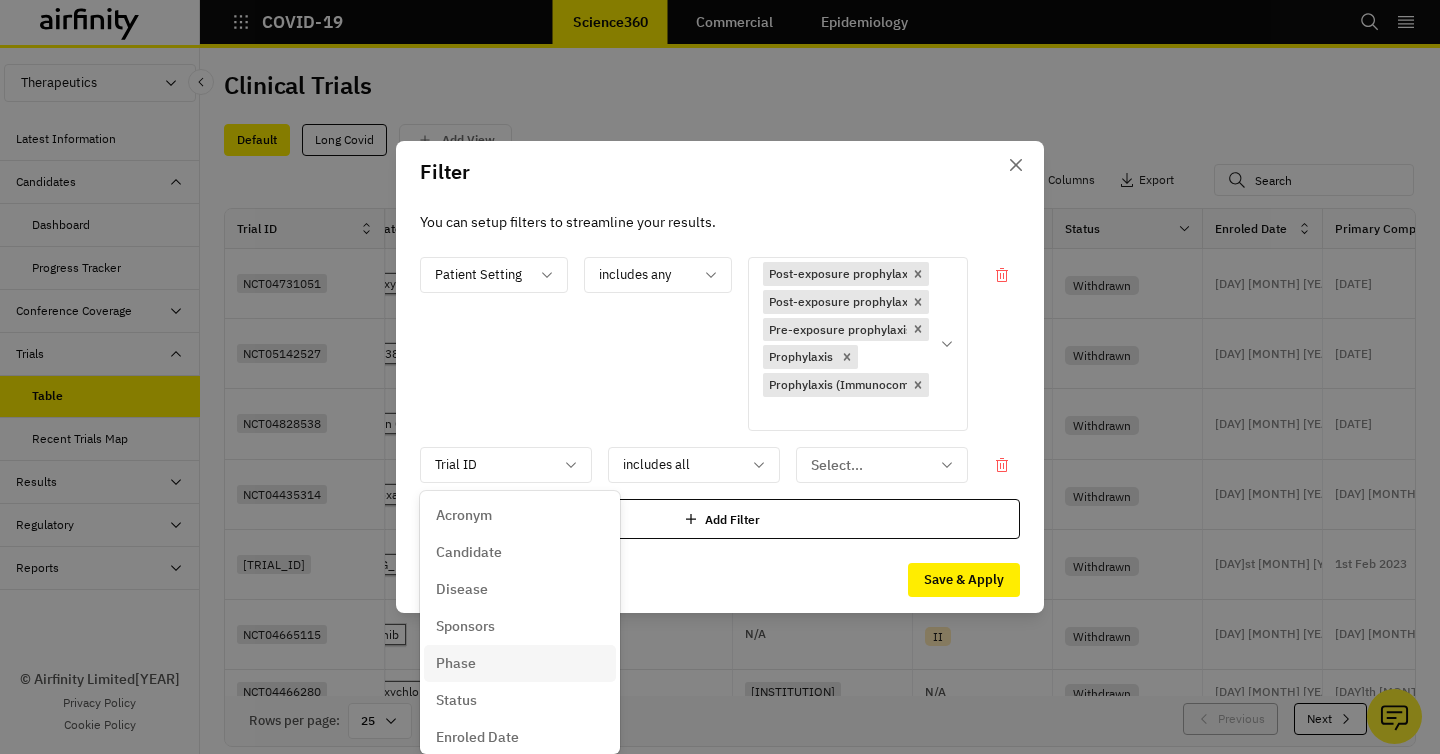 scroll, scrollTop: 94, scrollLeft: 0, axis: vertical 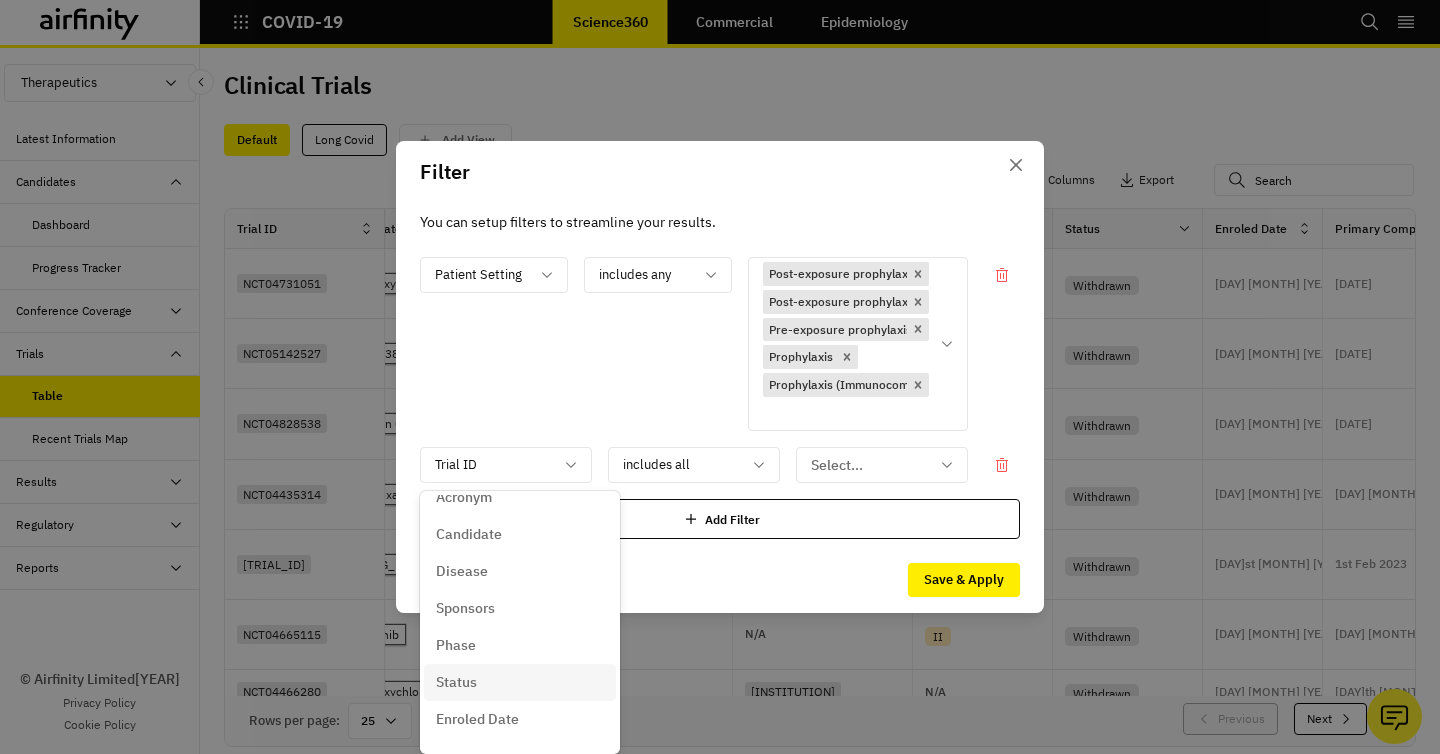 click on "Status" at bounding box center [520, 682] 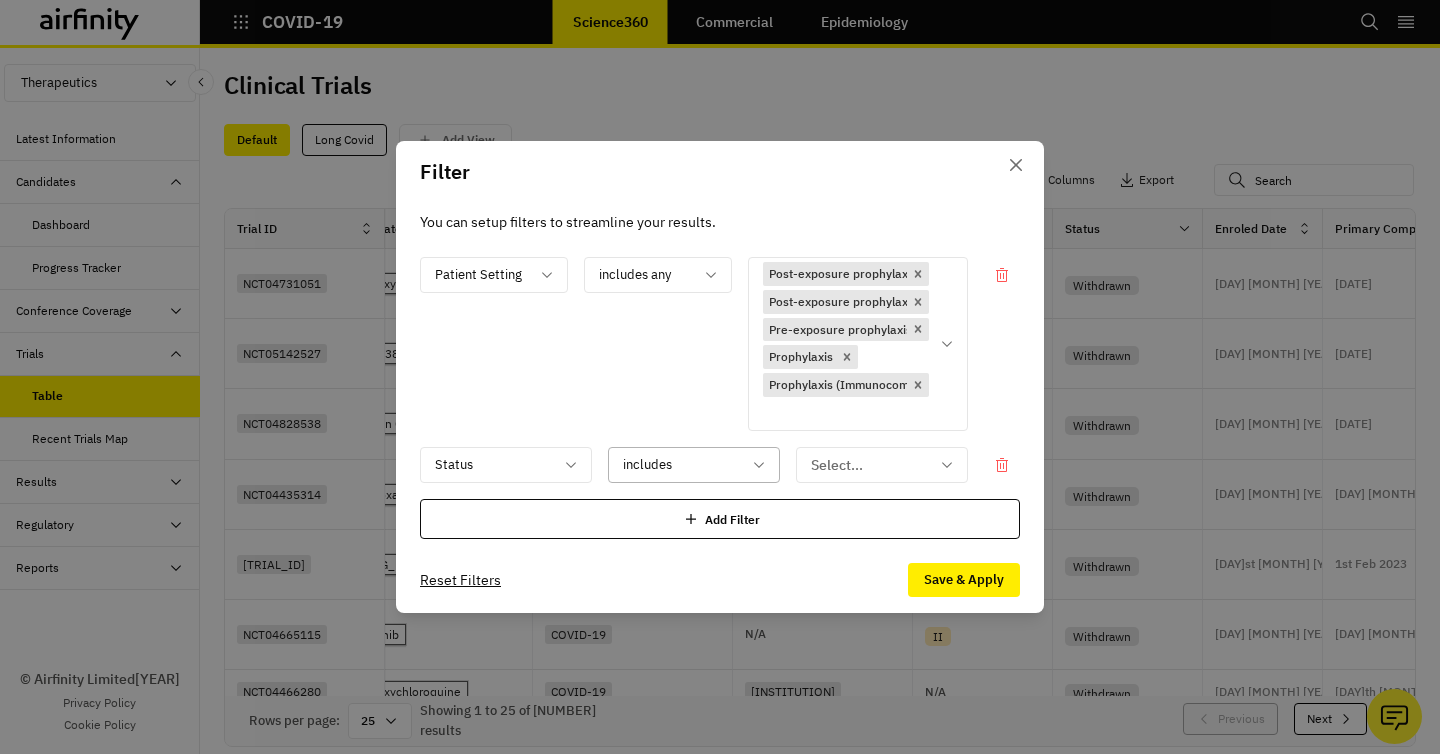 click at bounding box center [682, 465] 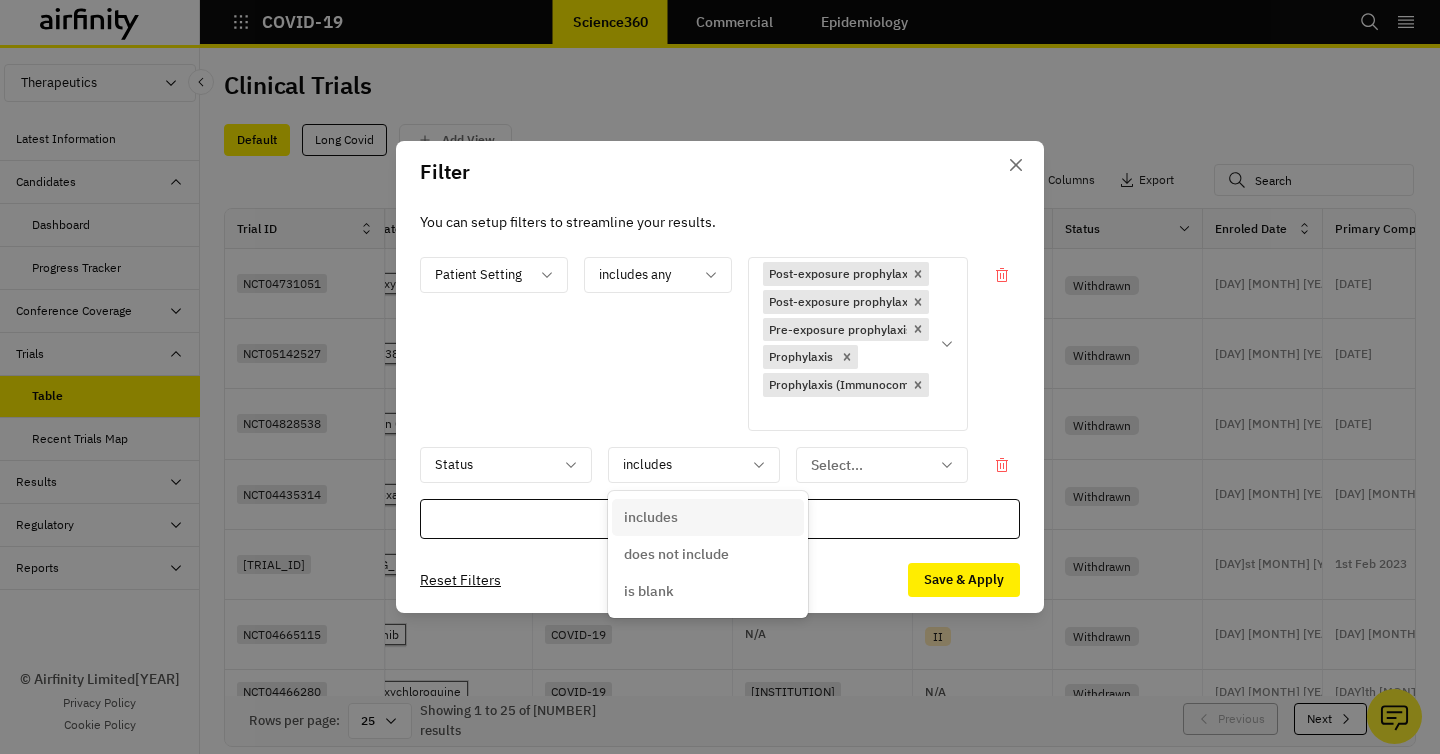 click on "includes" at bounding box center [708, 517] 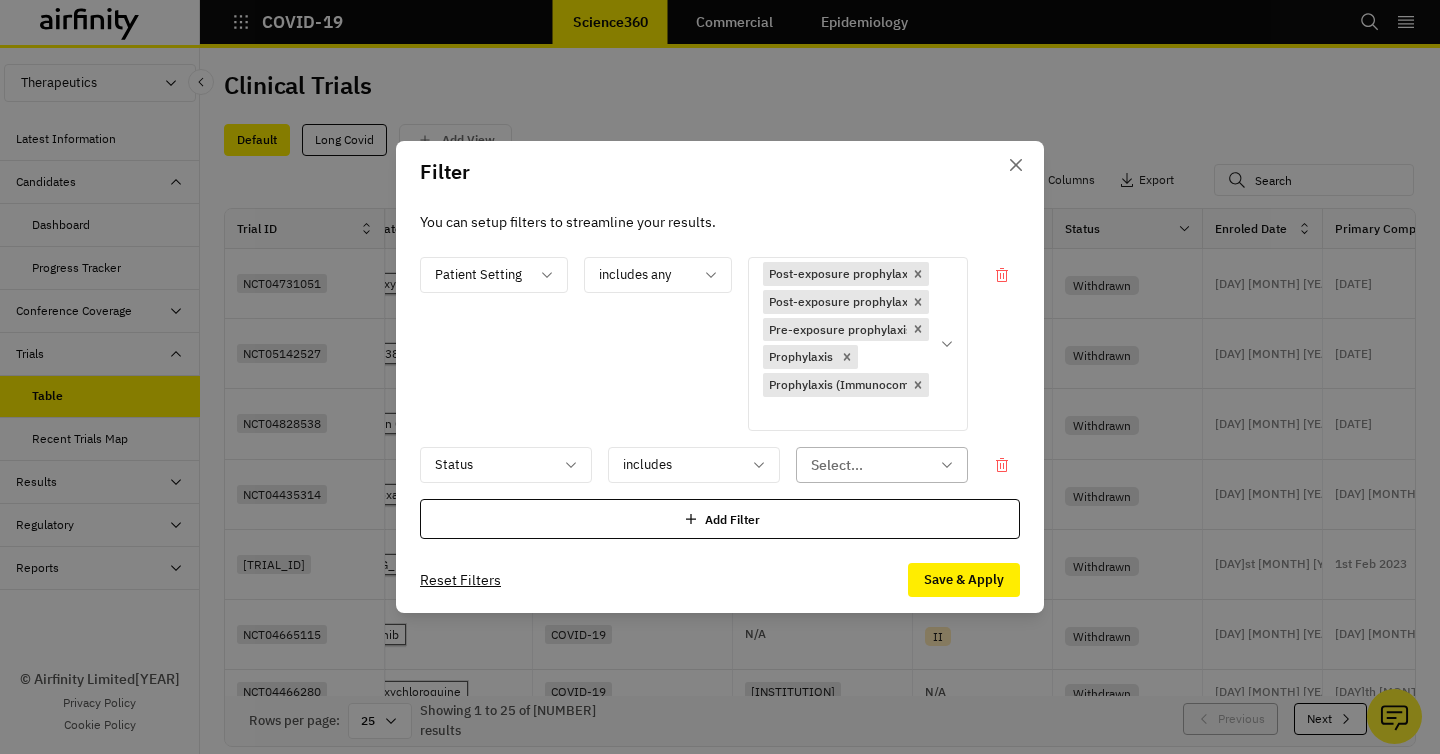click on "Select..." at bounding box center (868, 465) 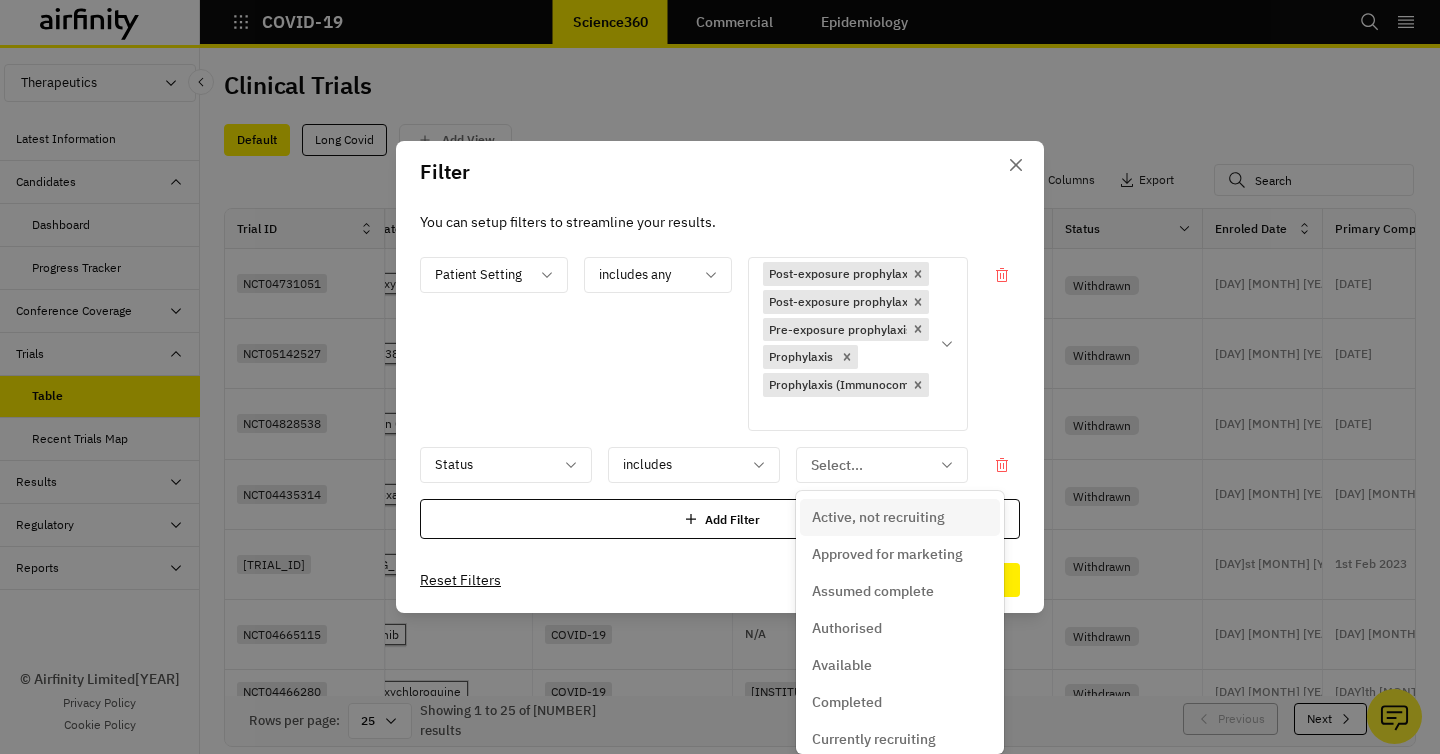 scroll, scrollTop: 22, scrollLeft: 0, axis: vertical 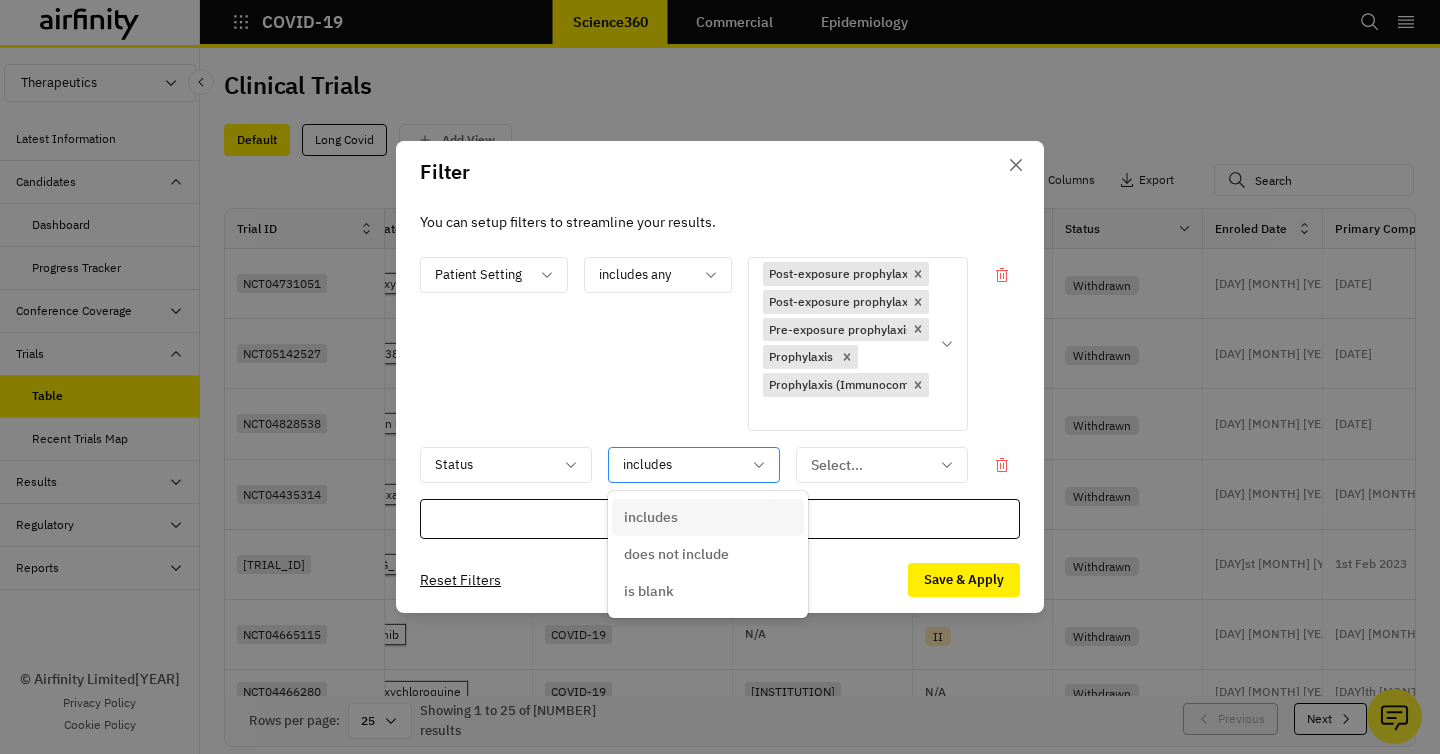 click on "includes" at bounding box center [680, 465] 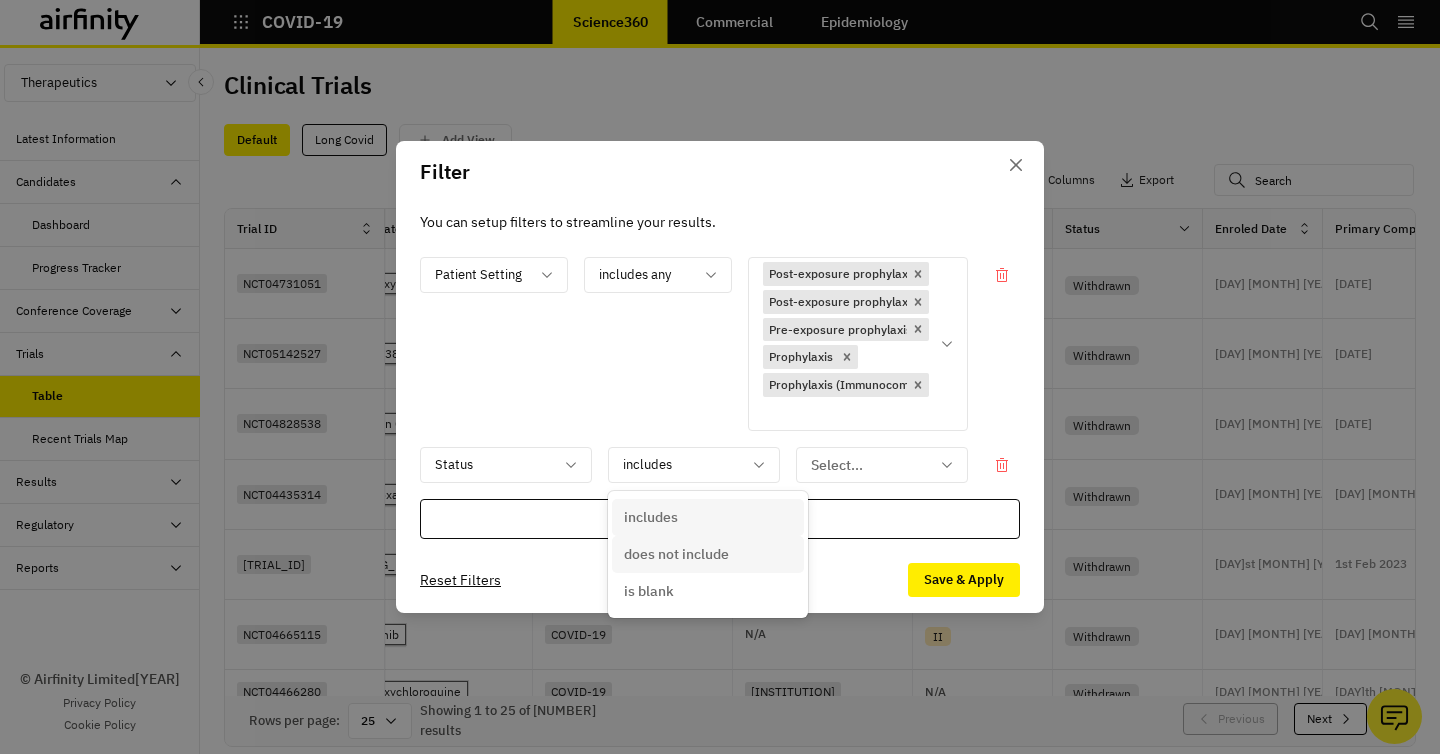 click on "does not include" at bounding box center [676, 554] 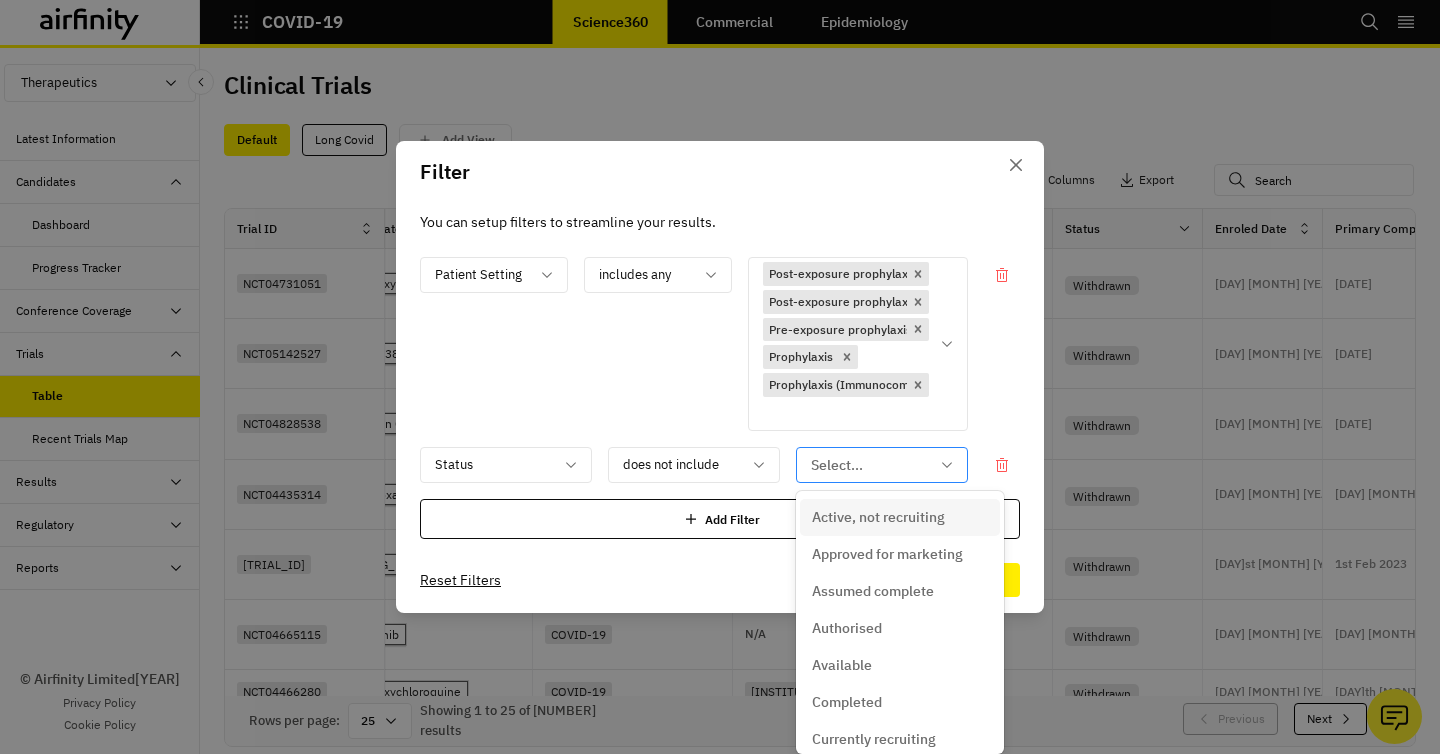click at bounding box center (870, 465) 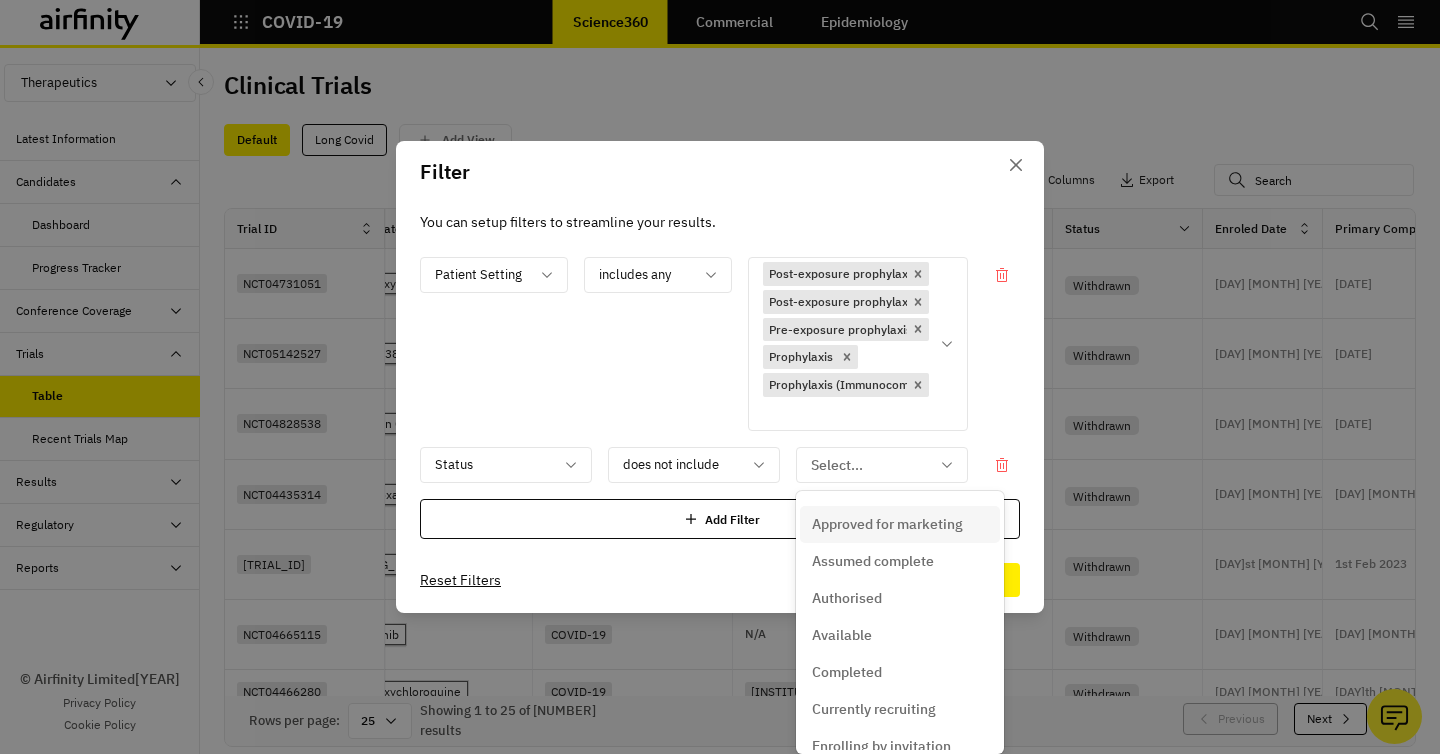 scroll, scrollTop: 35, scrollLeft: 0, axis: vertical 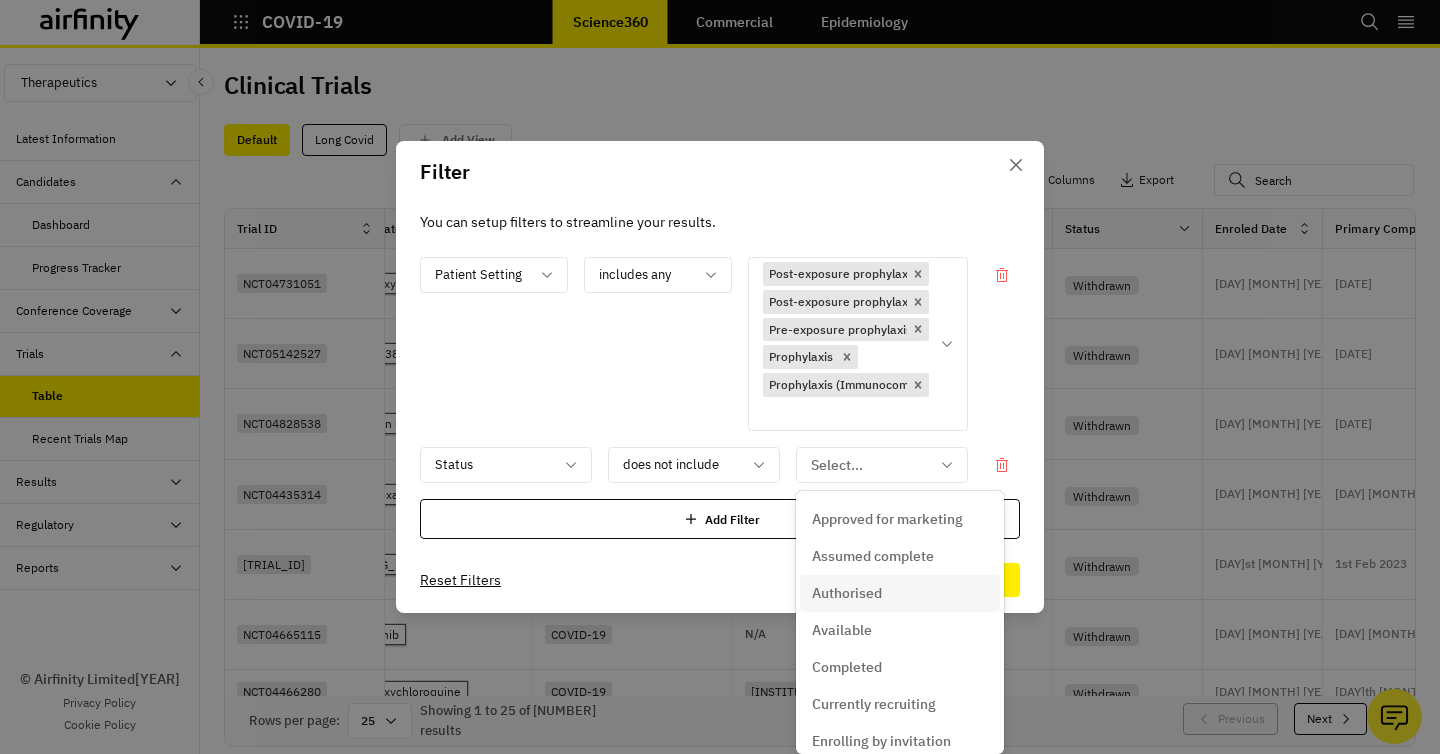 click on "Authorised" at bounding box center (847, 593) 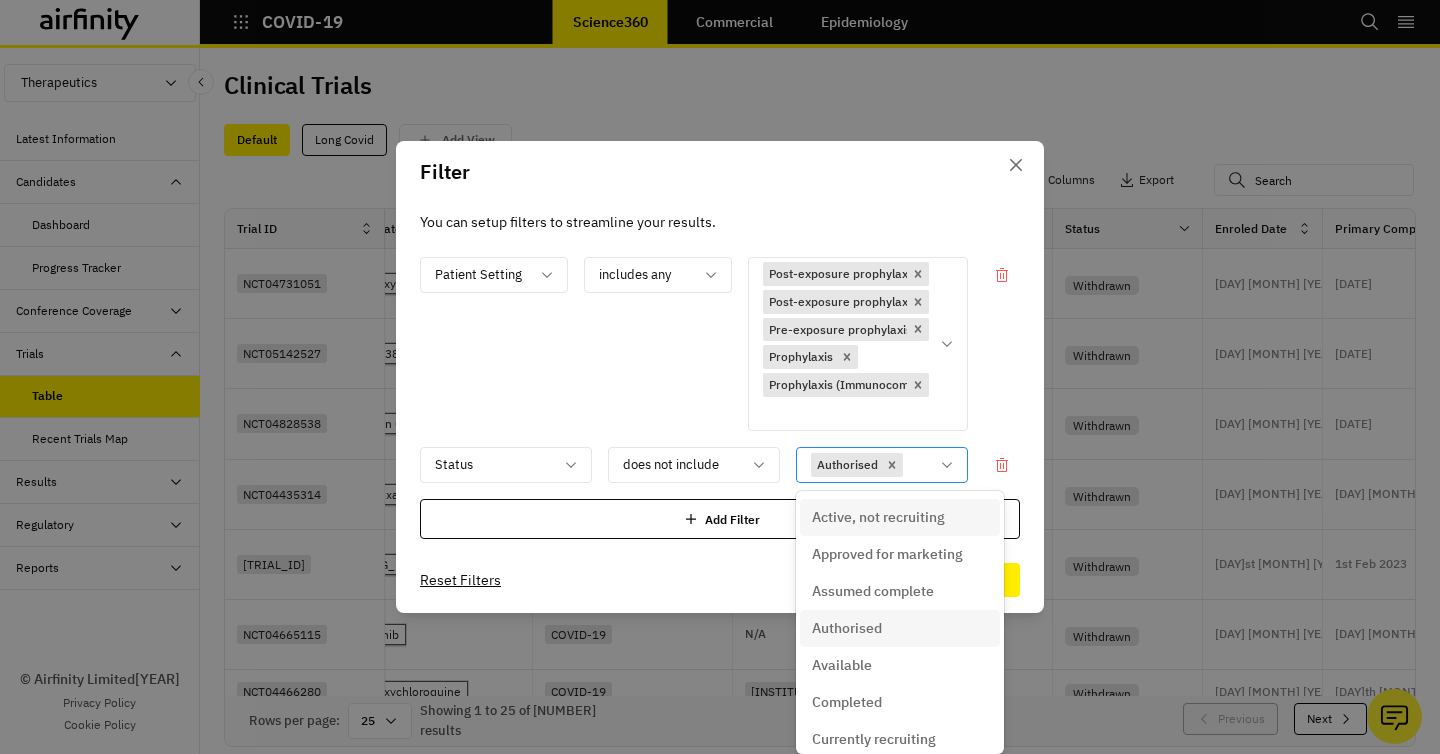 click 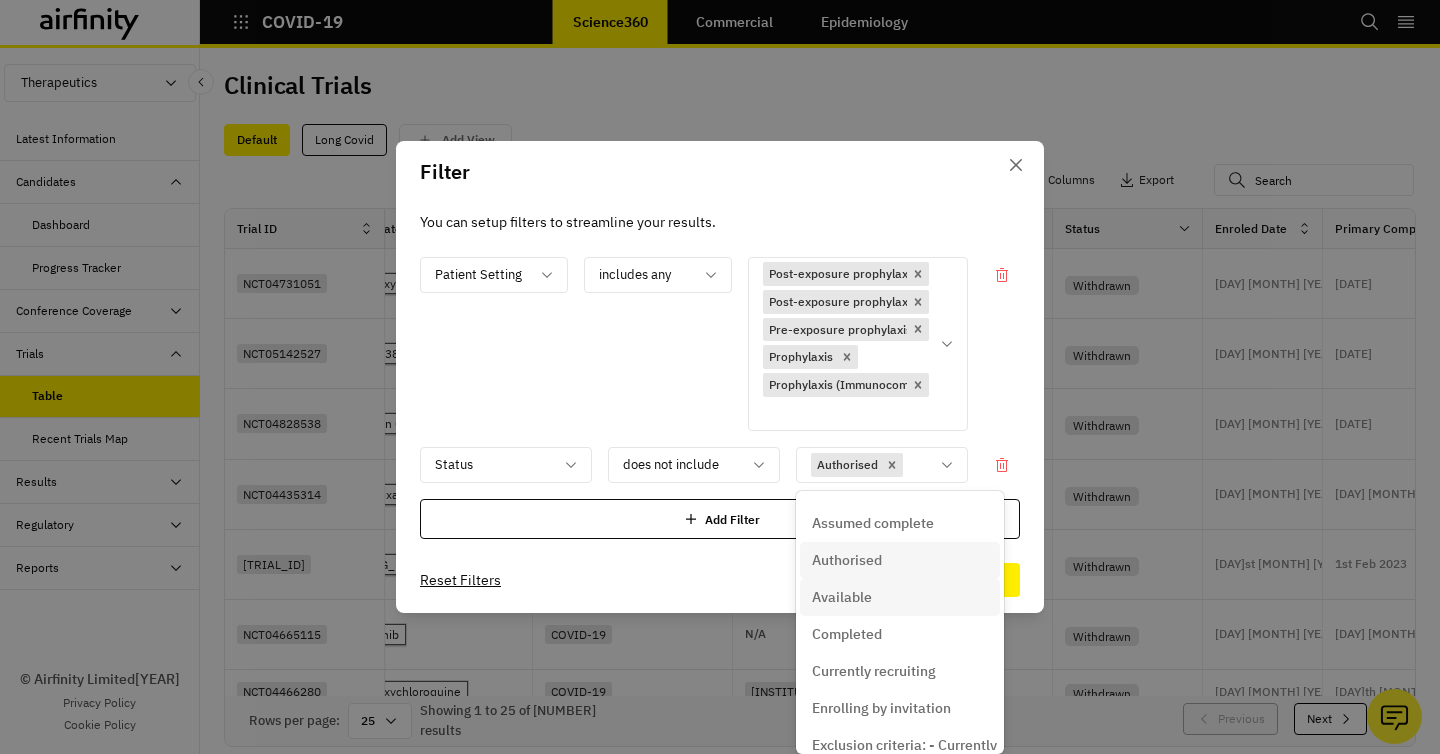 scroll, scrollTop: 84, scrollLeft: 0, axis: vertical 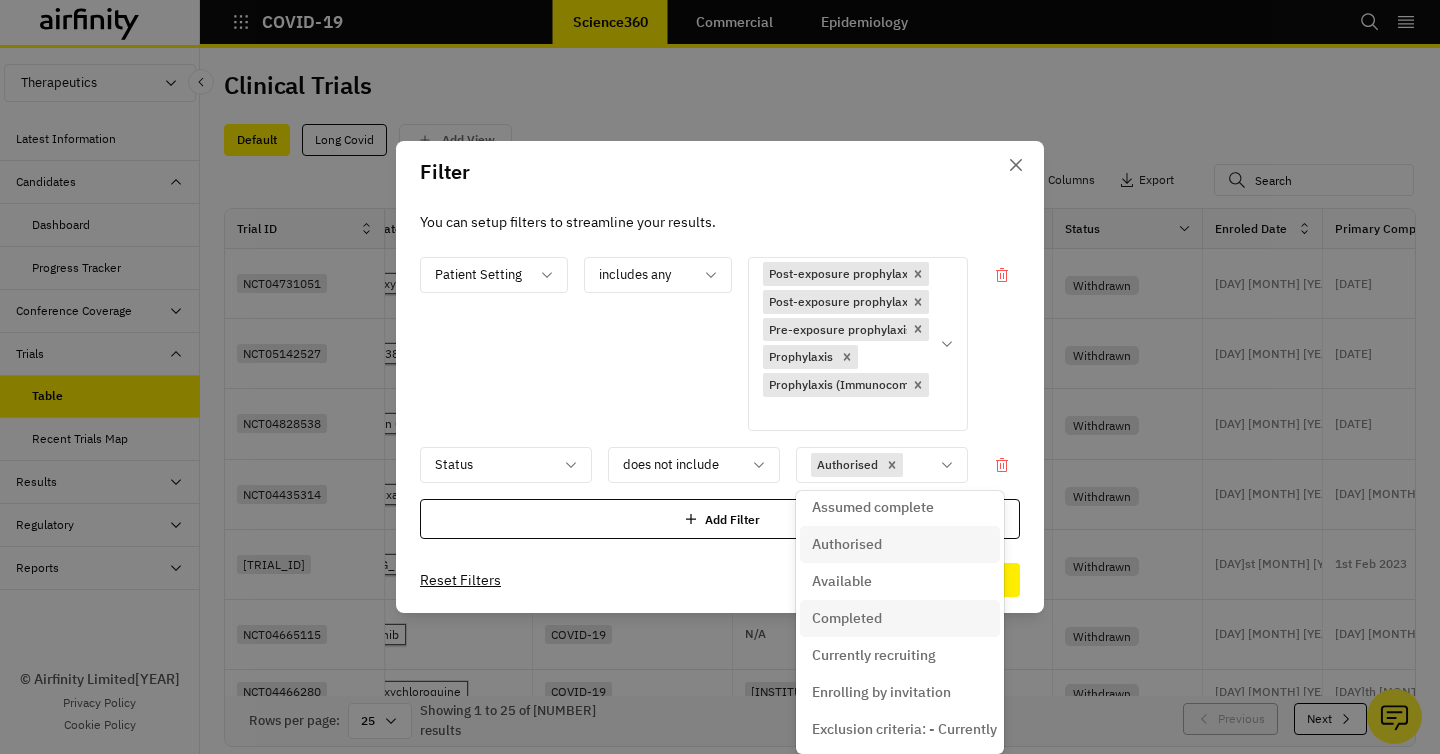 click on "Completed" at bounding box center [847, 618] 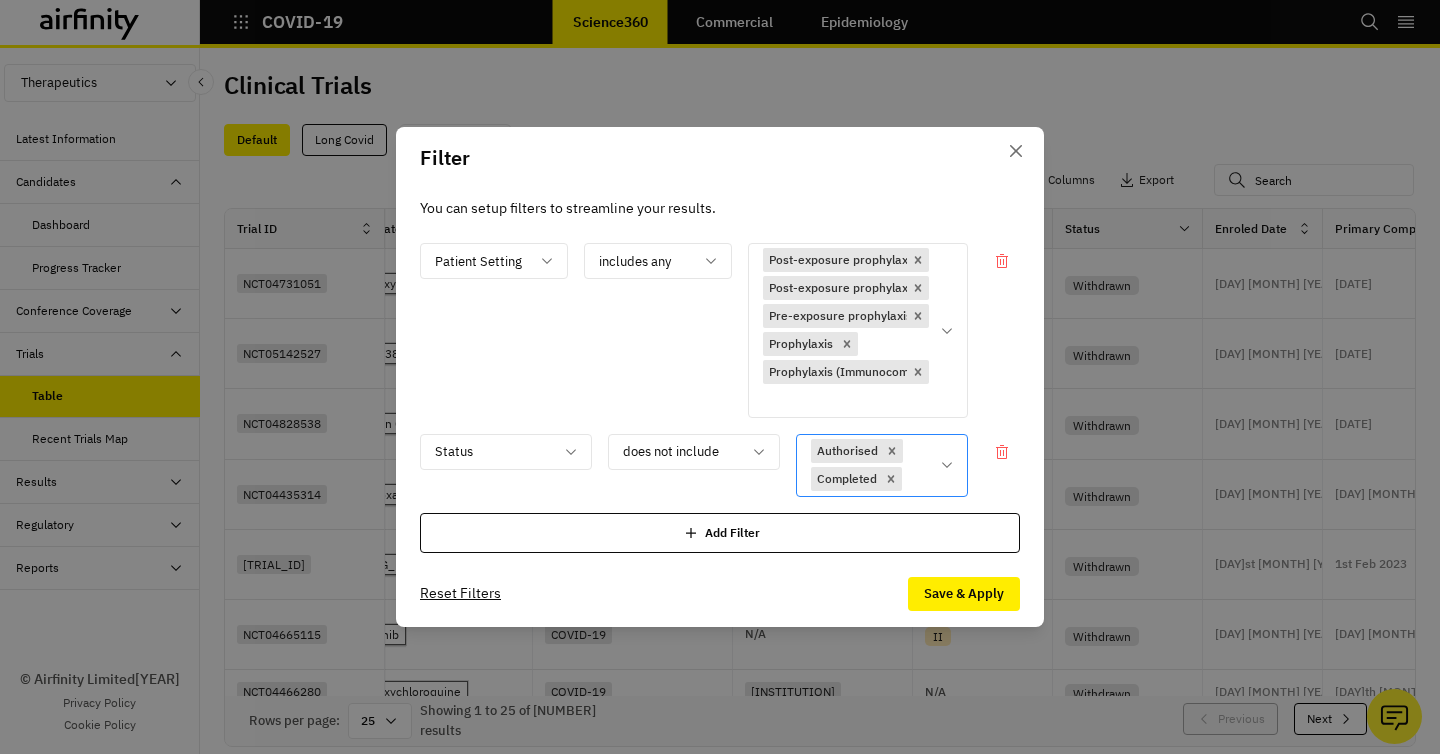 click 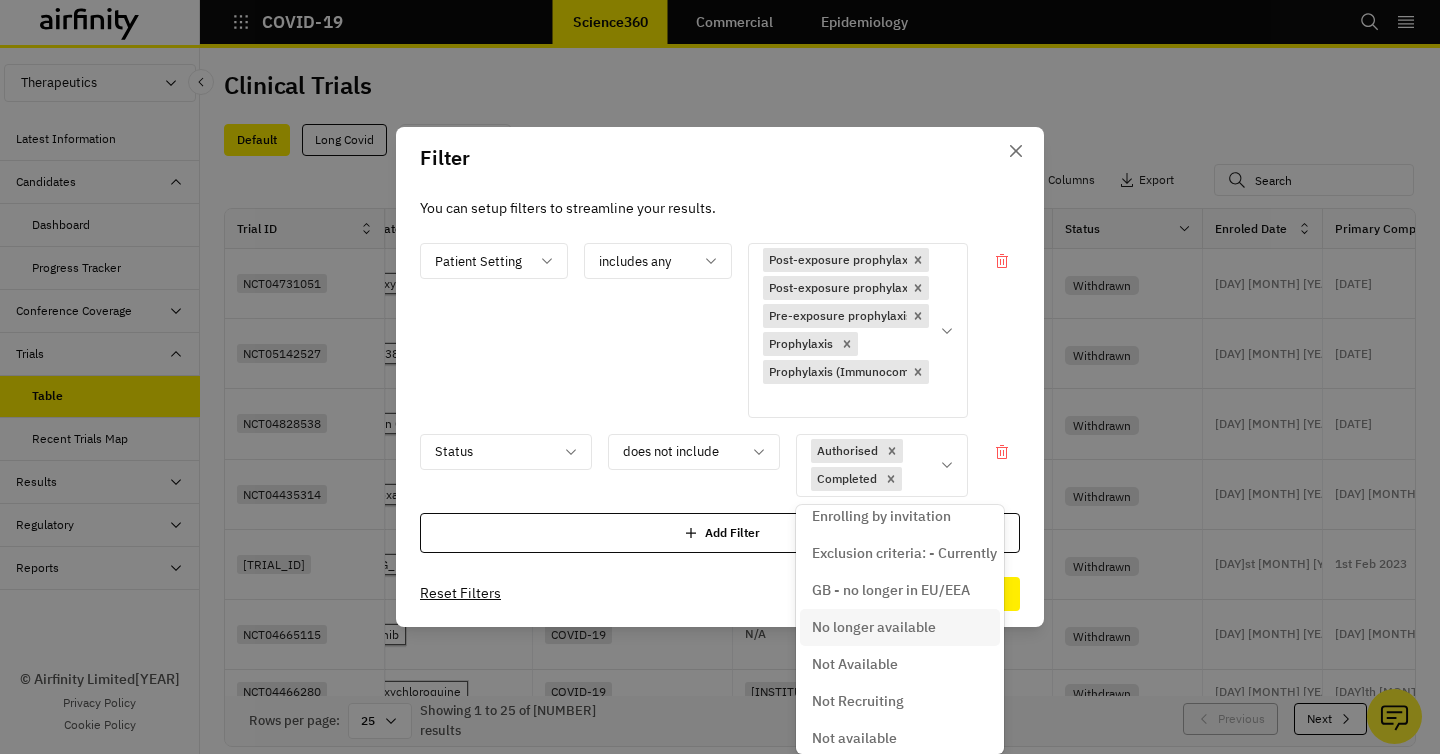 scroll, scrollTop: 360, scrollLeft: 0, axis: vertical 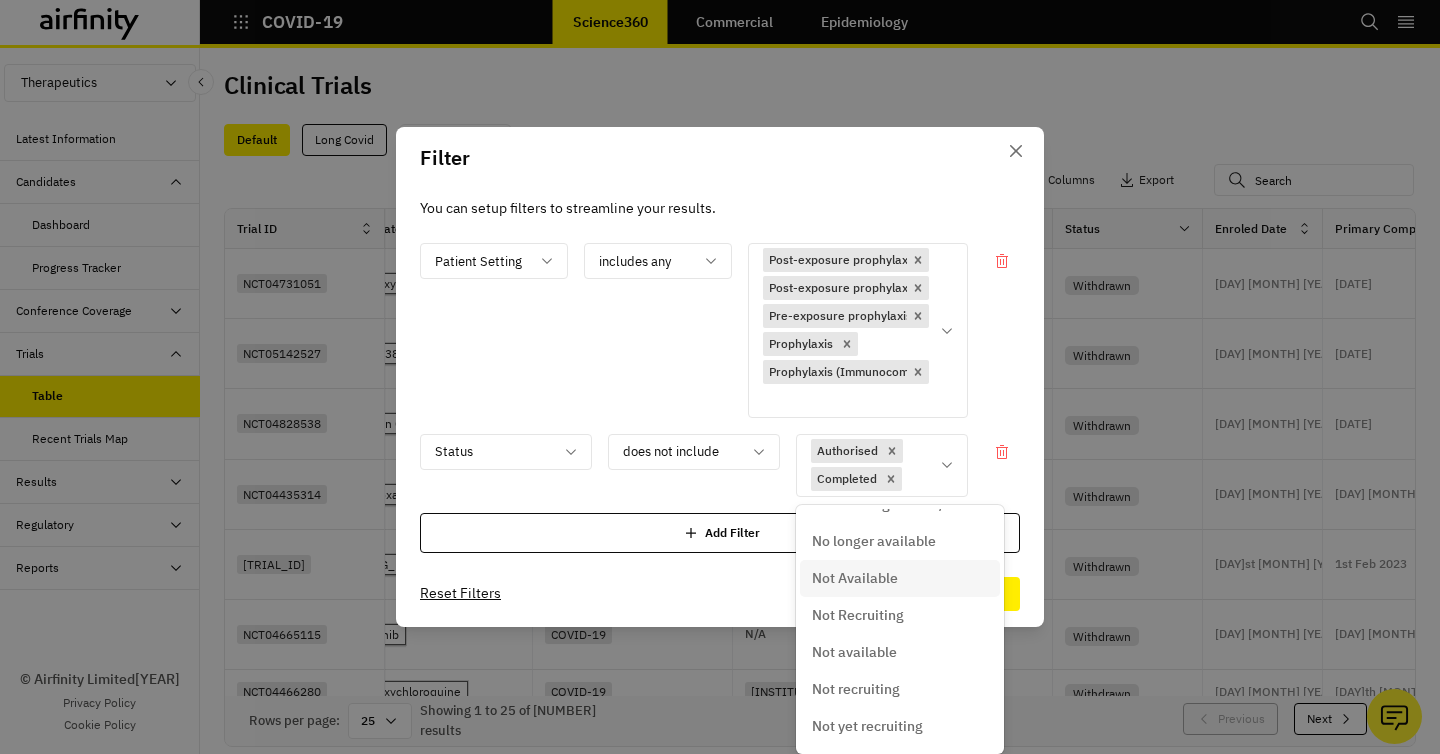 click on "Not Available" at bounding box center (900, 578) 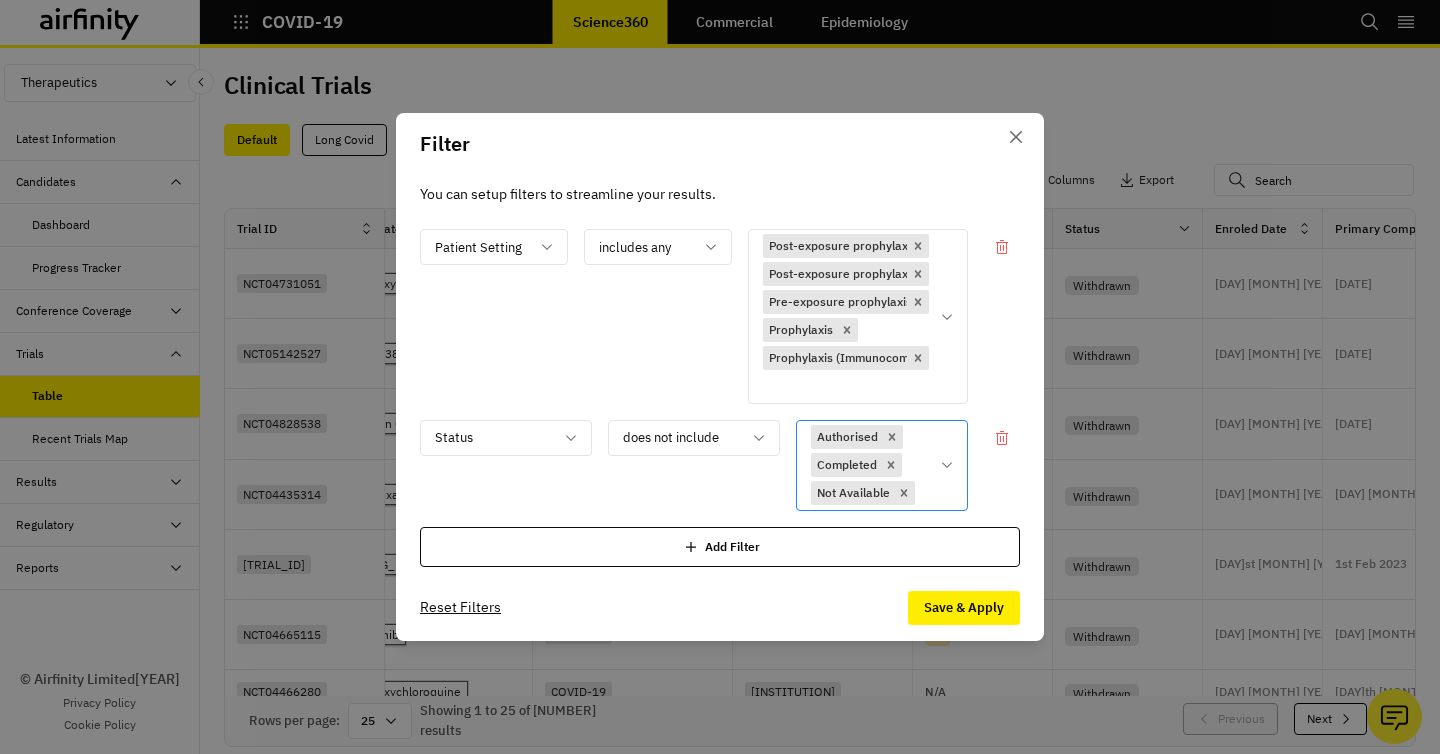 click on "Authorised Completed Not Available" at bounding box center (882, 465) 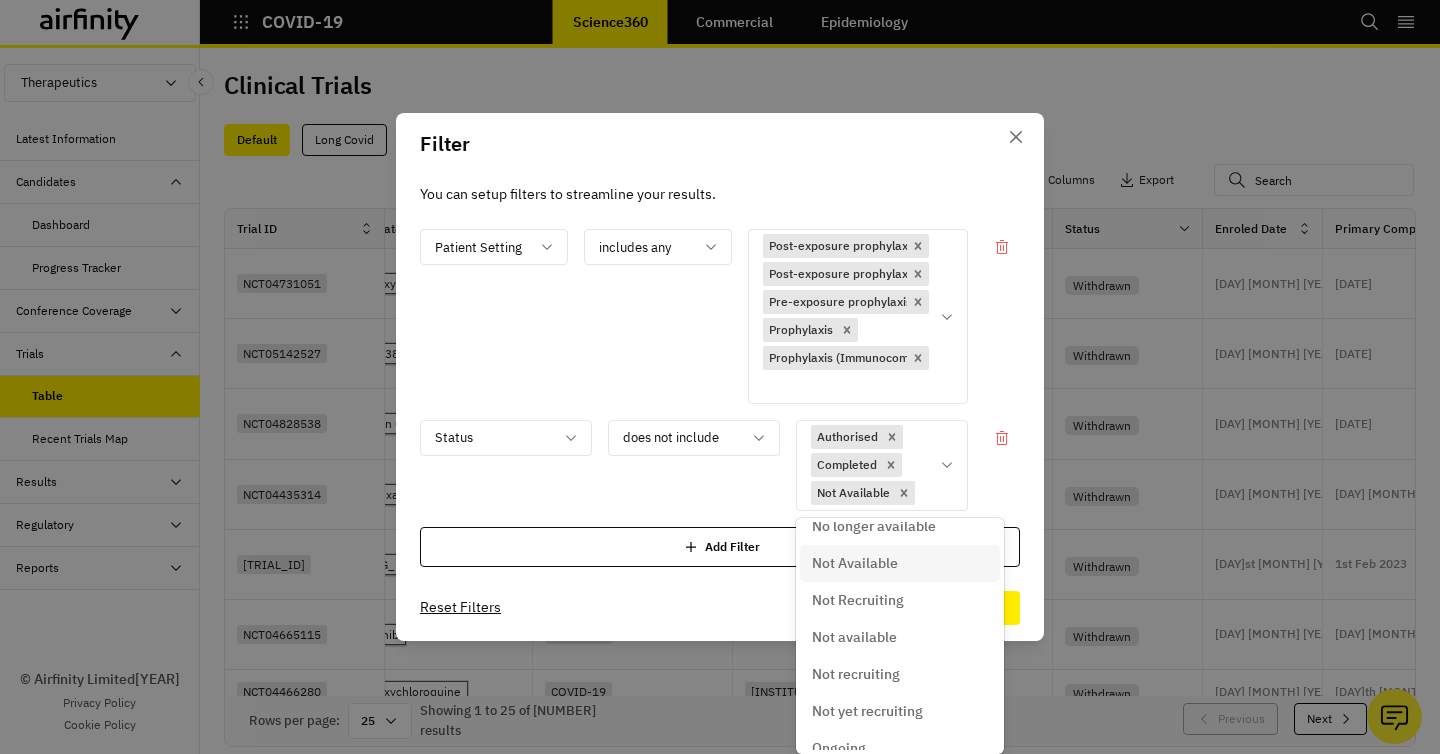 scroll, scrollTop: 378, scrollLeft: 0, axis: vertical 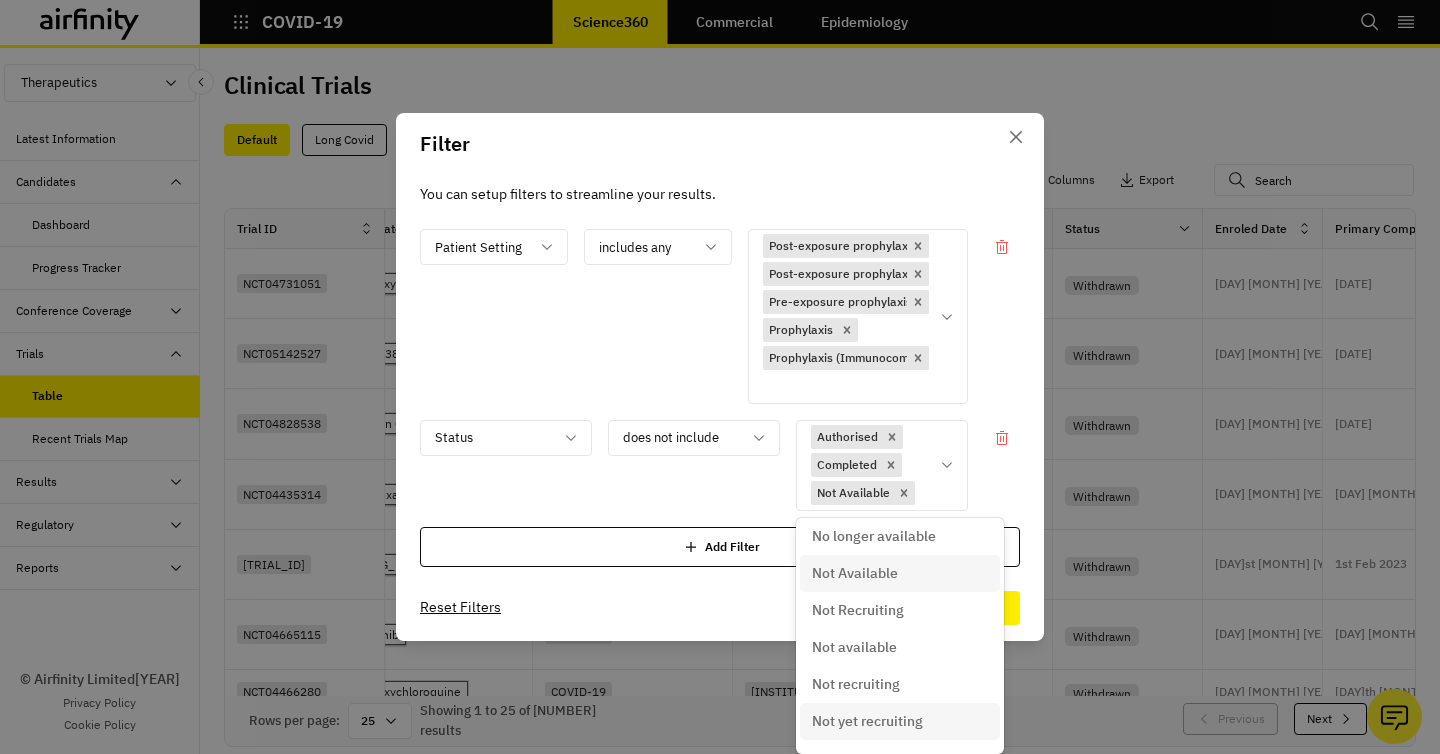 click on "Not yet recruiting" at bounding box center (867, 721) 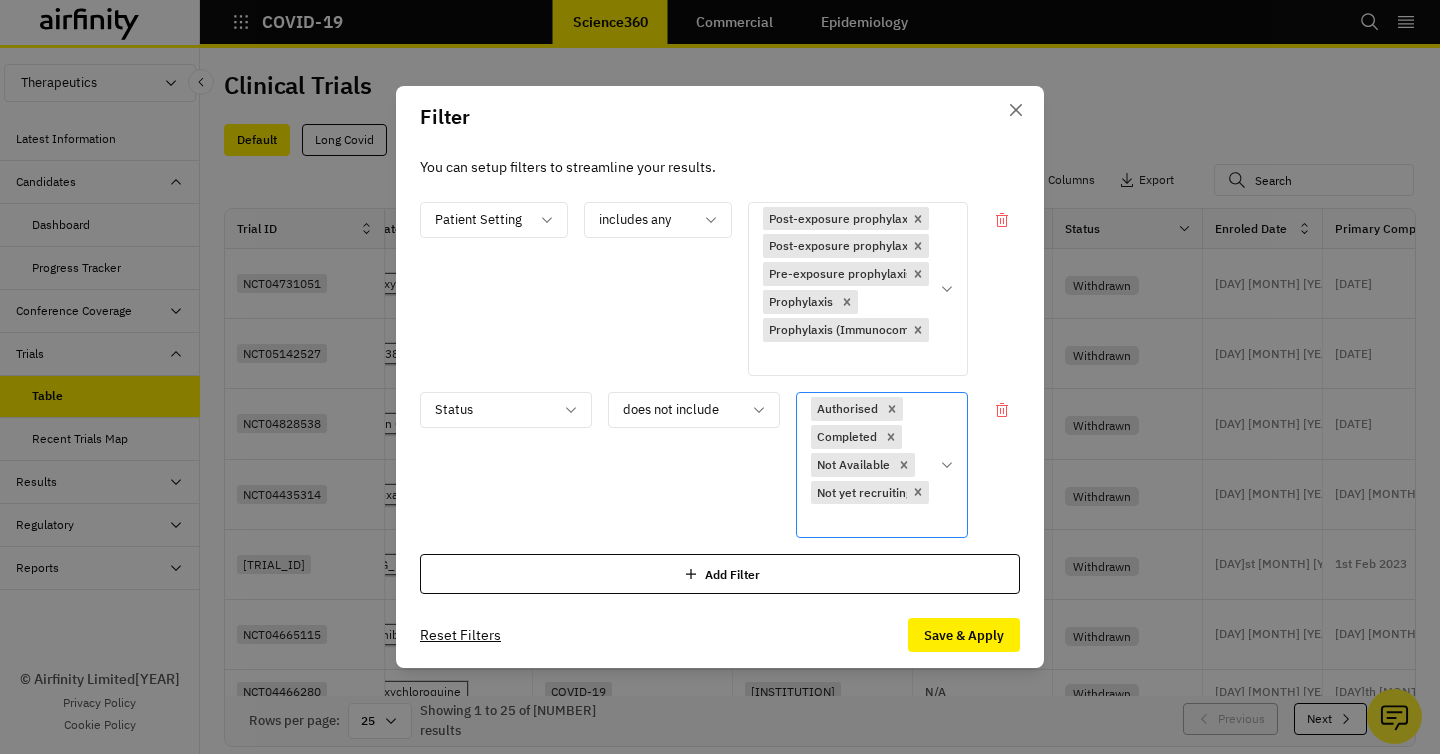 click at bounding box center (870, 520) 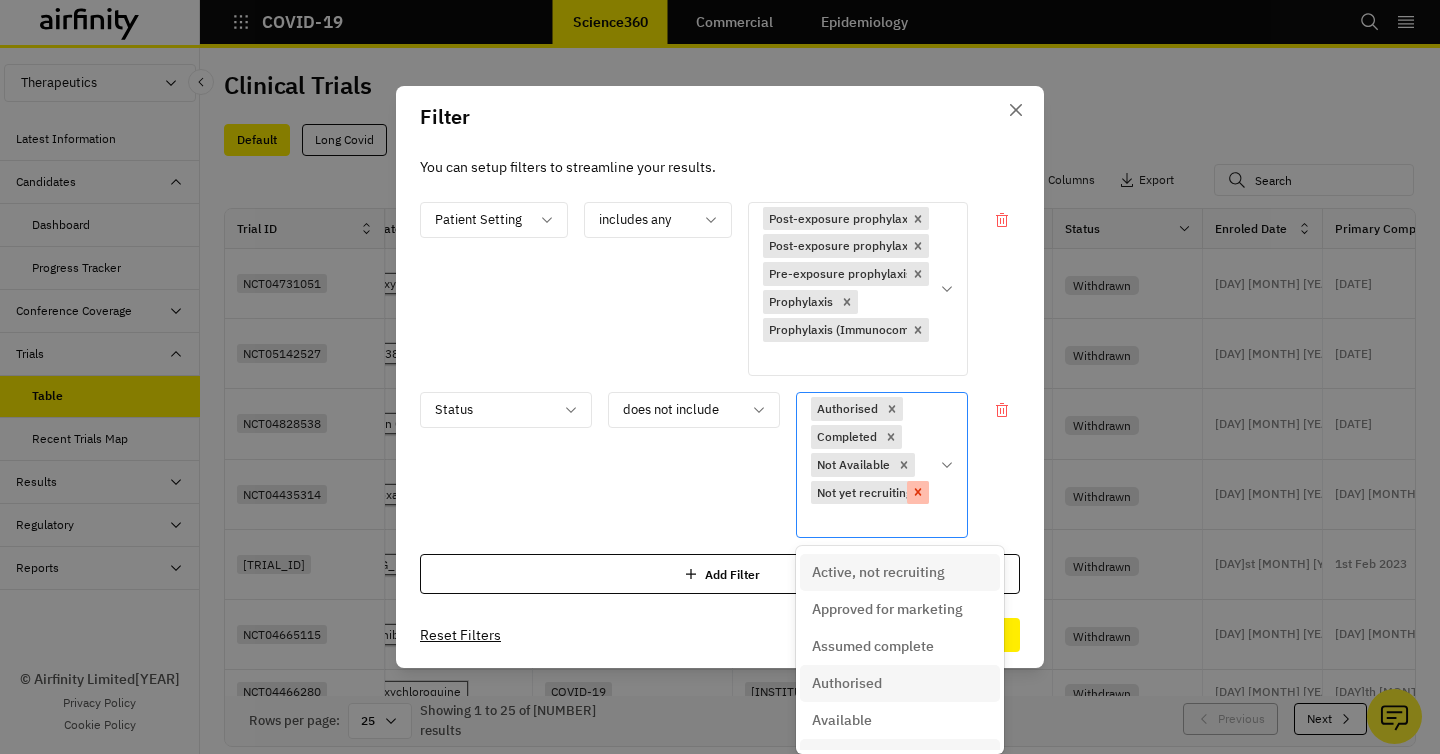 click at bounding box center (918, 493) 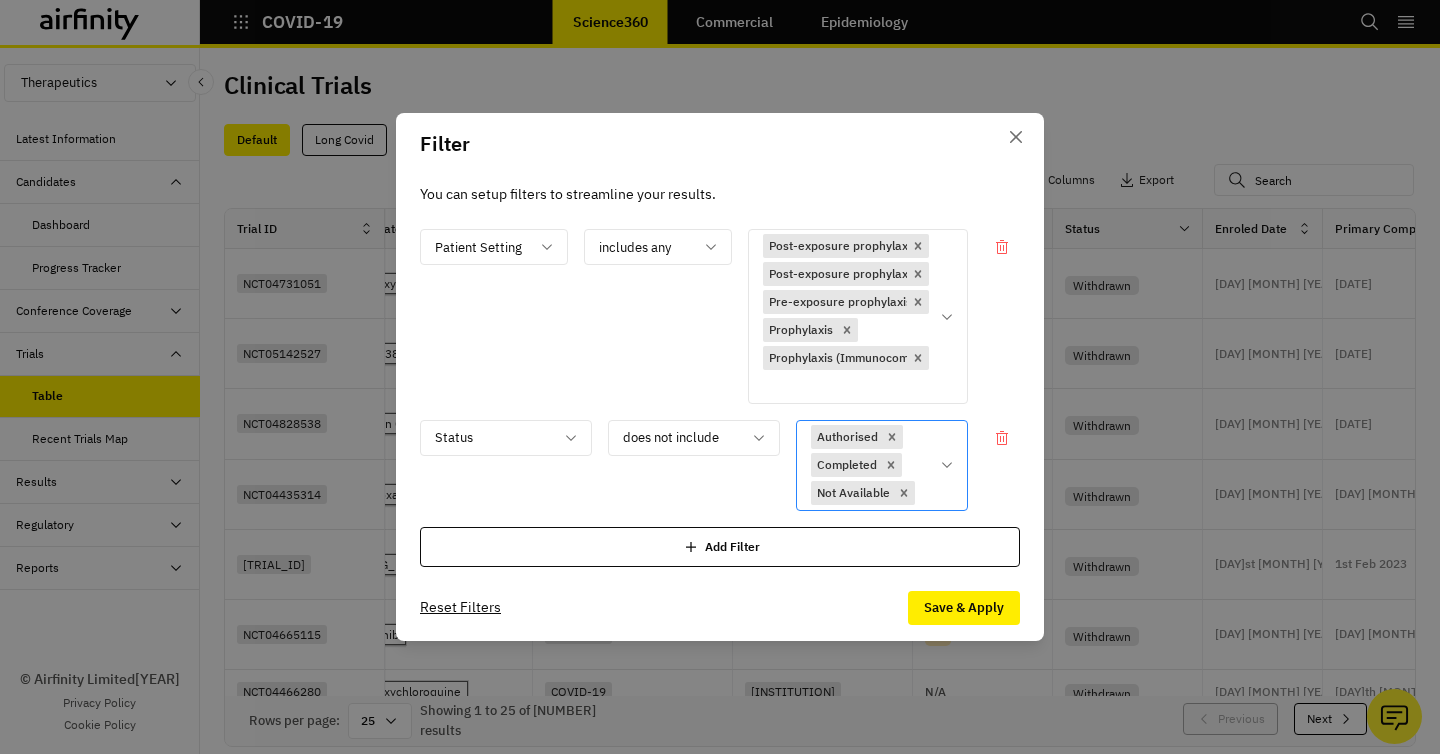 click on "Authorised Completed Not Available" at bounding box center [868, 465] 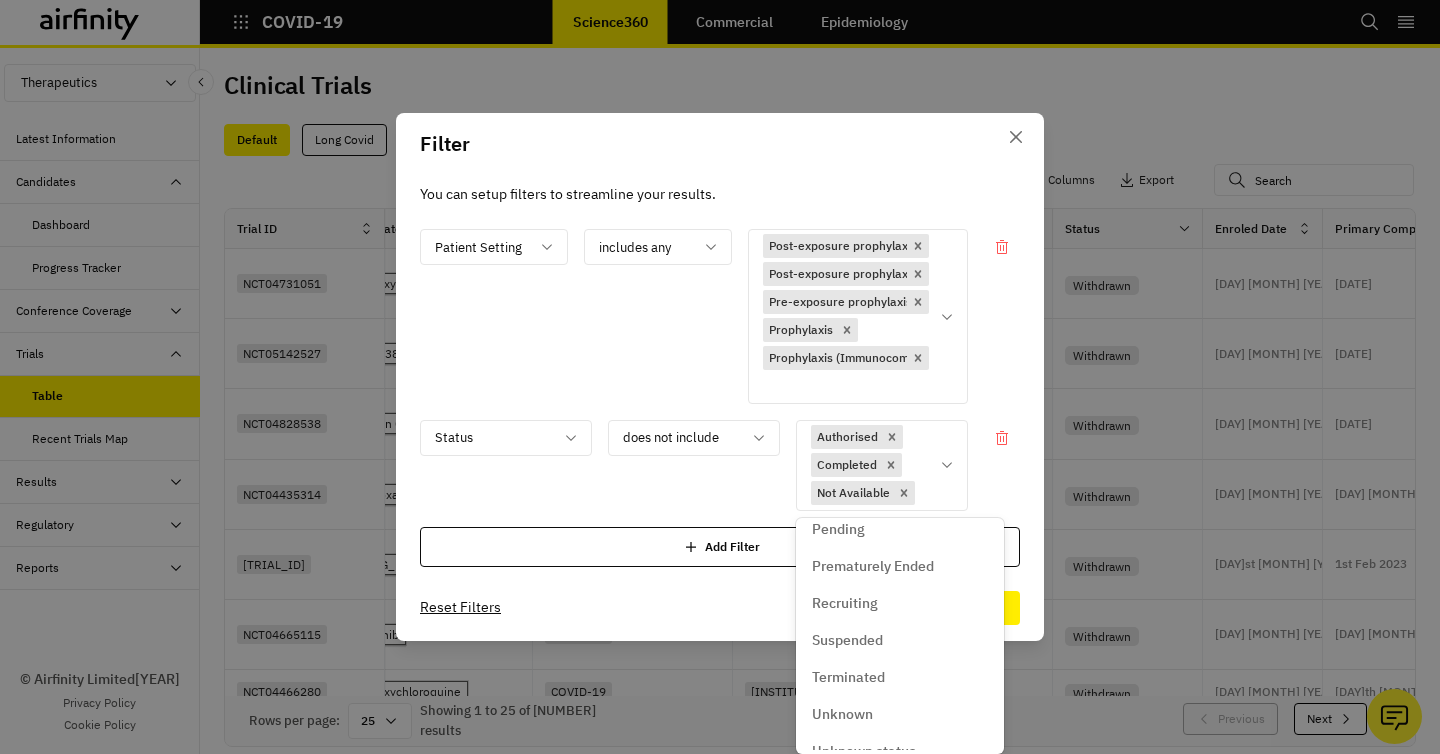 scroll, scrollTop: 853, scrollLeft: 0, axis: vertical 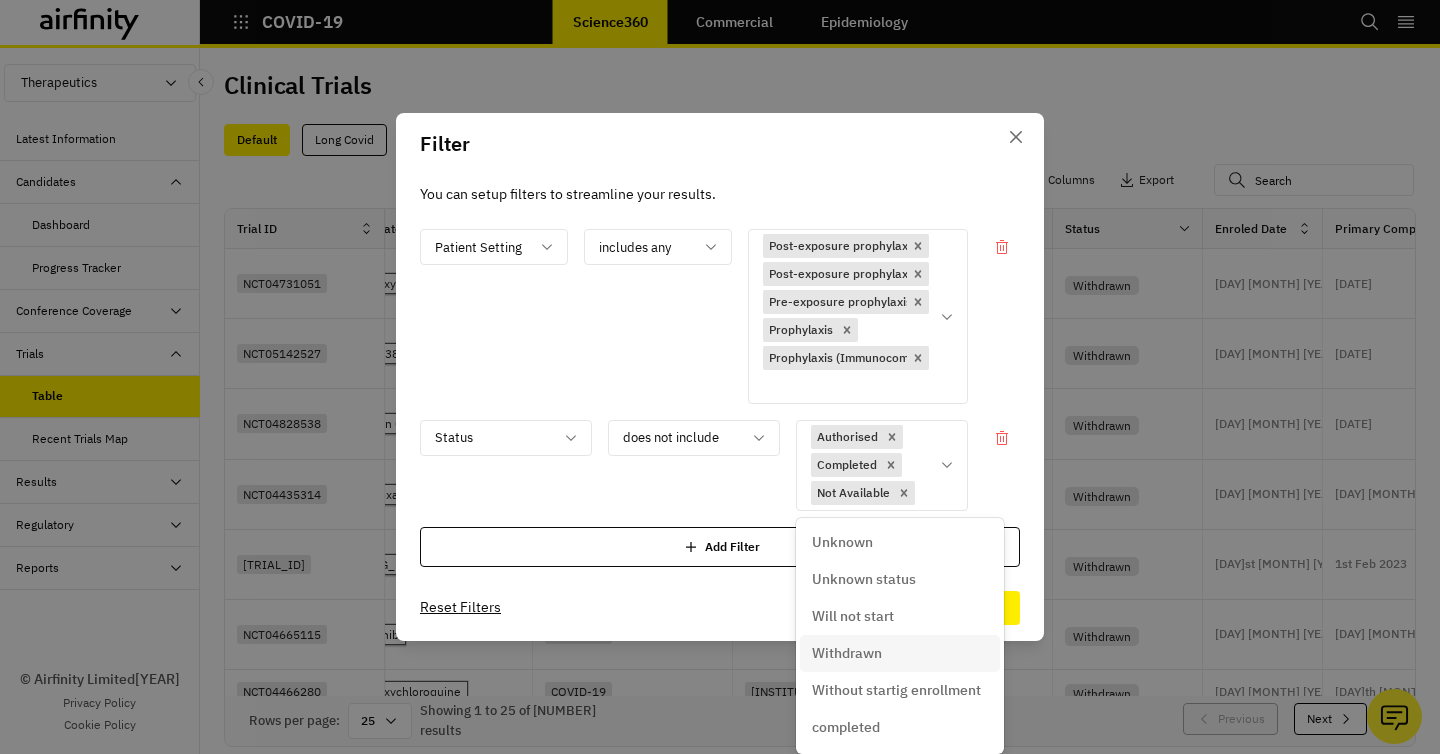 click on "Withdrawn" at bounding box center [847, 653] 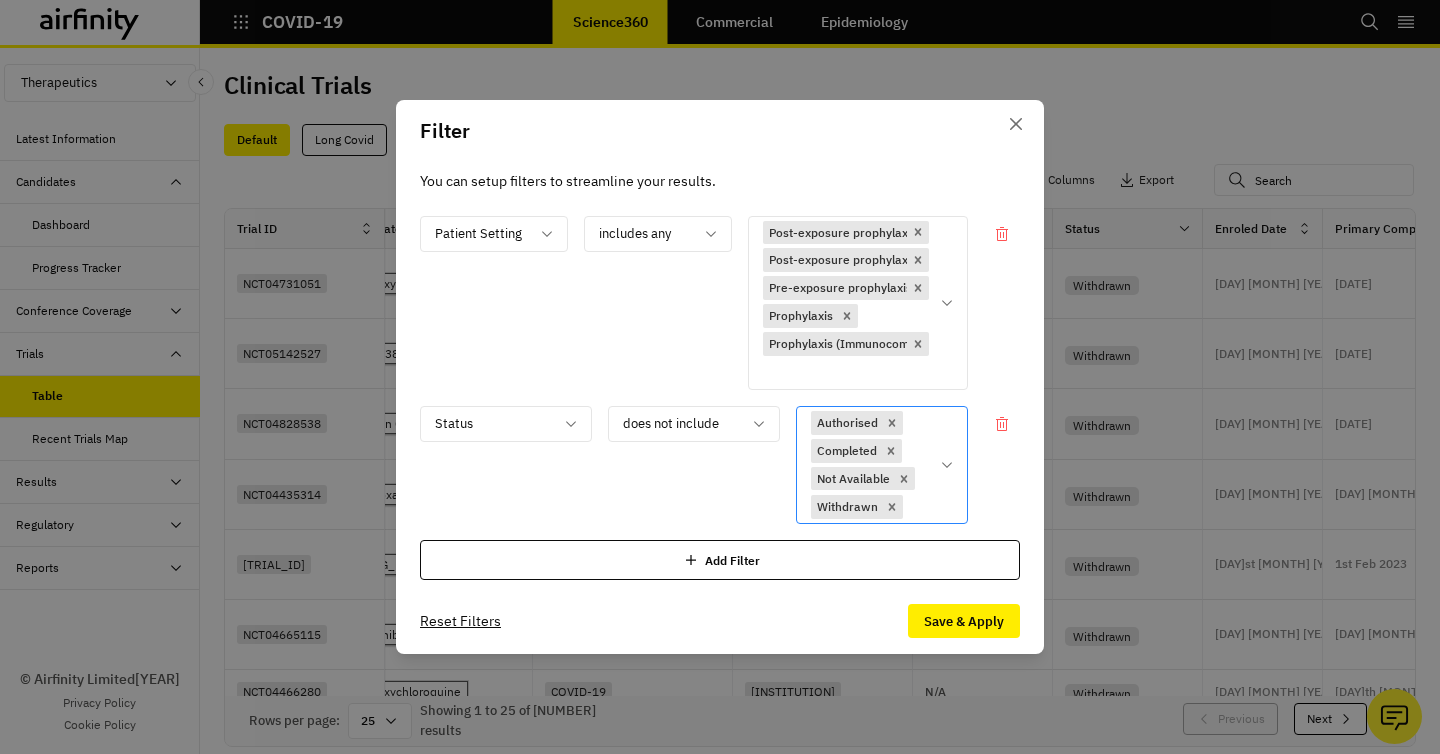 click on "Authorised Completed Not Available Withdrawn" at bounding box center [868, 465] 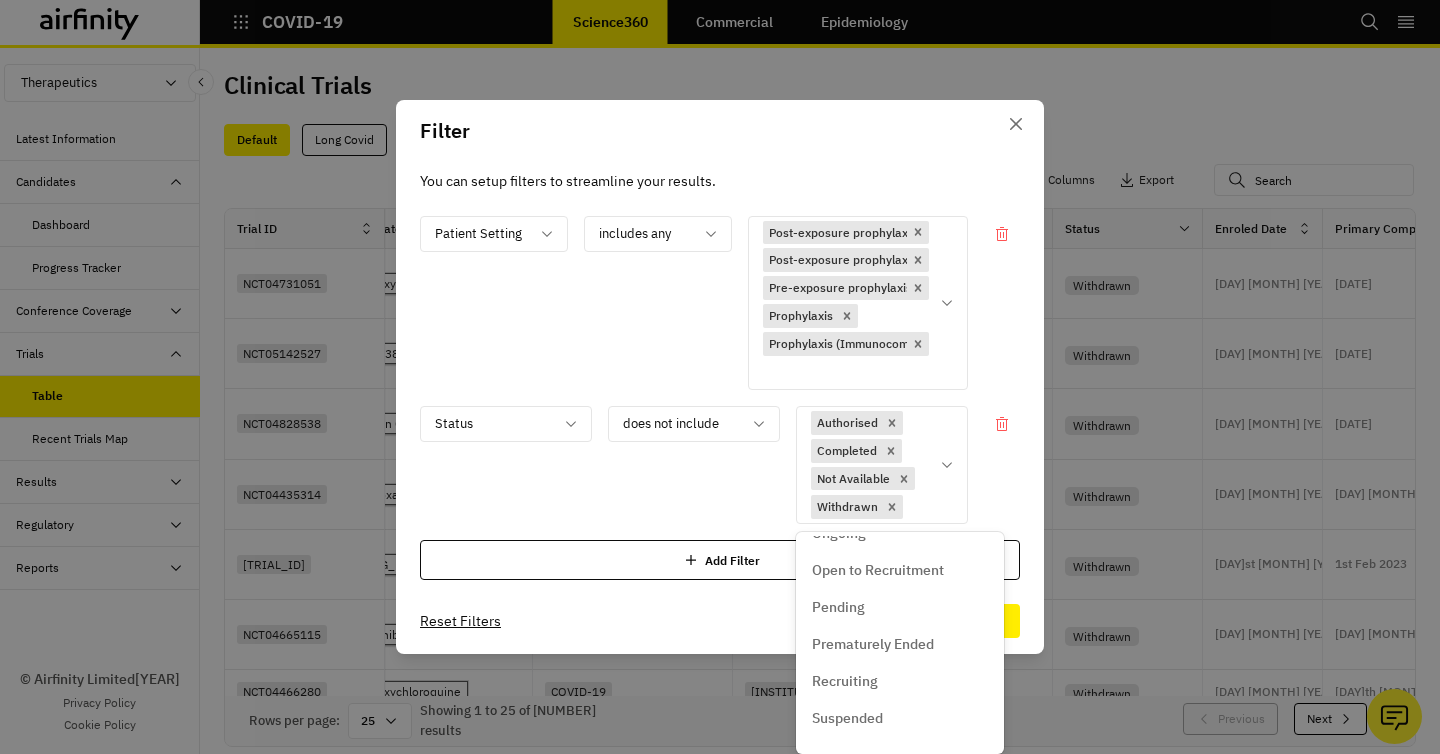 scroll, scrollTop: 867, scrollLeft: 0, axis: vertical 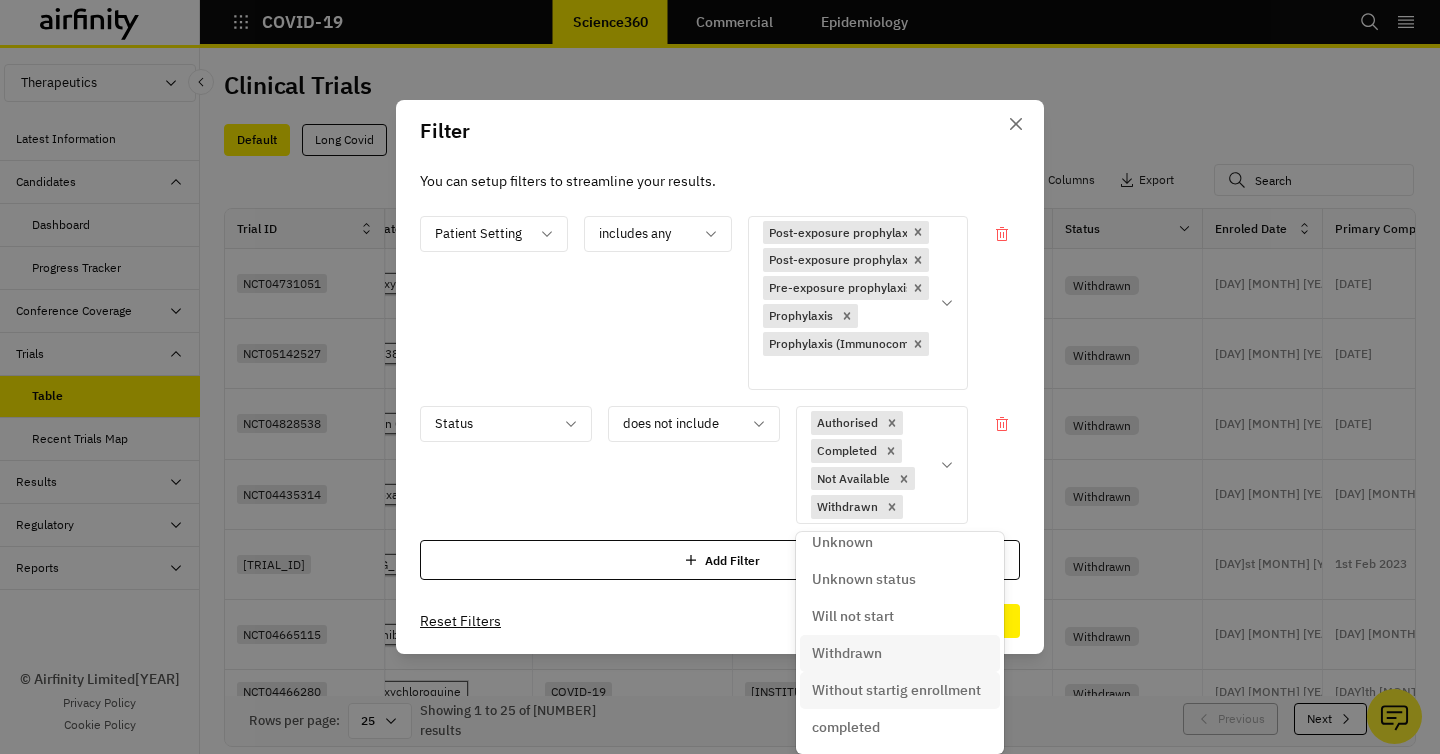 click on "Without startig enrollment" at bounding box center [896, 690] 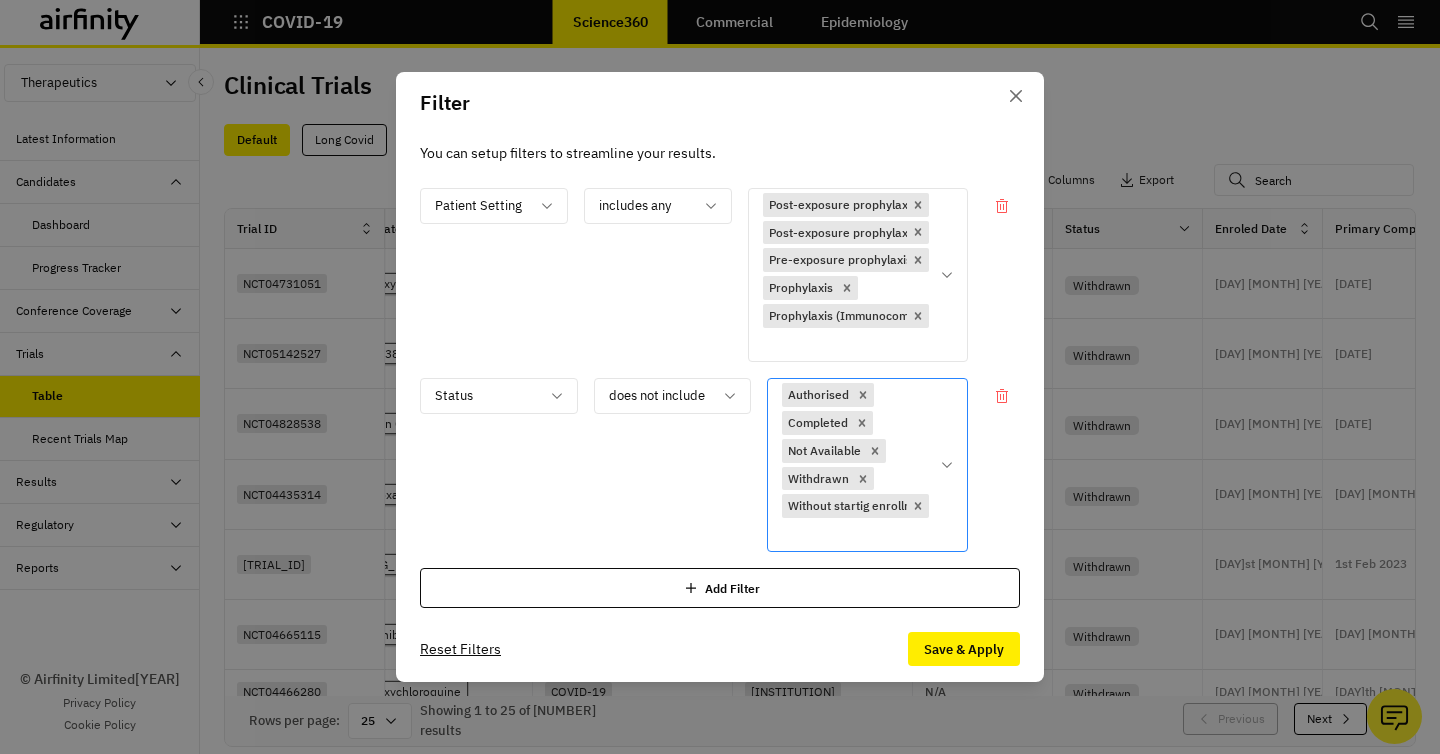 click 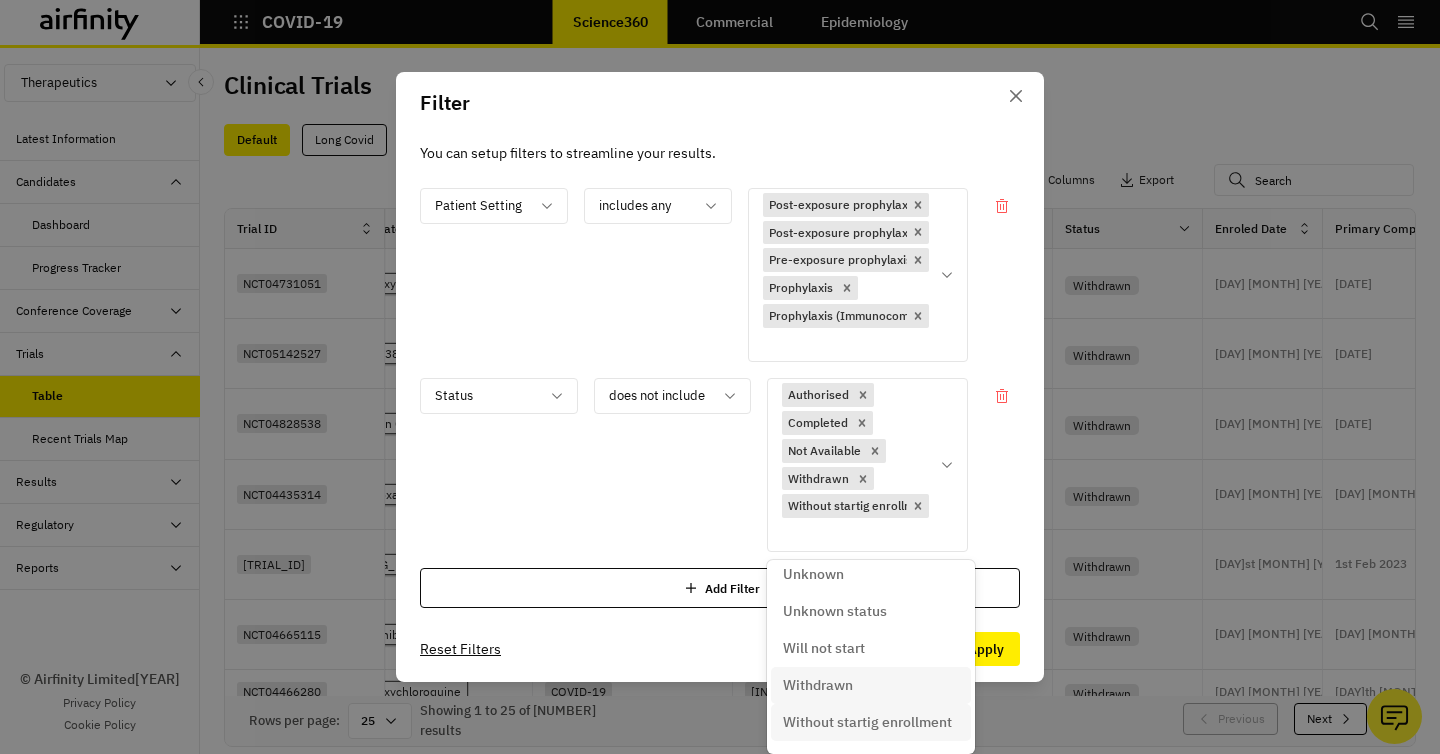scroll, scrollTop: 895, scrollLeft: 0, axis: vertical 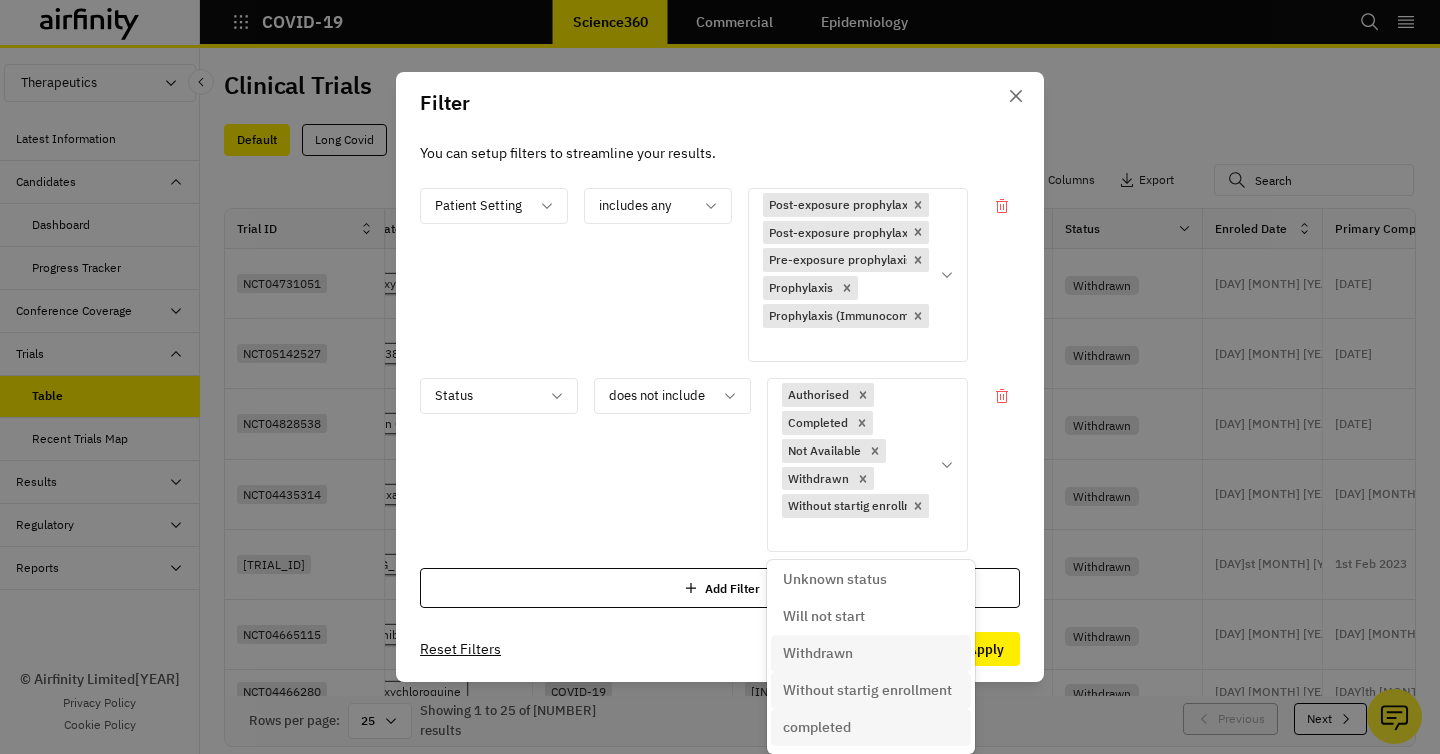 click on "completed" at bounding box center (871, 727) 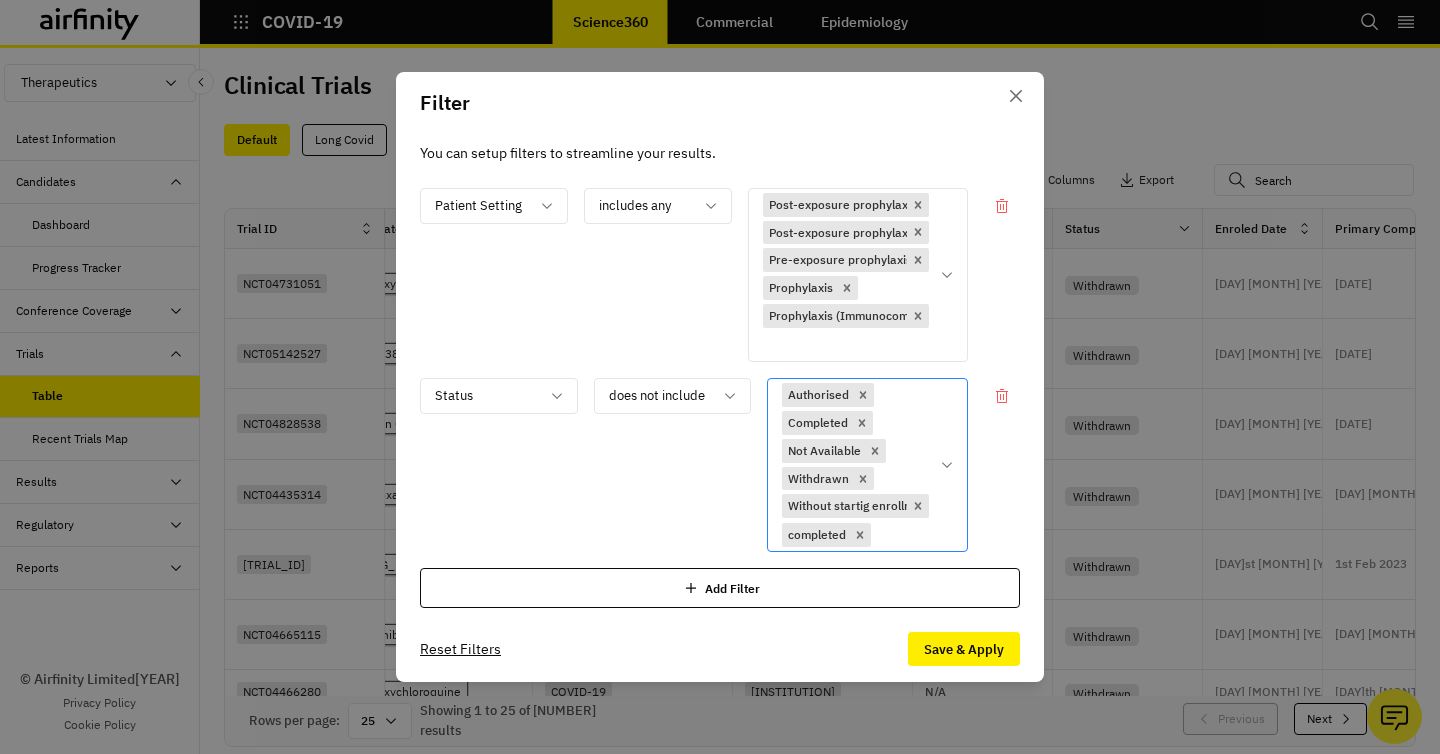 click on "Authorised Completed Not Available Withdrawn Without startig enrollment completed" at bounding box center [853, 465] 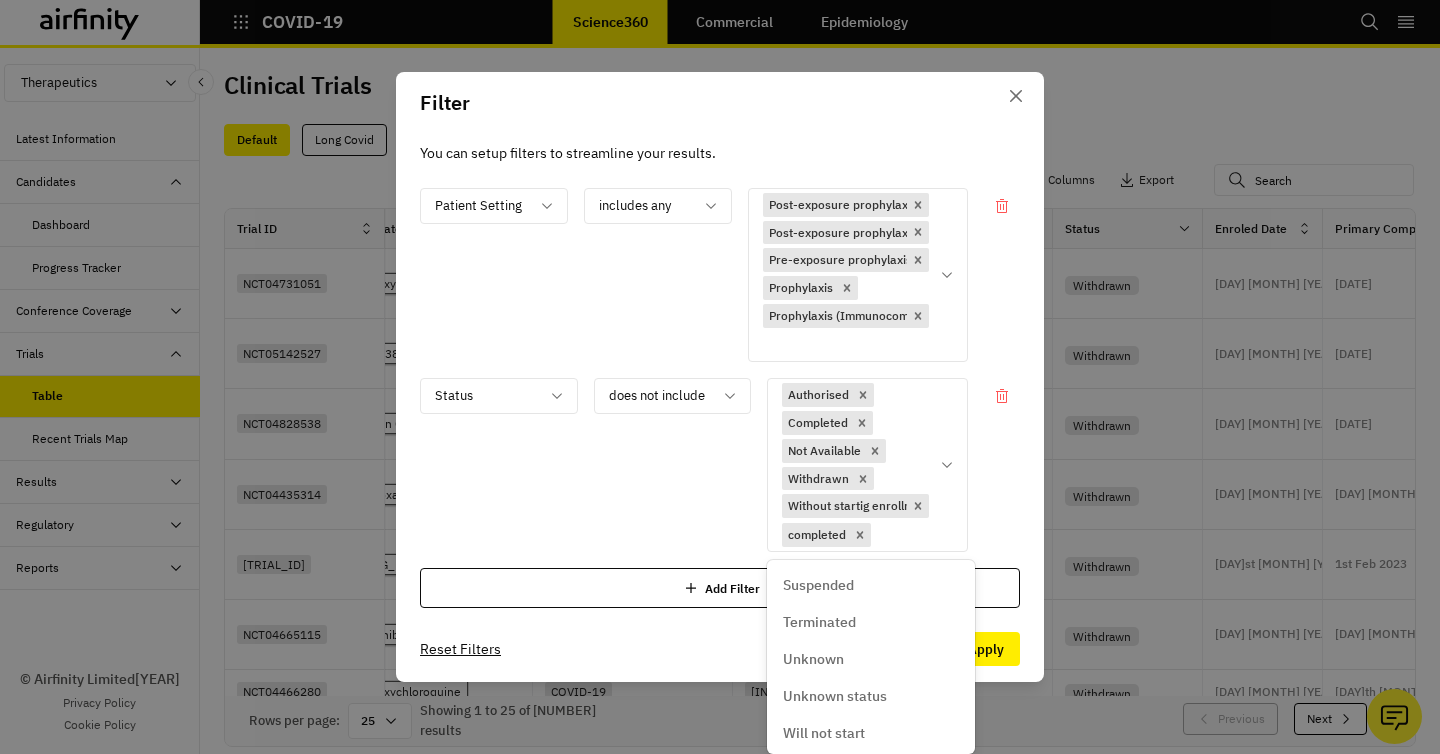 scroll, scrollTop: 895, scrollLeft: 0, axis: vertical 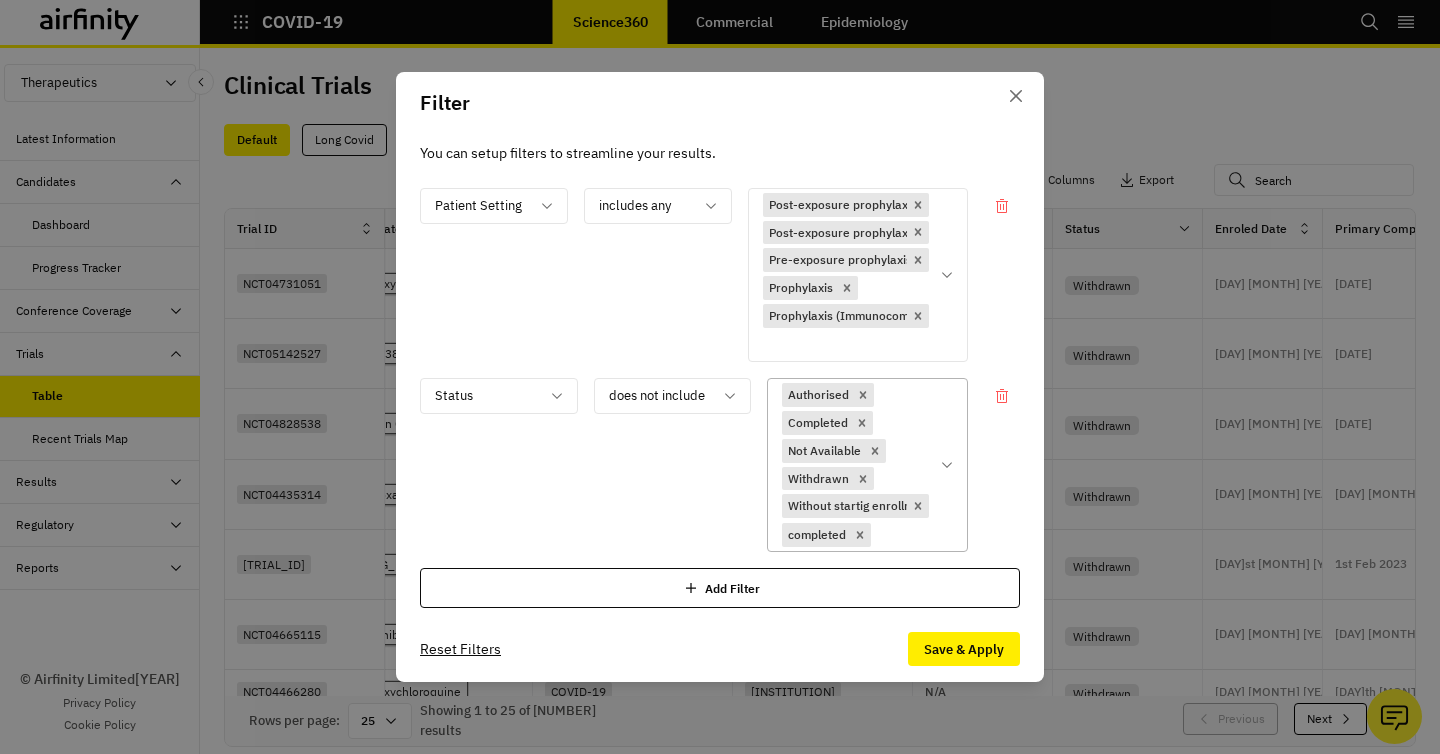 click 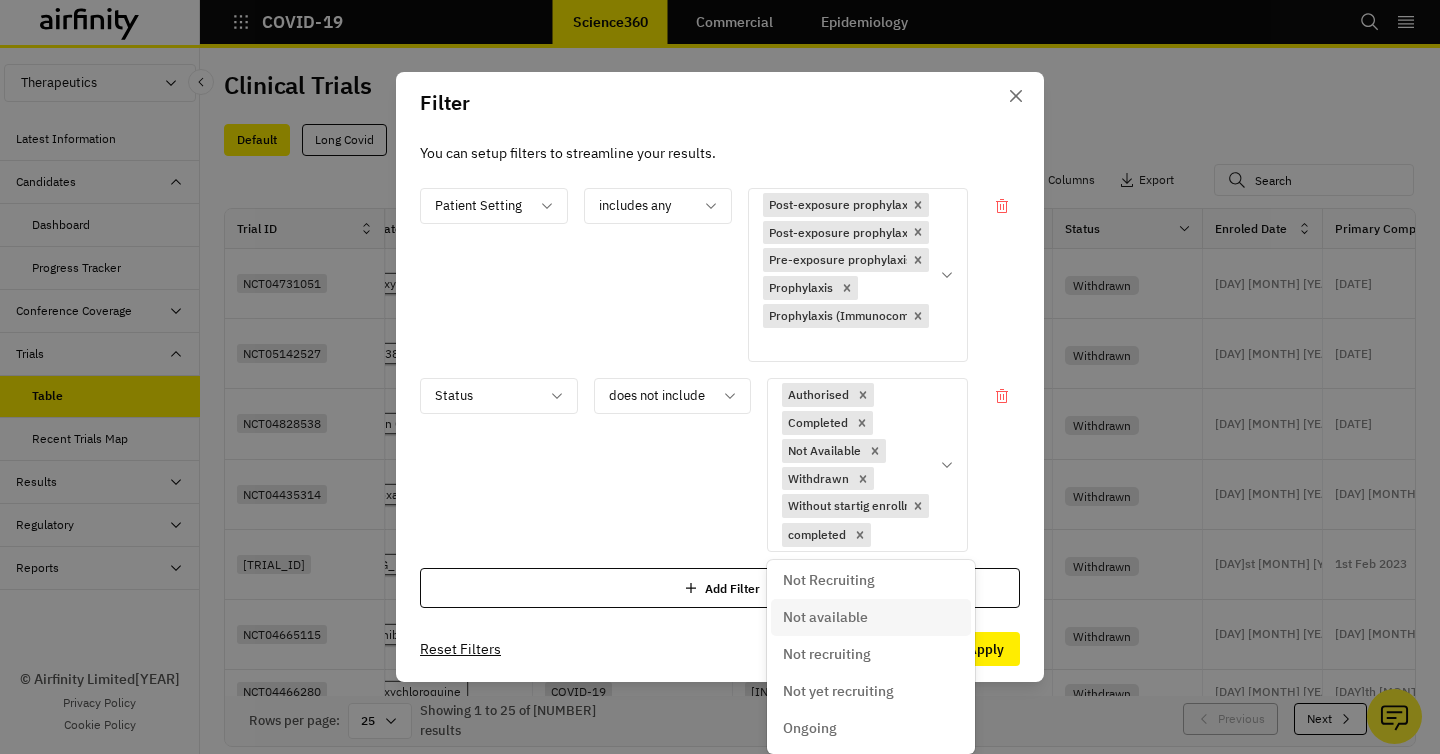 scroll, scrollTop: 895, scrollLeft: 0, axis: vertical 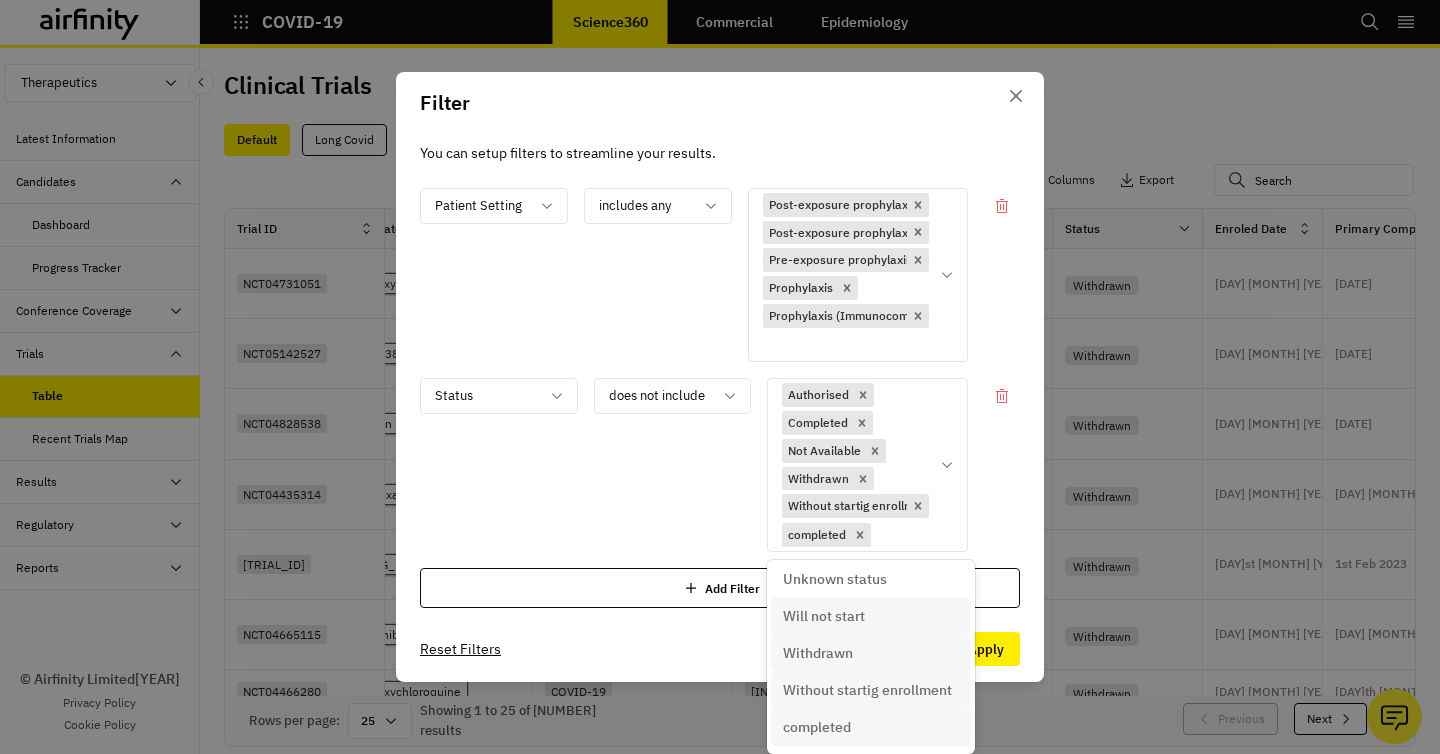click on "Will not start" at bounding box center [824, 616] 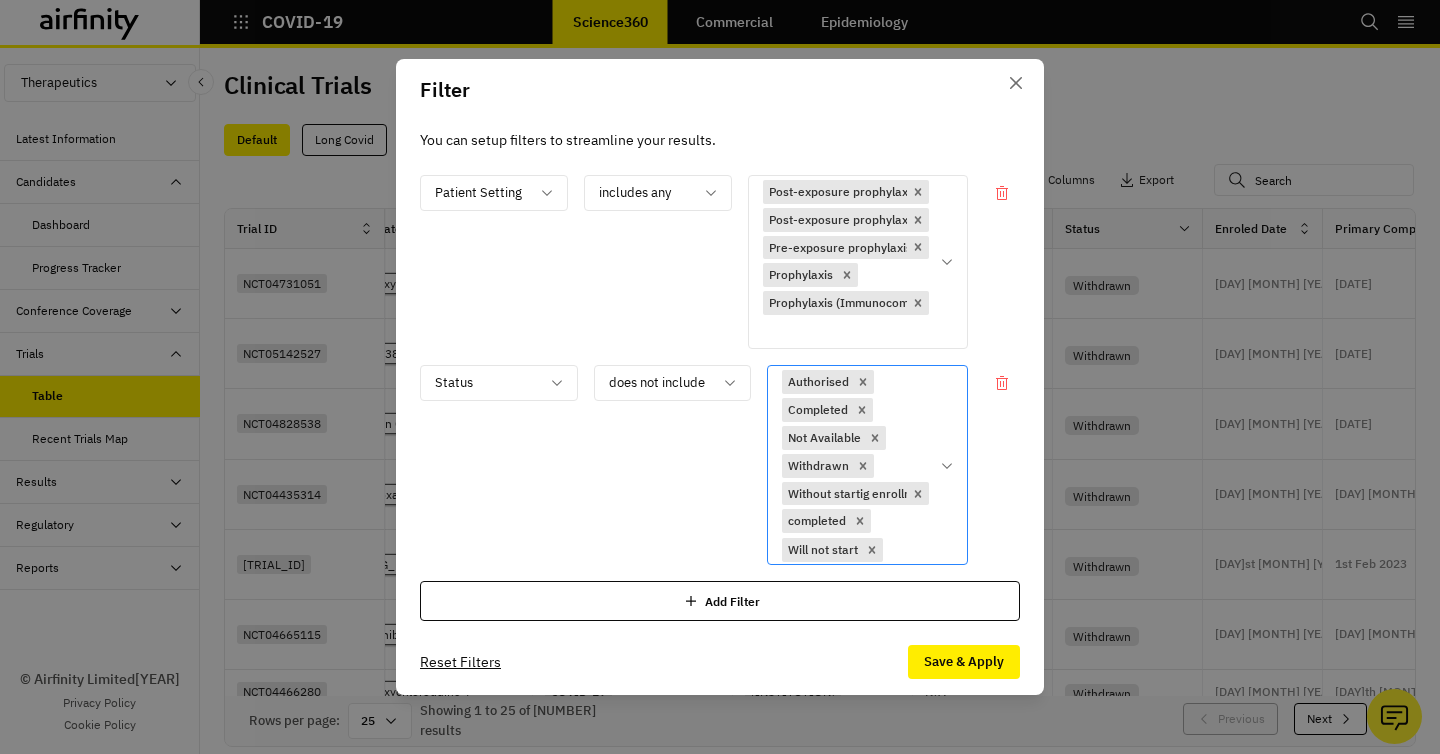 click on "Authorised Completed Not Available Withdrawn Without startig enrollment completed Will not start" at bounding box center [853, 466] 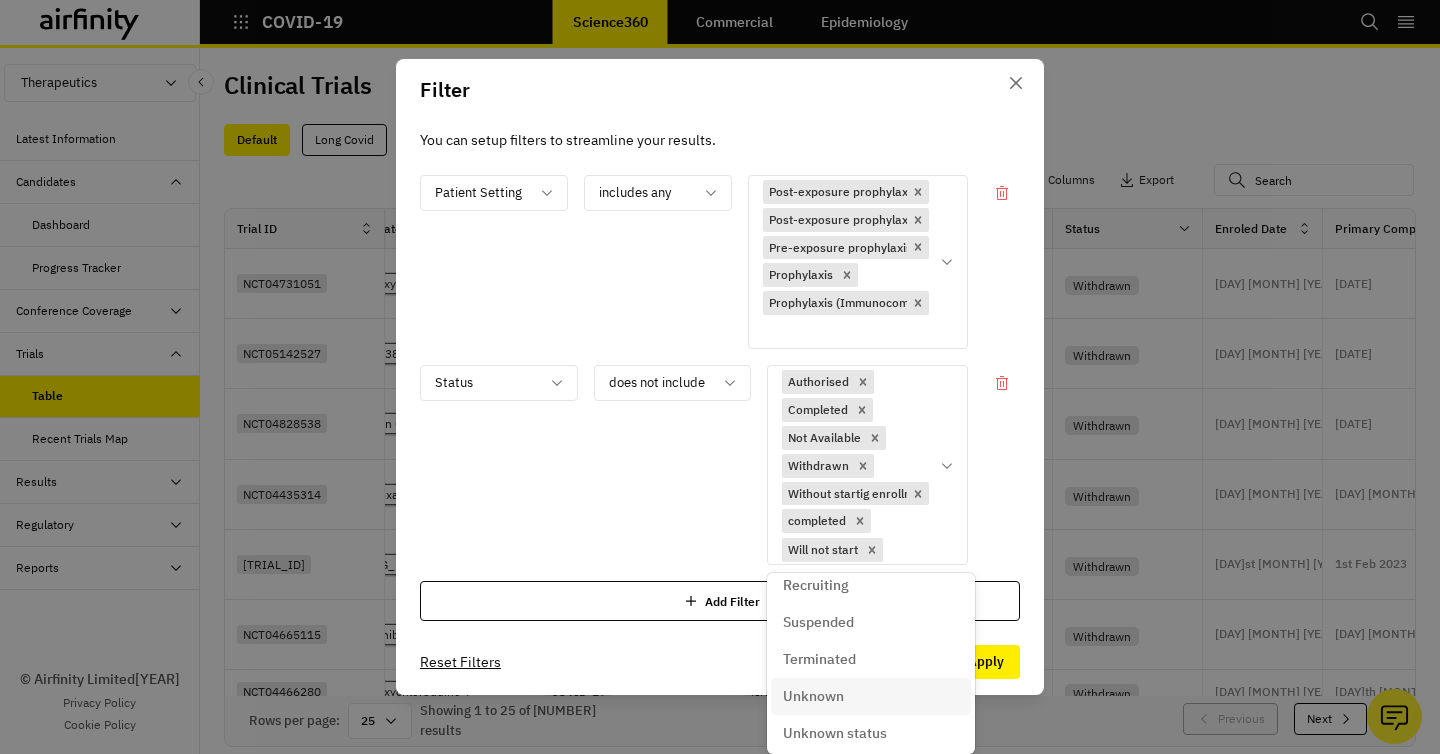 scroll, scrollTop: 765, scrollLeft: 0, axis: vertical 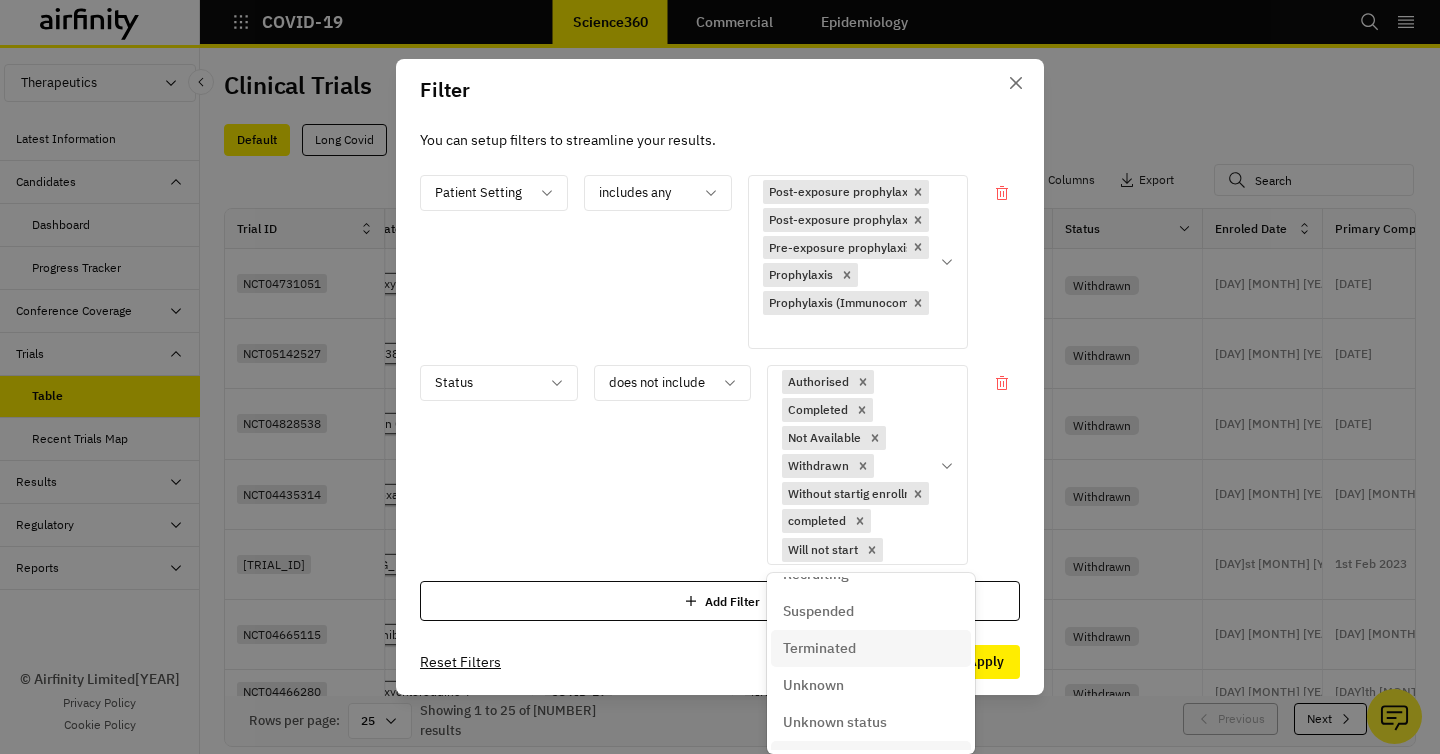 click on "Terminated" at bounding box center (871, 648) 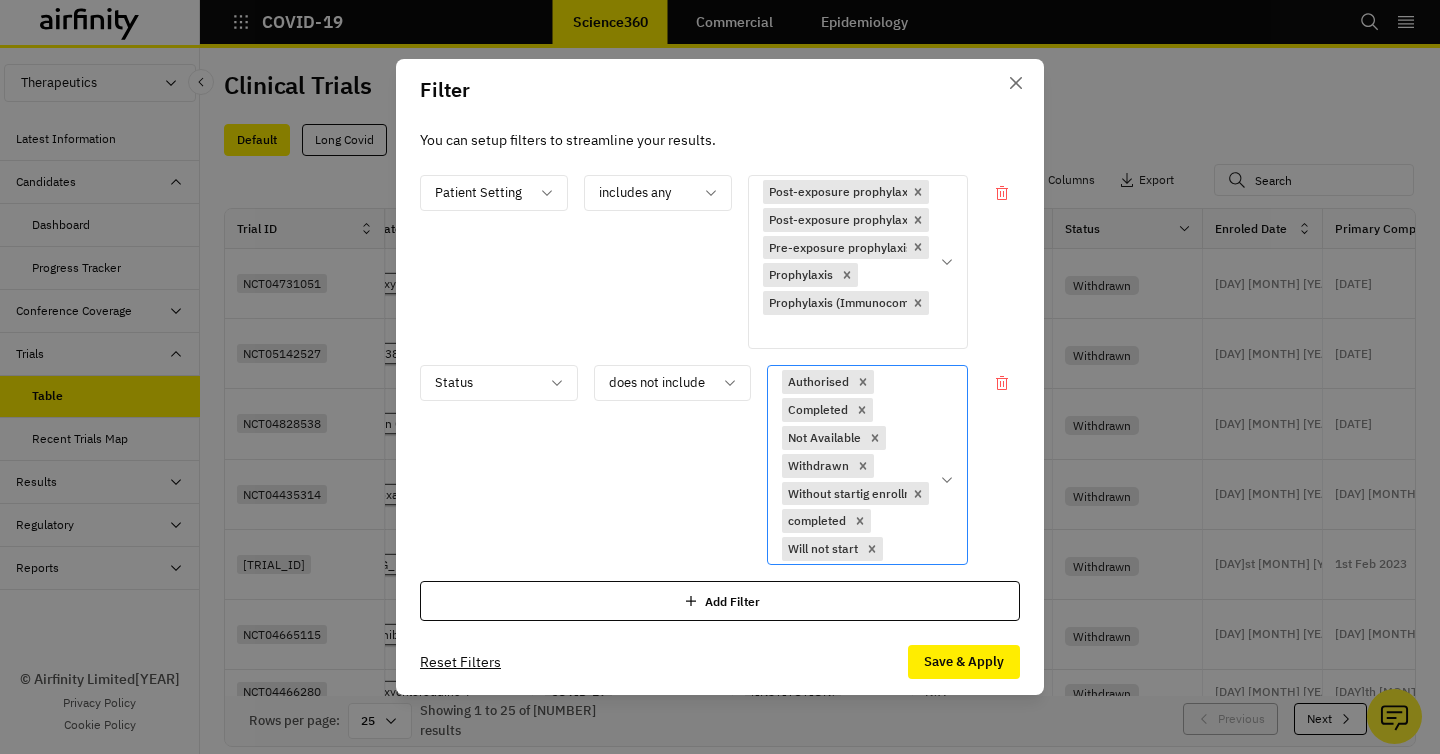 click on "Authorised Completed Not Available Withdrawn Without startig enrollment completed Will not start Terminated" at bounding box center [853, 480] 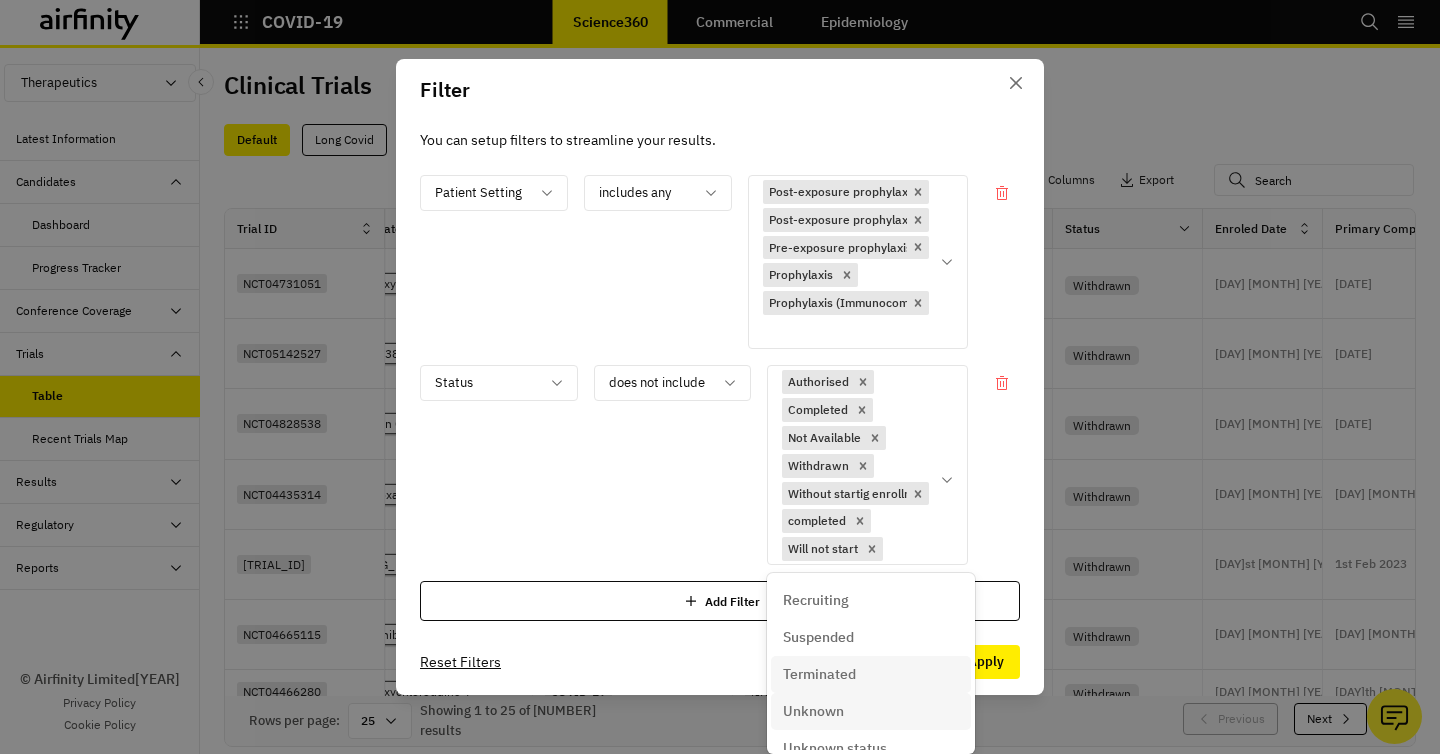 scroll, scrollTop: 730, scrollLeft: 0, axis: vertical 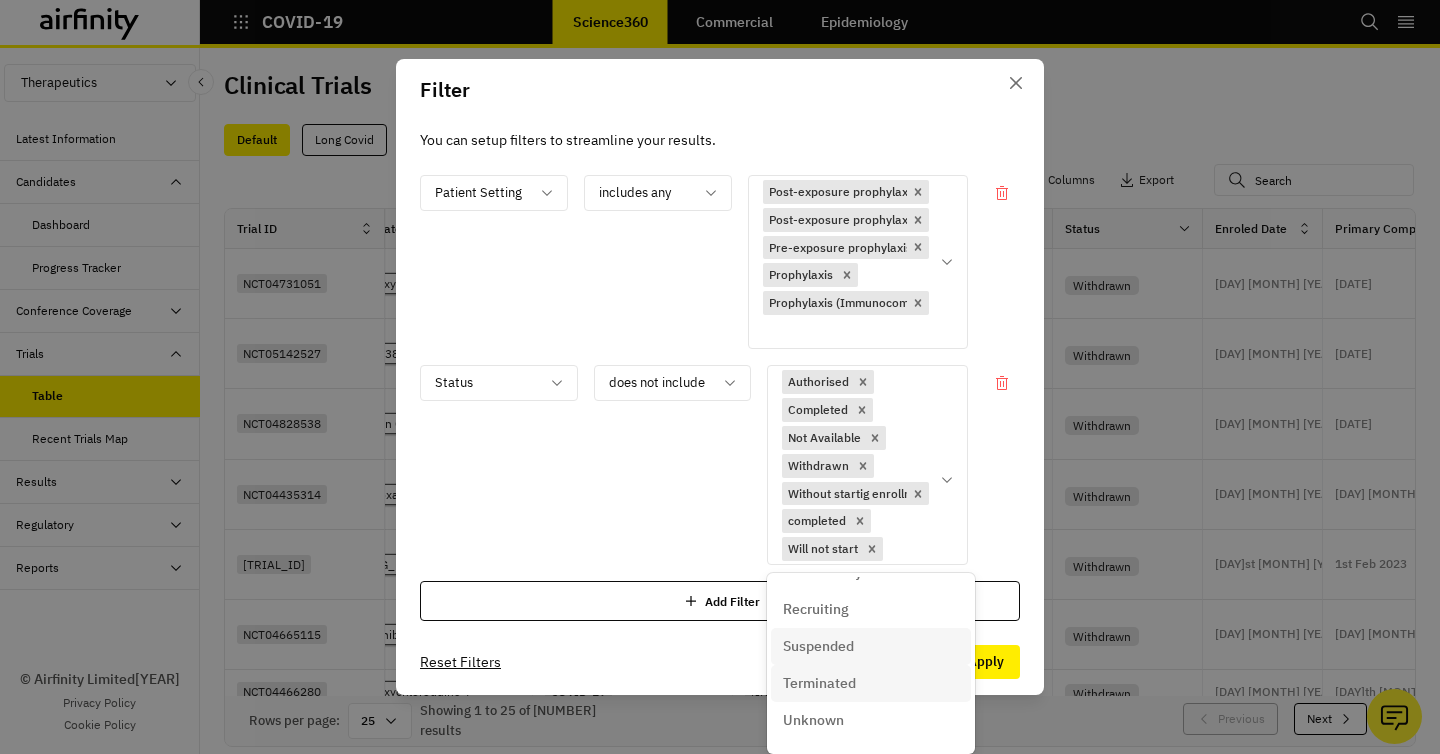 click on "Suspended" at bounding box center [871, 646] 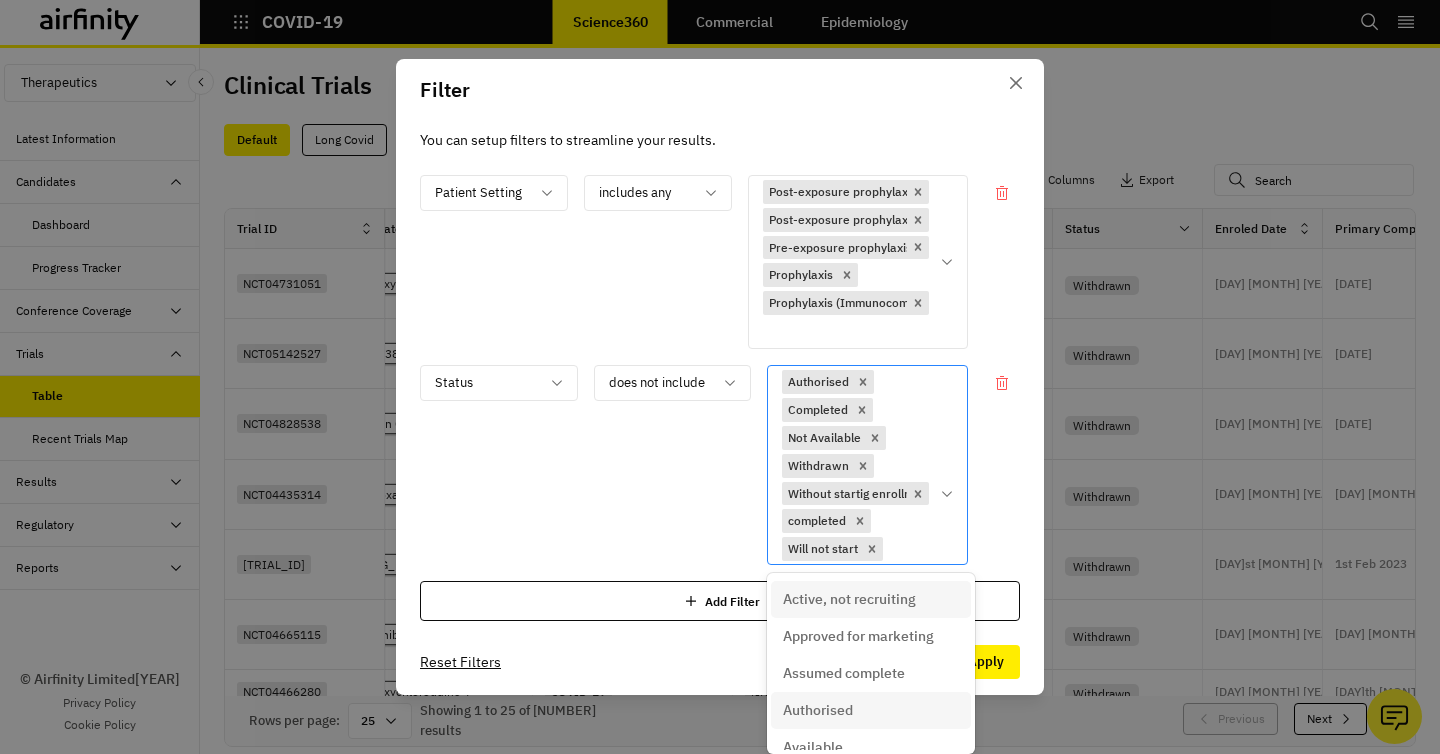 click 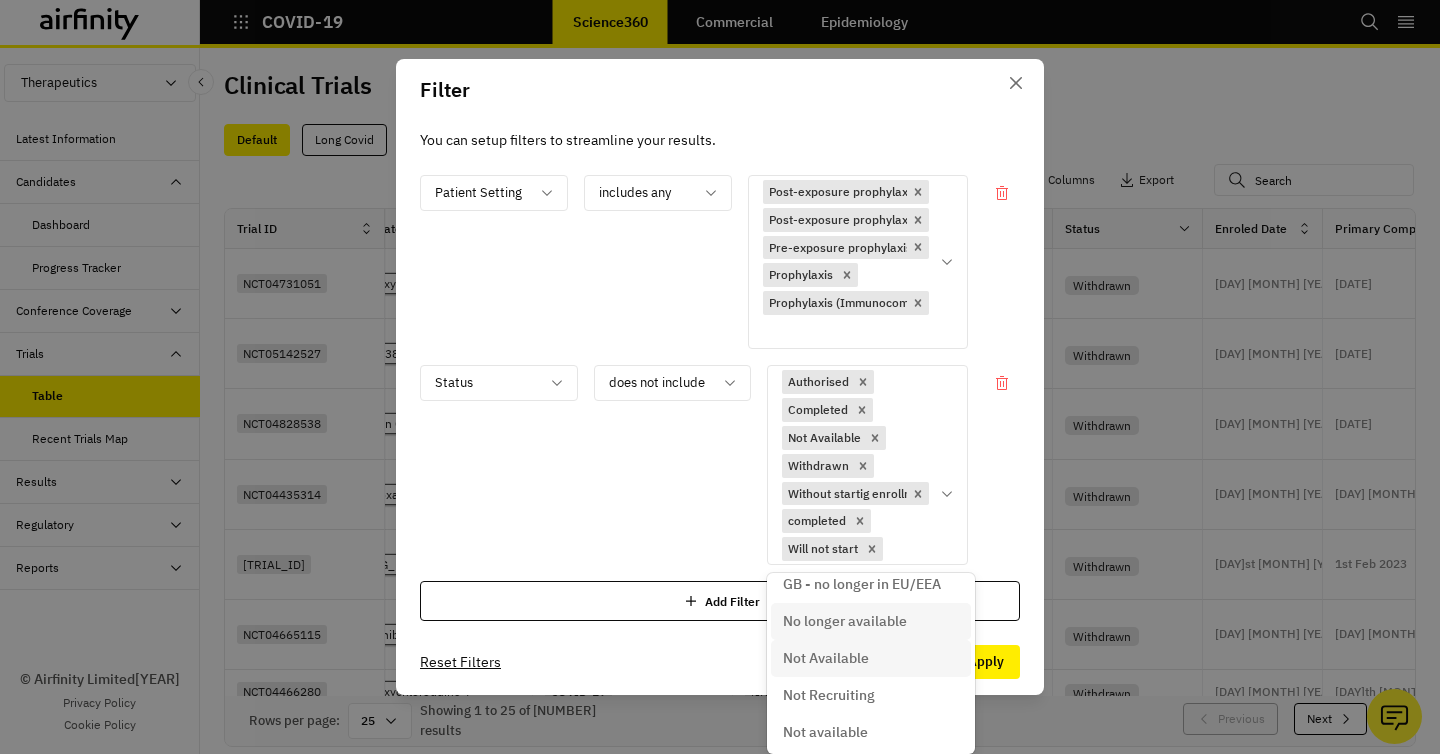 scroll, scrollTop: 349, scrollLeft: 0, axis: vertical 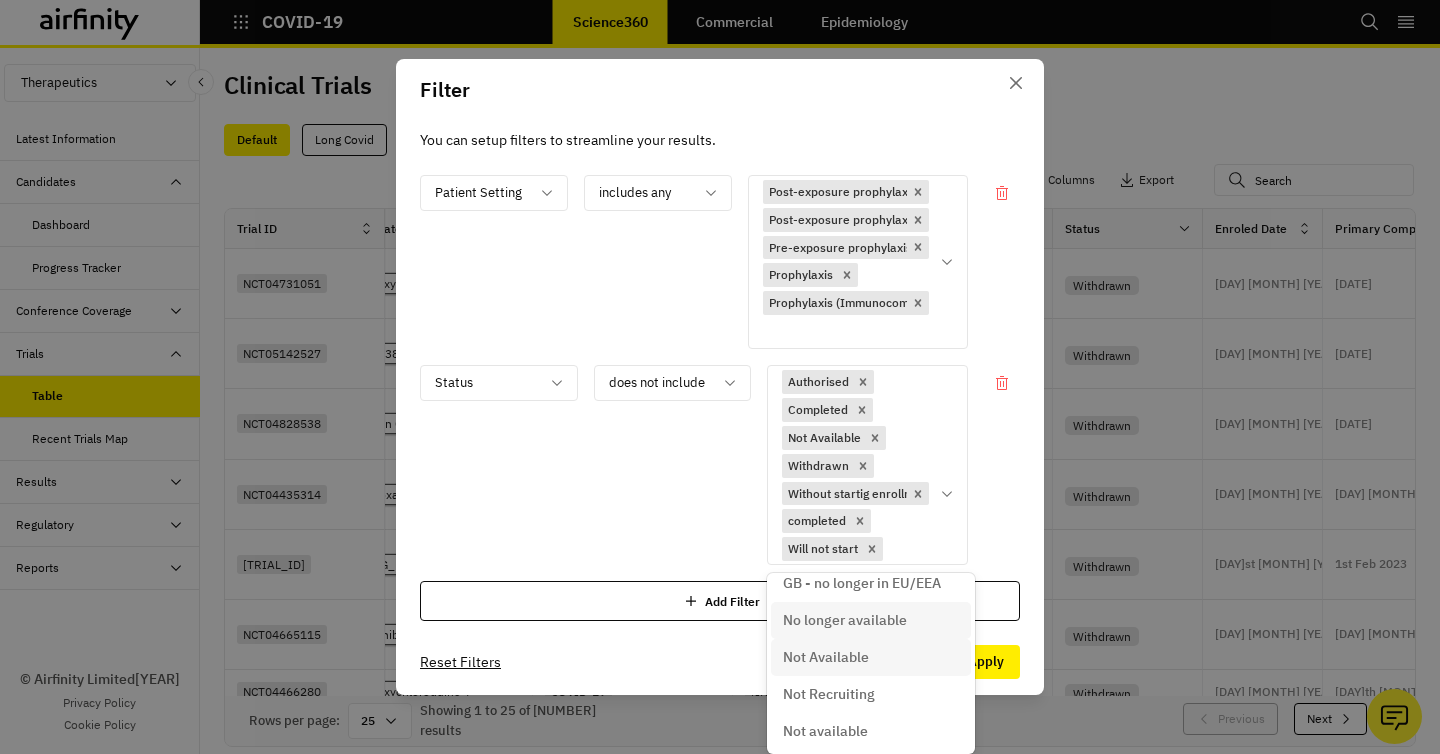 click on "No longer available" at bounding box center (845, 620) 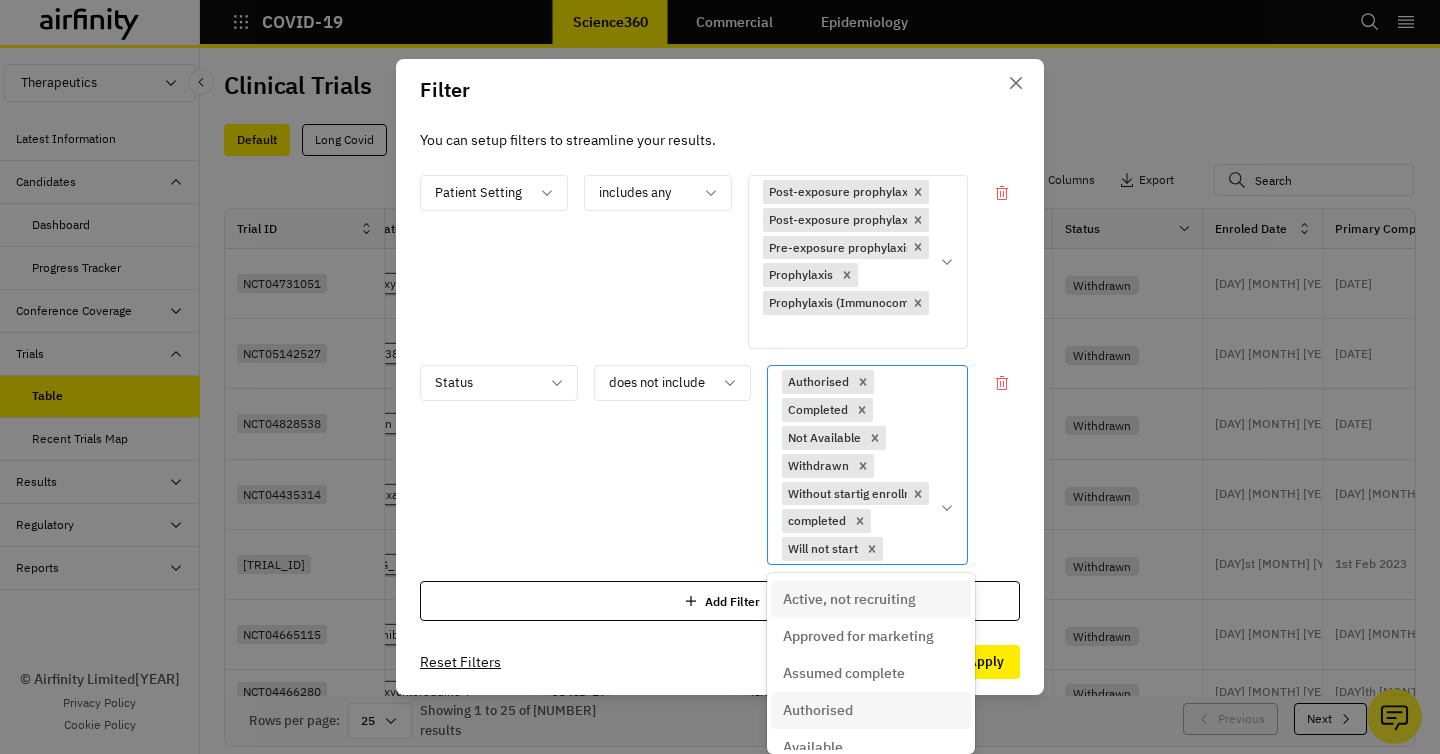 click on "Authorised Completed Not Available Withdrawn Without startig enrollment completed Will not start Terminated Suspended No longer available" at bounding box center [853, 508] 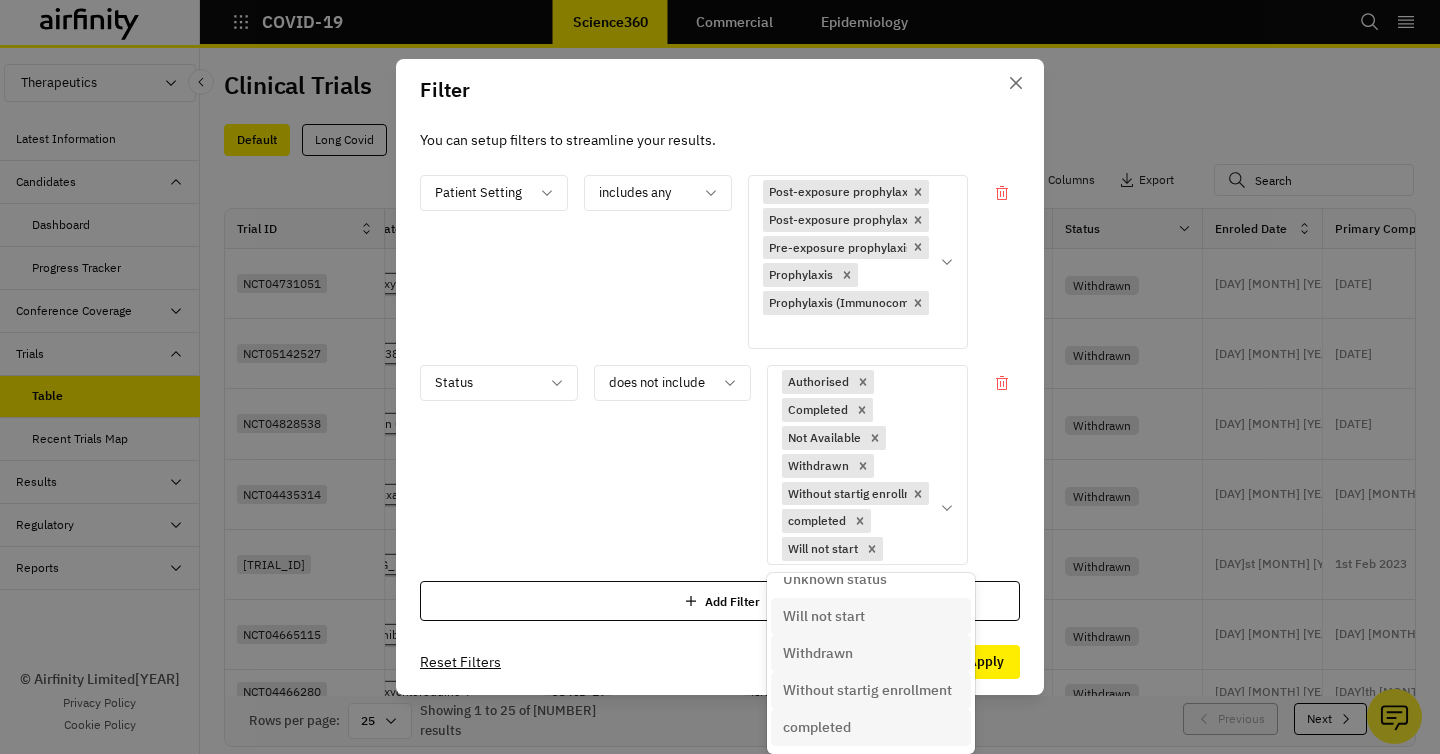 scroll, scrollTop: 889, scrollLeft: 0, axis: vertical 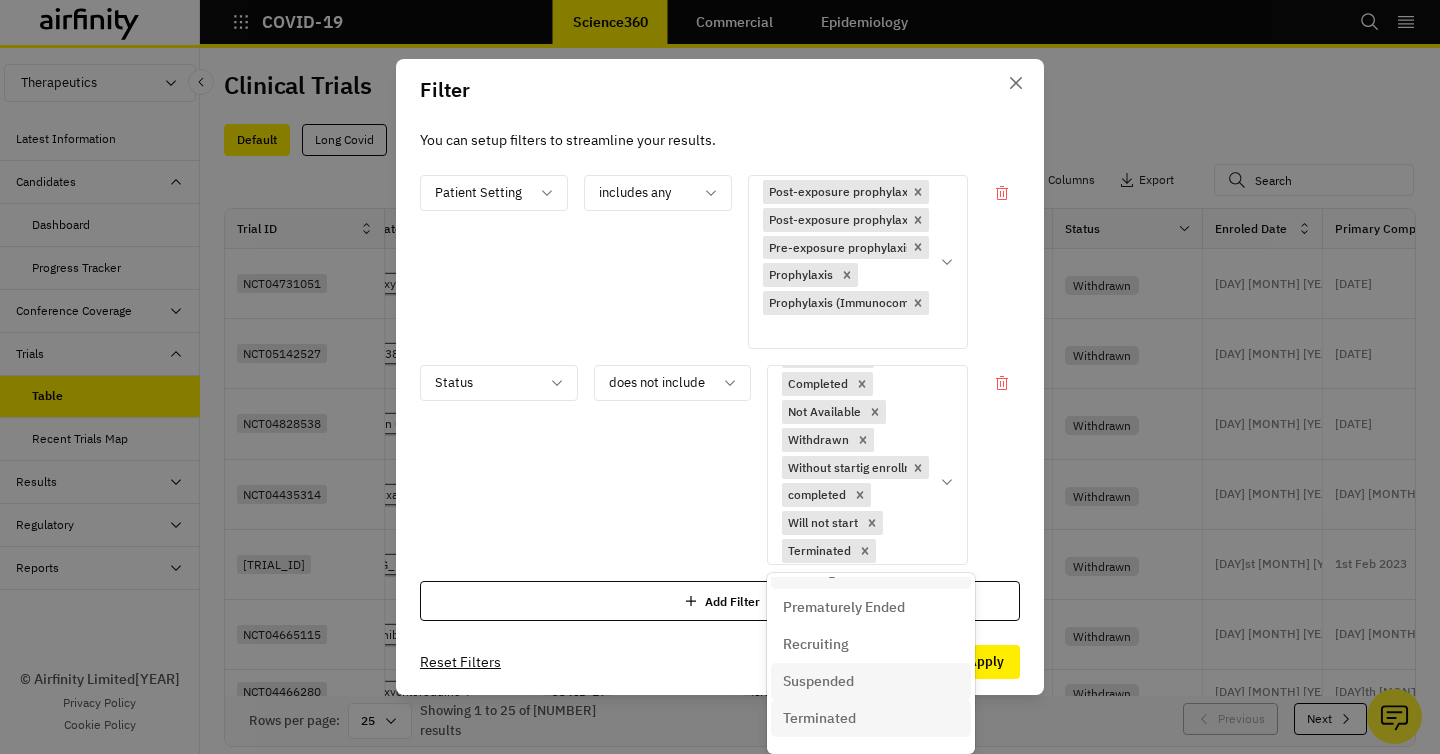 click on "Status does not include option No longer available, selected. option Pending focused, 19 of 29. 29 results available. Use Up and Down to choose options, press Enter to select the currently focused option, press Escape to exit the menu, press Tab to select the option and exit the menu. Authorised Completed Not Available Withdrawn Without startig enrollment completed Will not start Terminated Suspended No longer available" at bounding box center (720, 465) 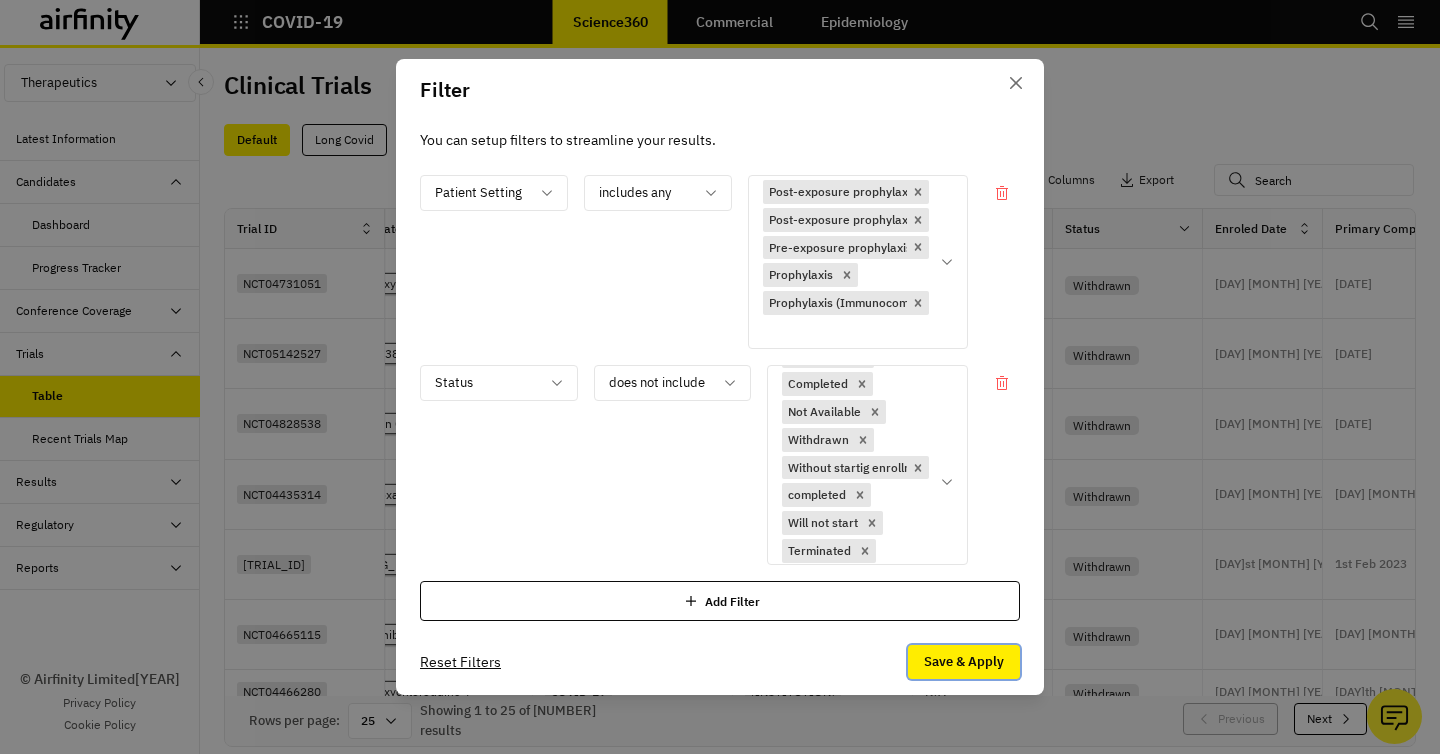 click on "Save & Apply" at bounding box center [964, 662] 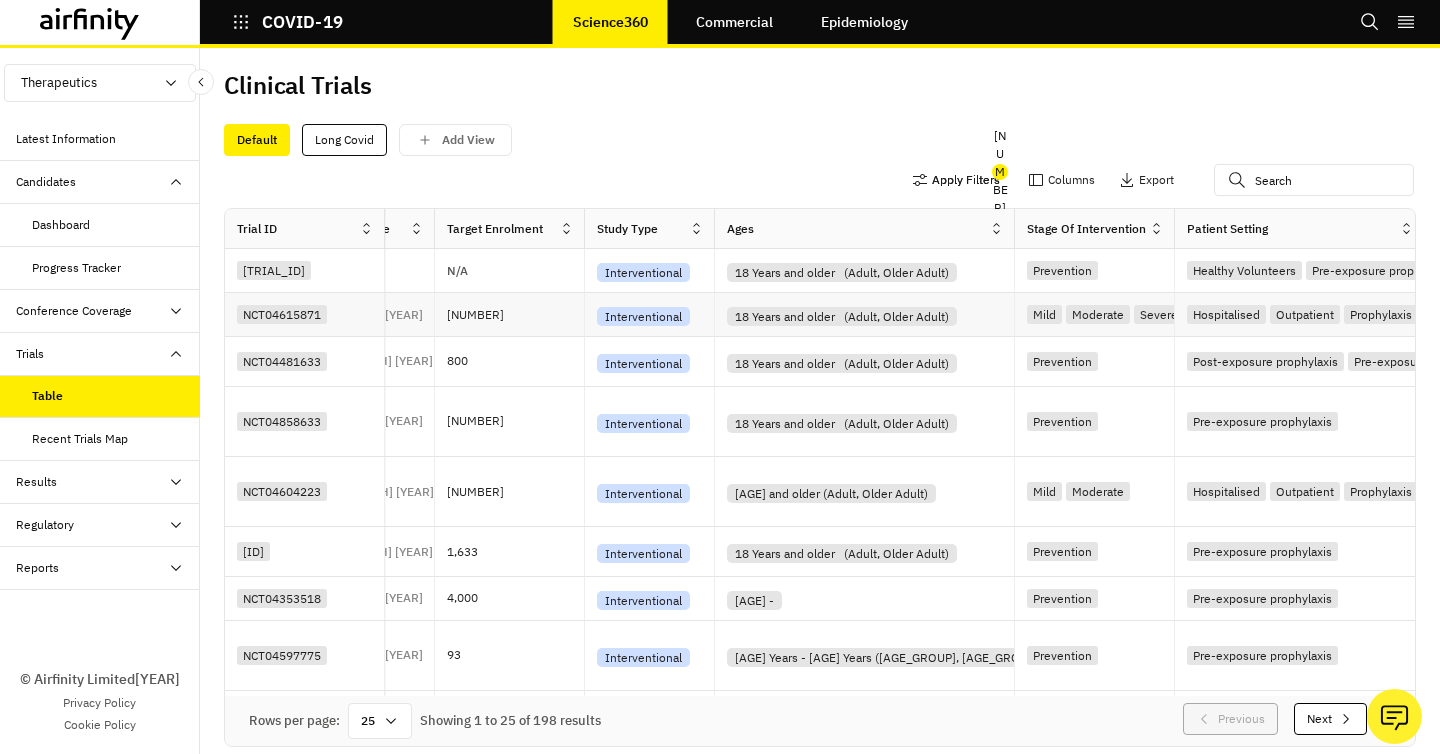 scroll, scrollTop: 0, scrollLeft: 2001, axis: horizontal 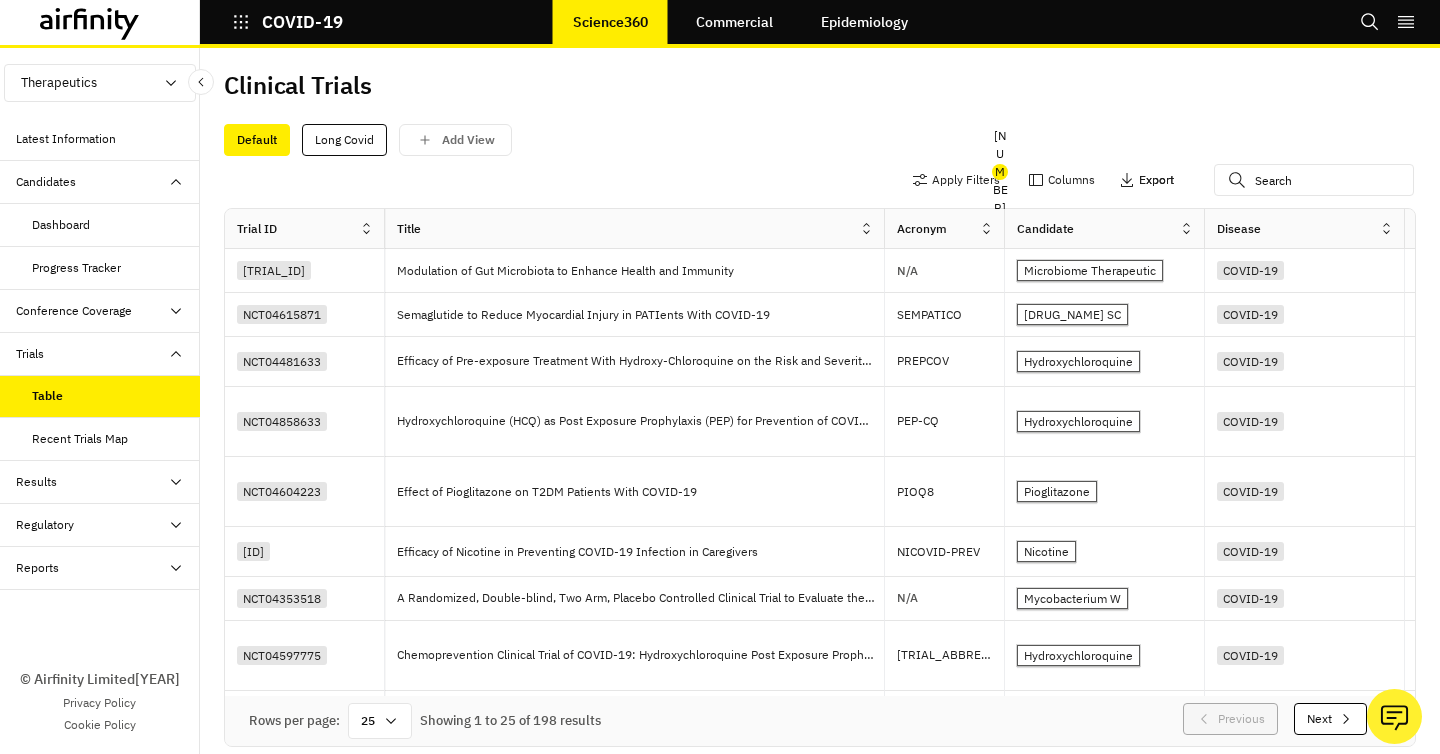click on "Export" at bounding box center (1156, 180) 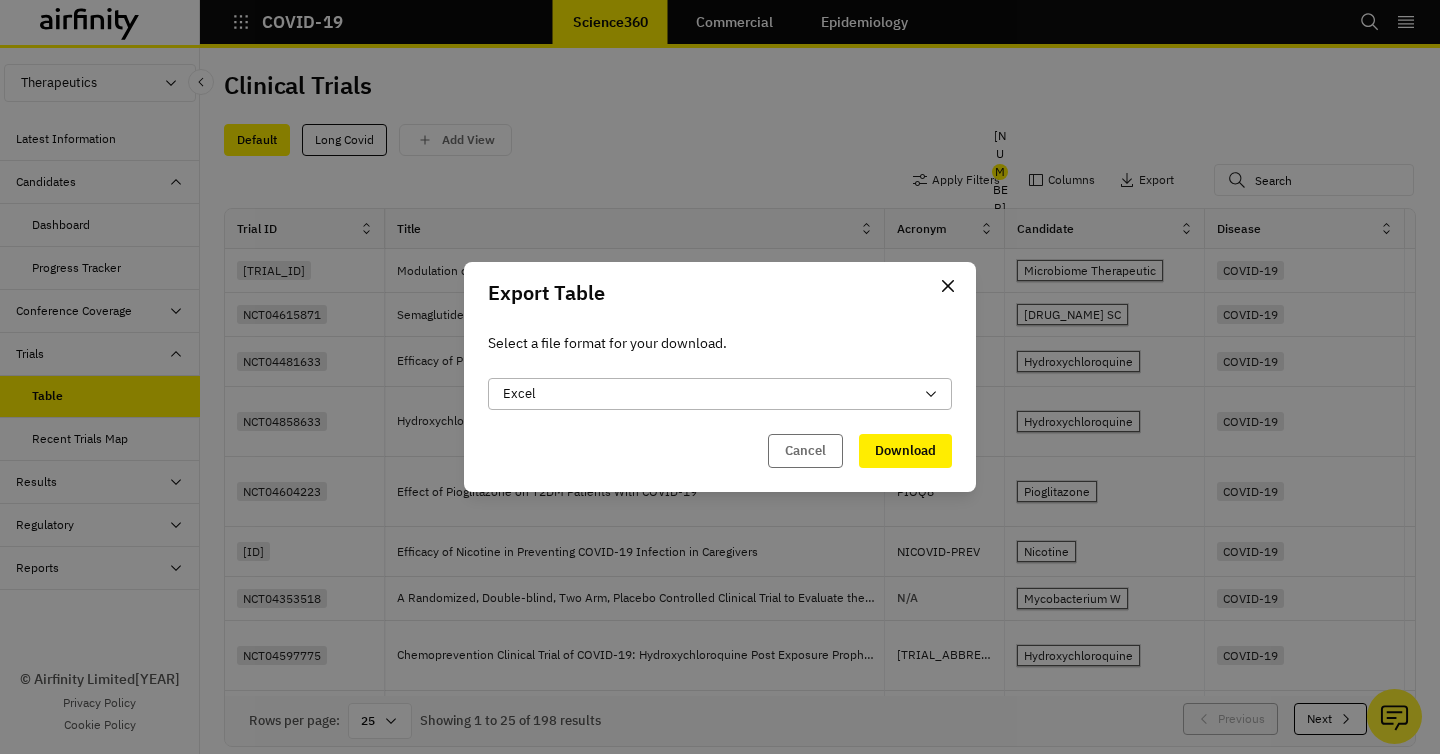 click on "Excel" at bounding box center (708, 394) 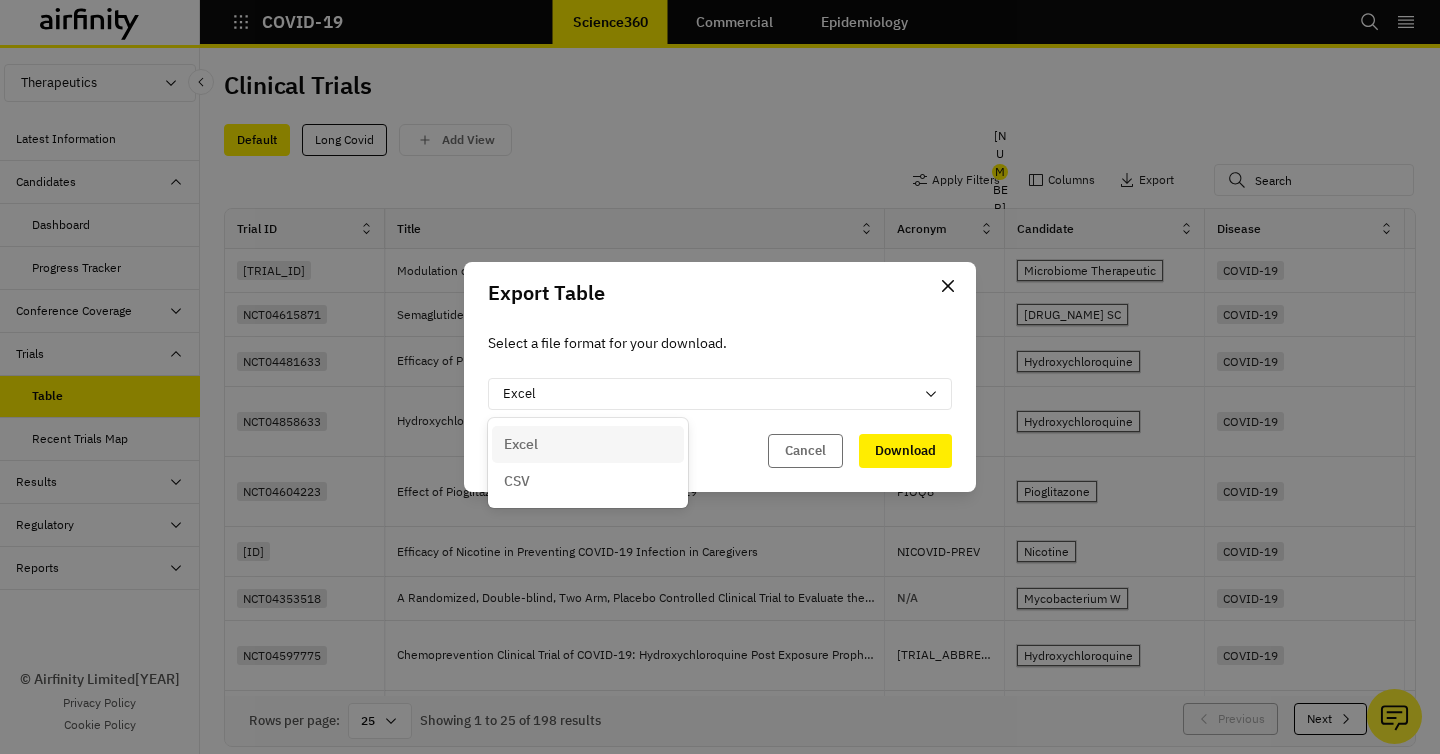 click on "Excel" at bounding box center [588, 444] 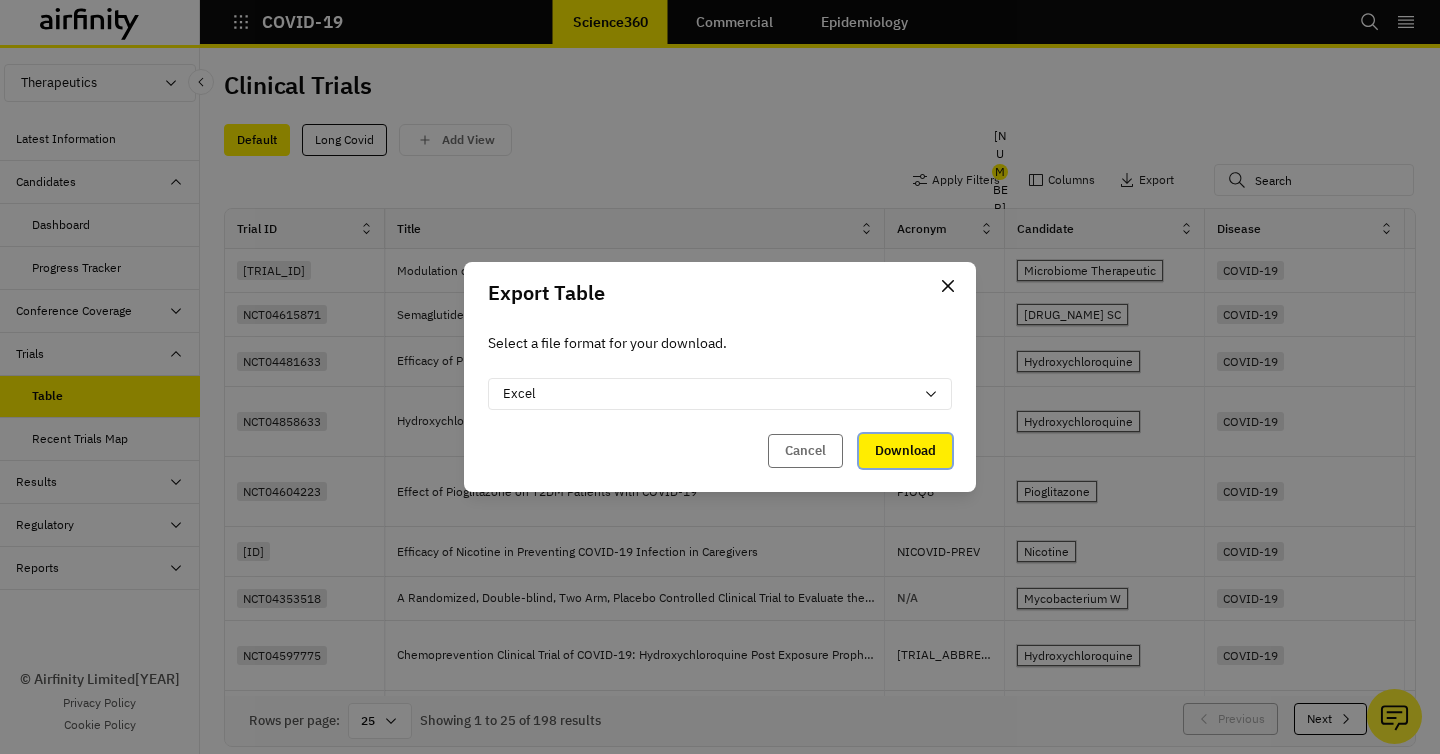 click on "Download" at bounding box center (905, 451) 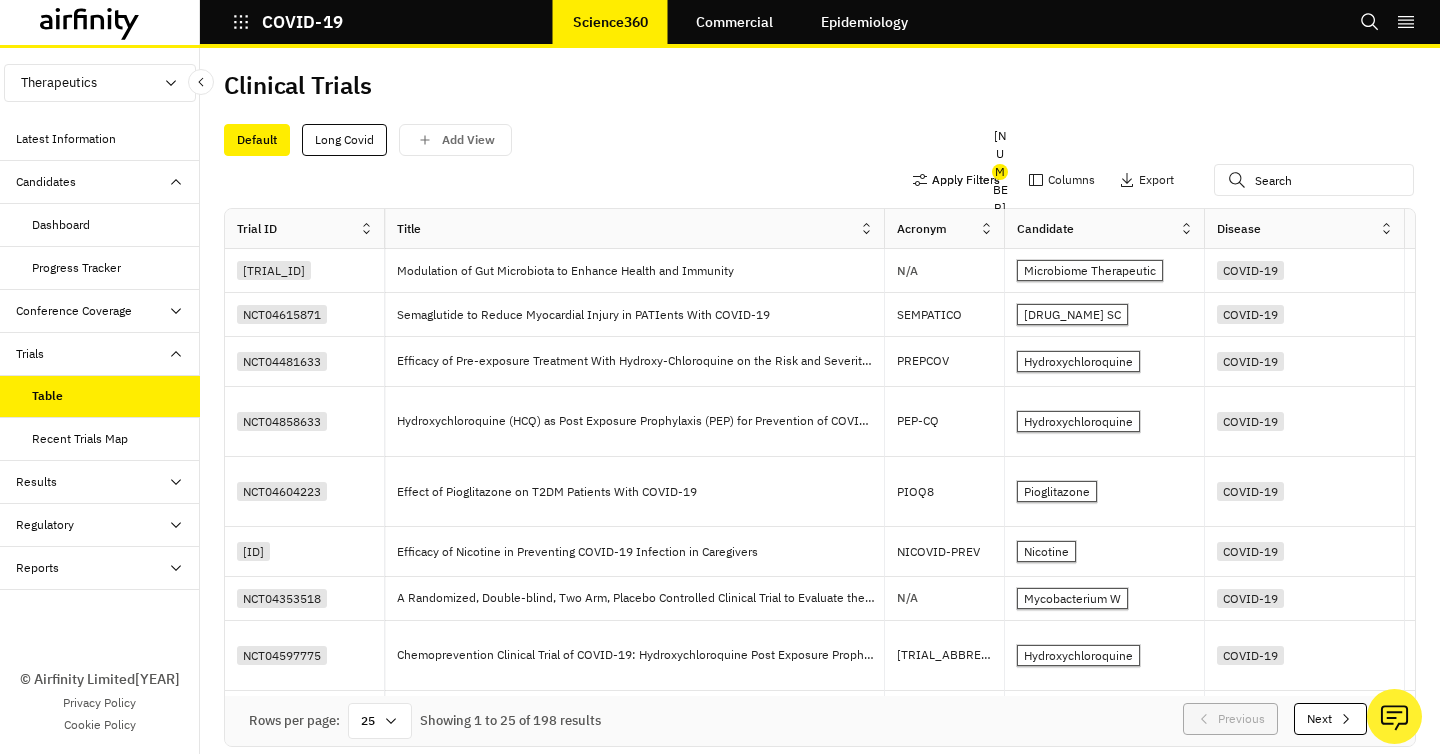 click 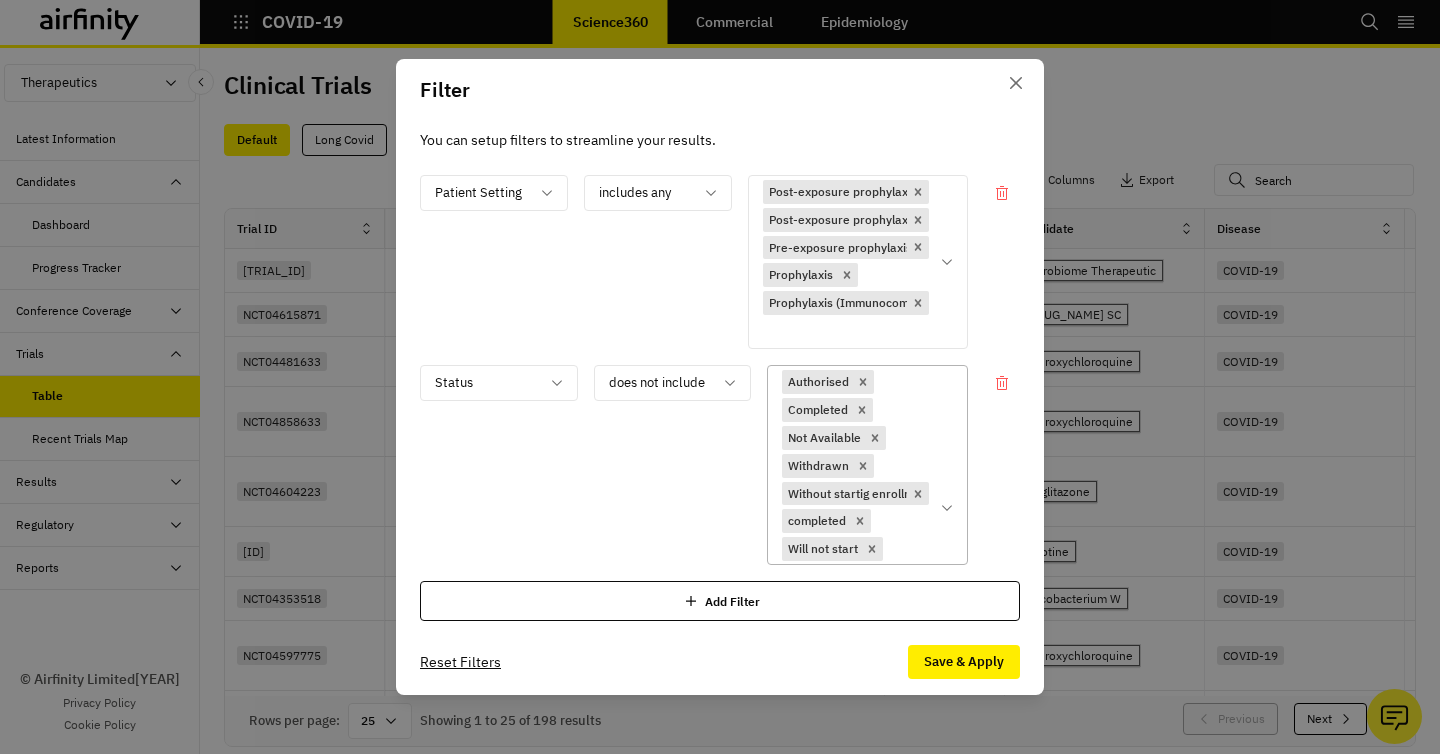 scroll, scrollTop: 85, scrollLeft: 0, axis: vertical 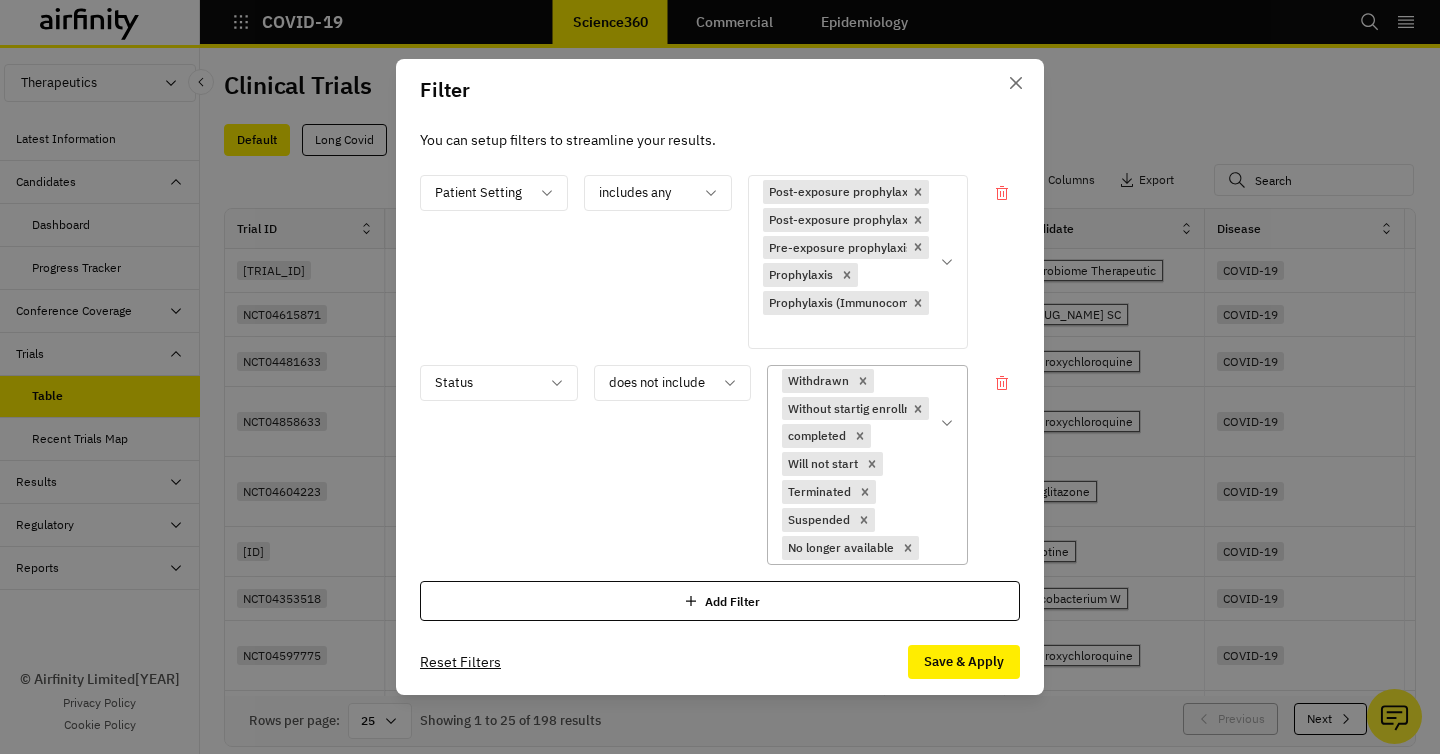 click on "Authorised Completed Not Available Withdrawn Without startig enrollment completed Will not start Terminated Suspended No longer available" at bounding box center [853, 423] 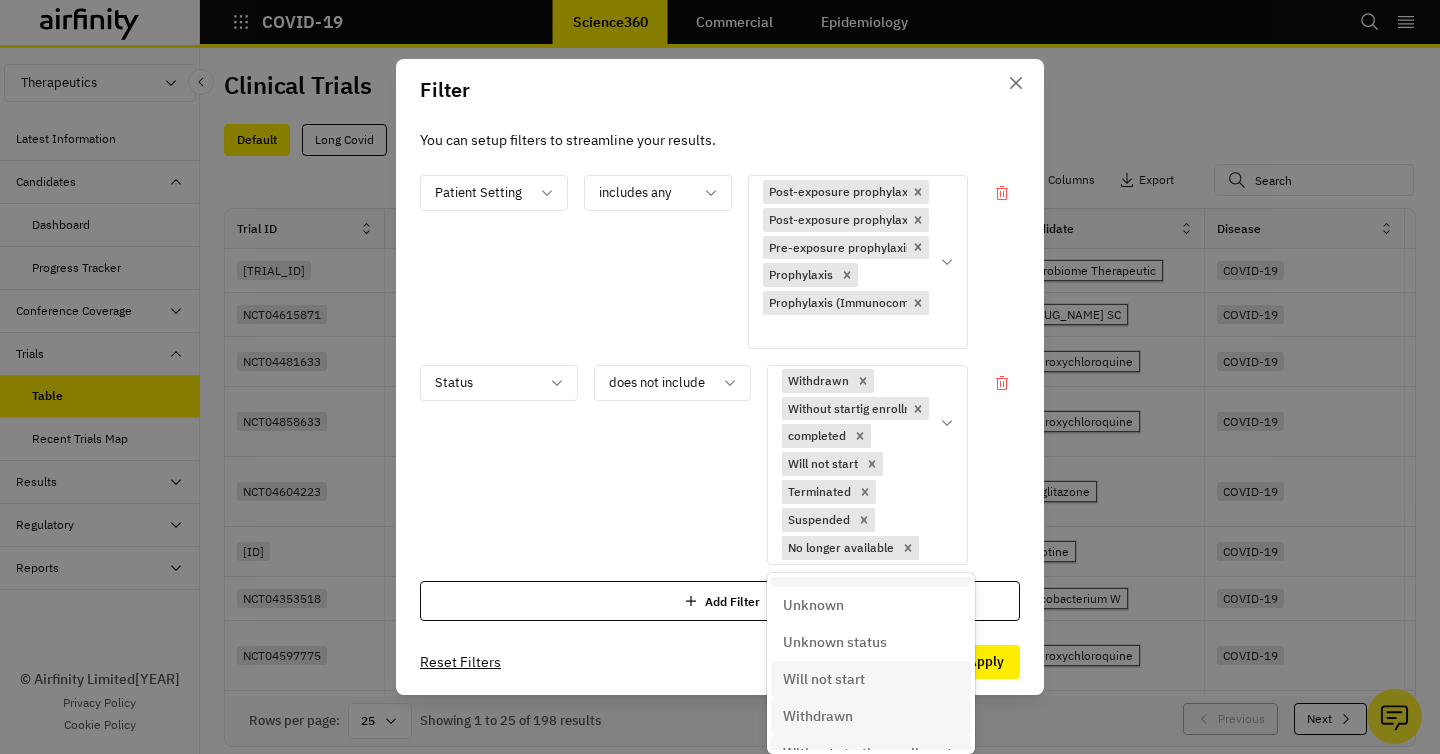 scroll, scrollTop: 835, scrollLeft: 0, axis: vertical 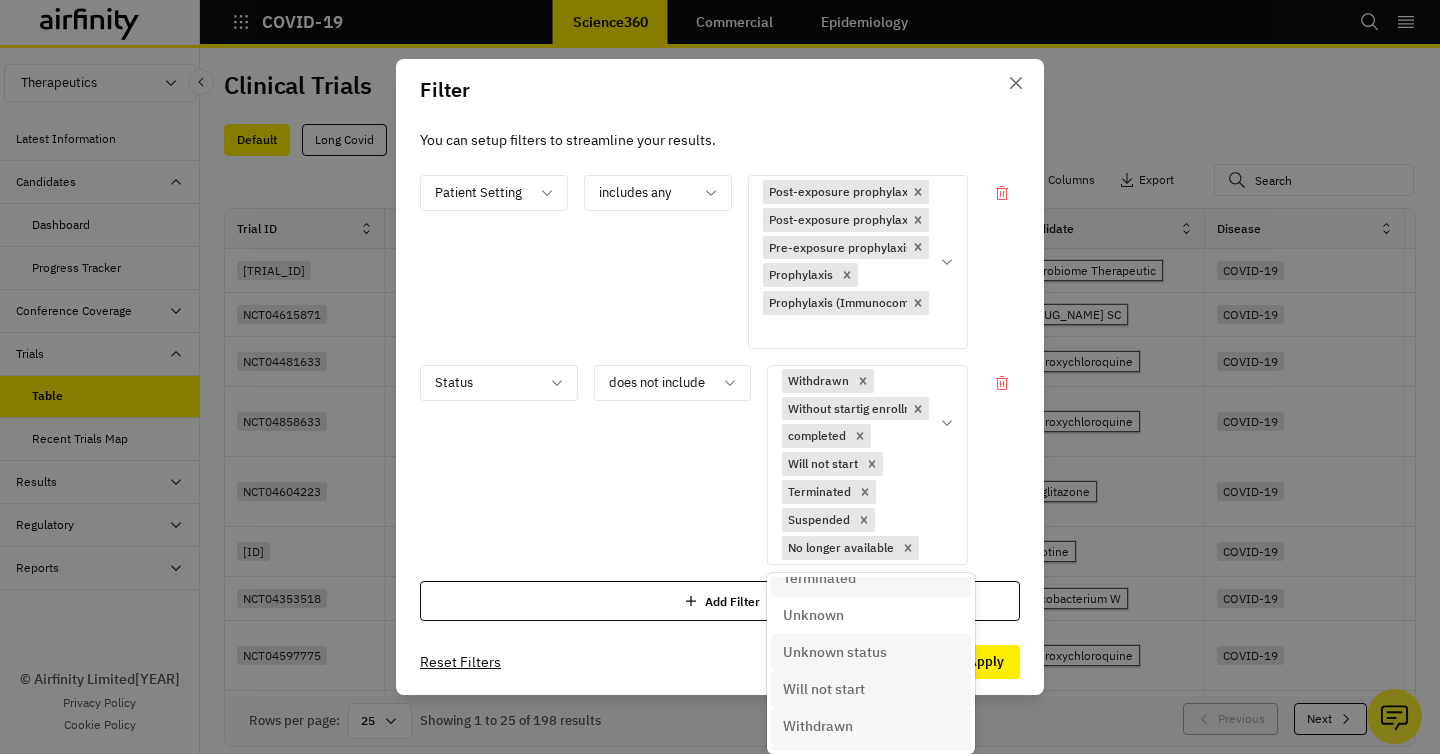 click on "Unknown status" at bounding box center [835, 652] 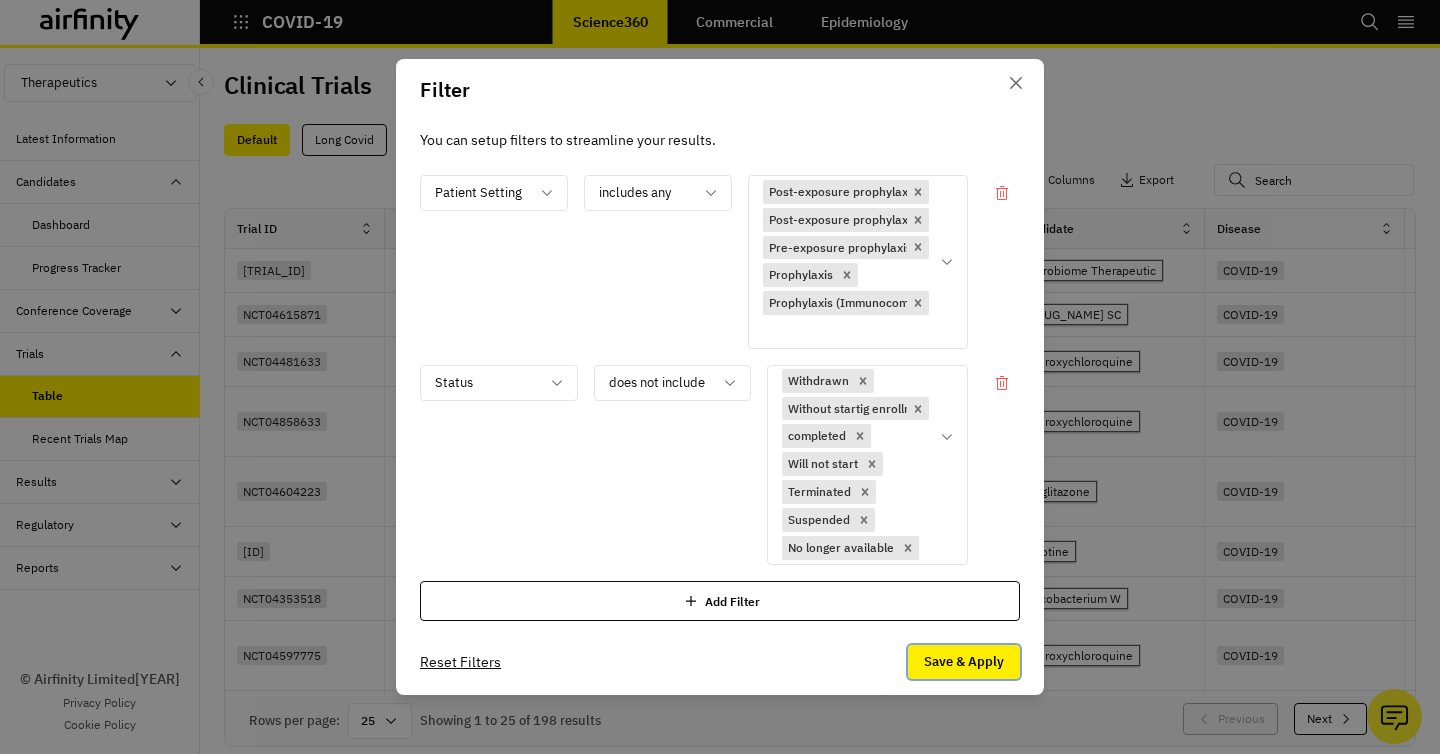 click on "Save & Apply" at bounding box center (964, 662) 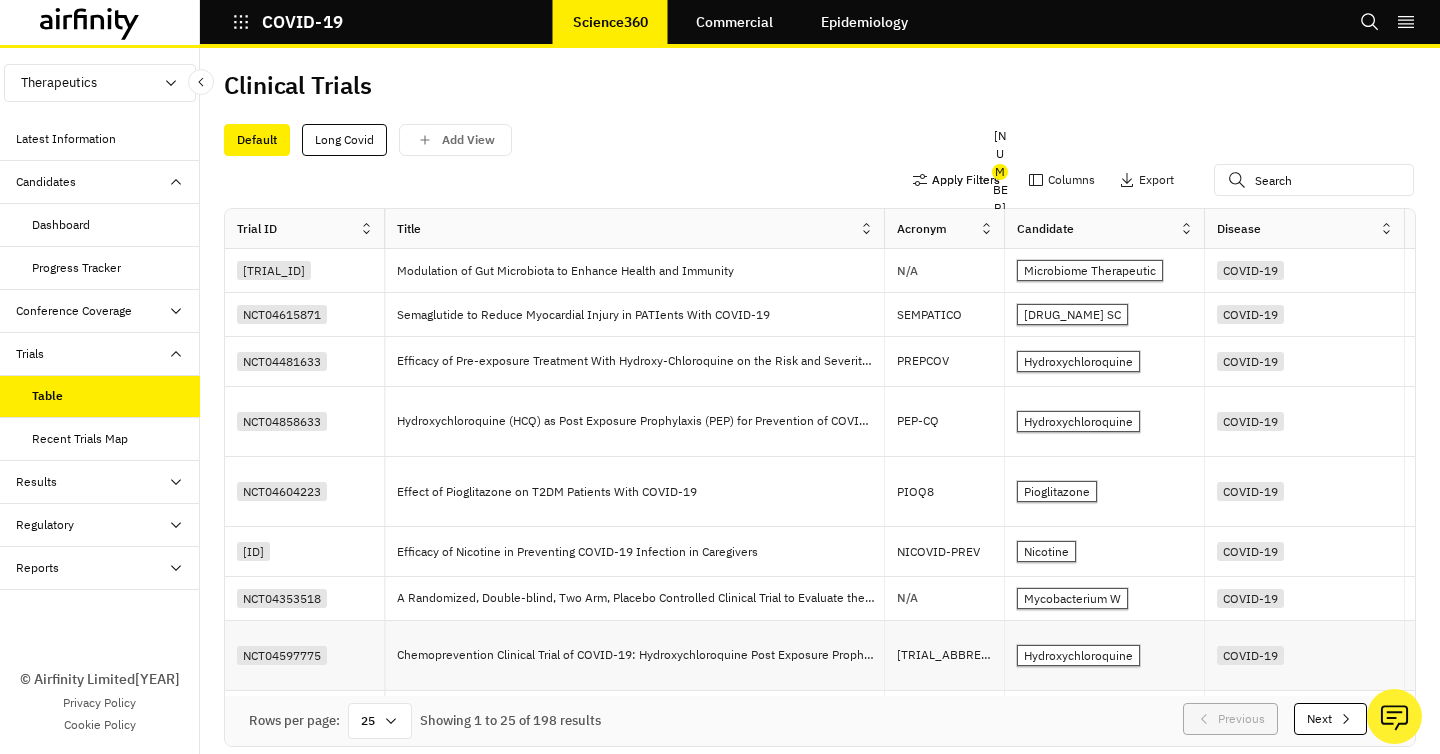 scroll, scrollTop: 0, scrollLeft: 0, axis: both 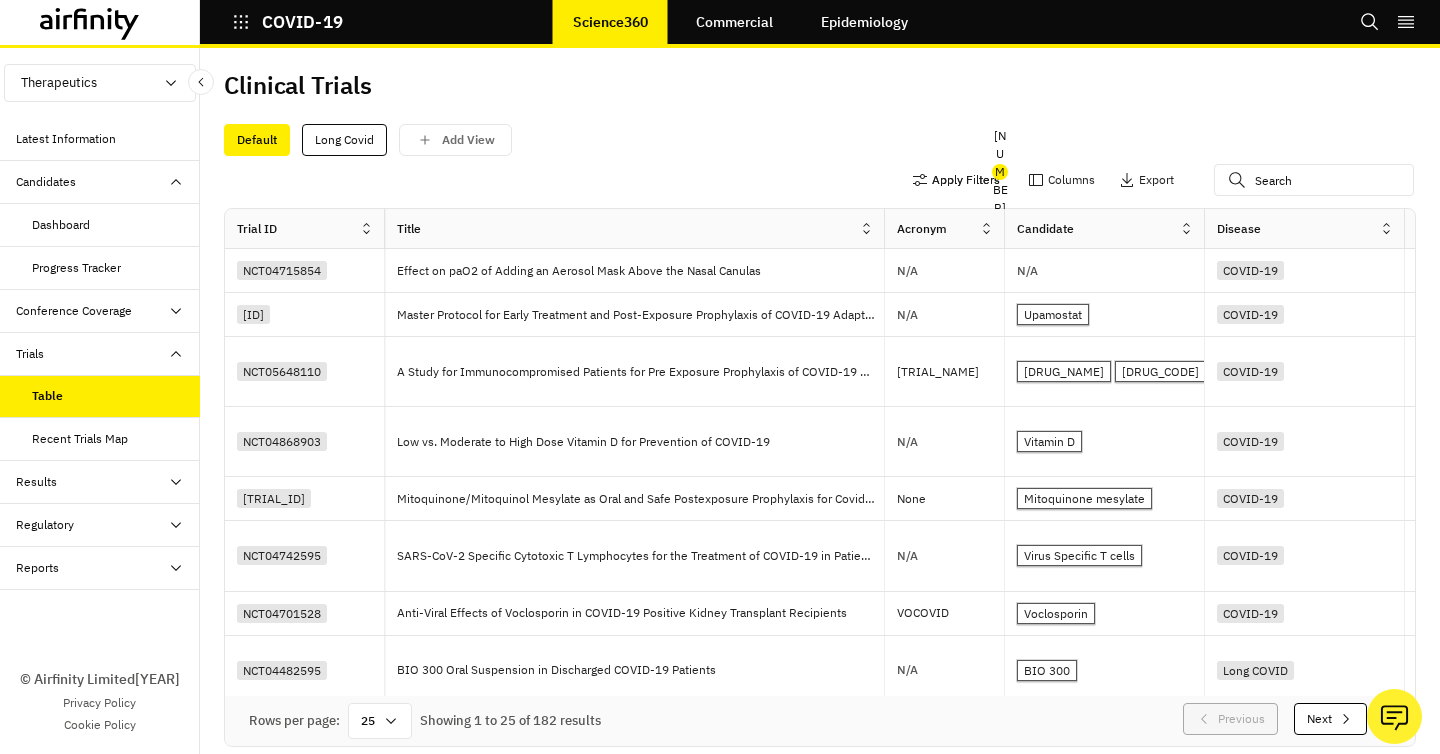 click on "Apply Filters" at bounding box center (956, 180) 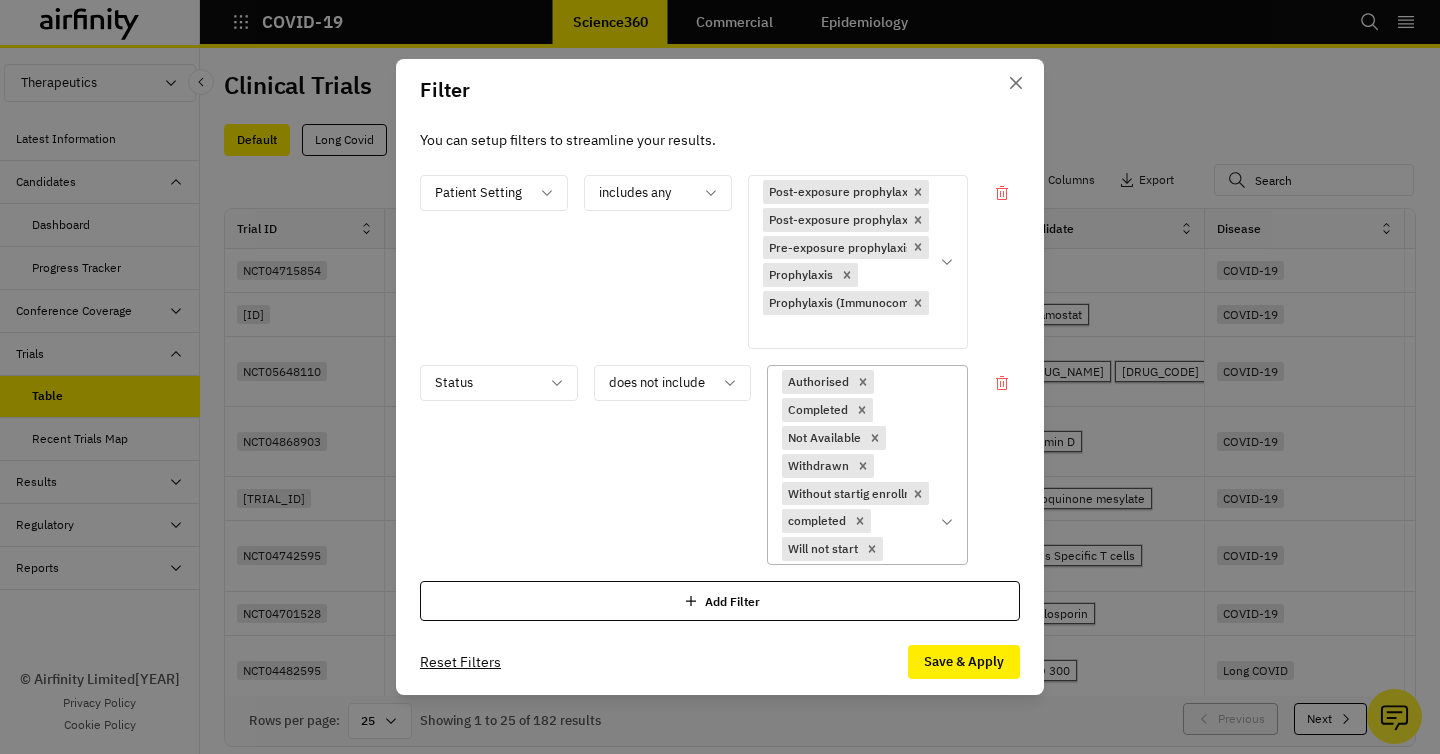 scroll, scrollTop: 113, scrollLeft: 0, axis: vertical 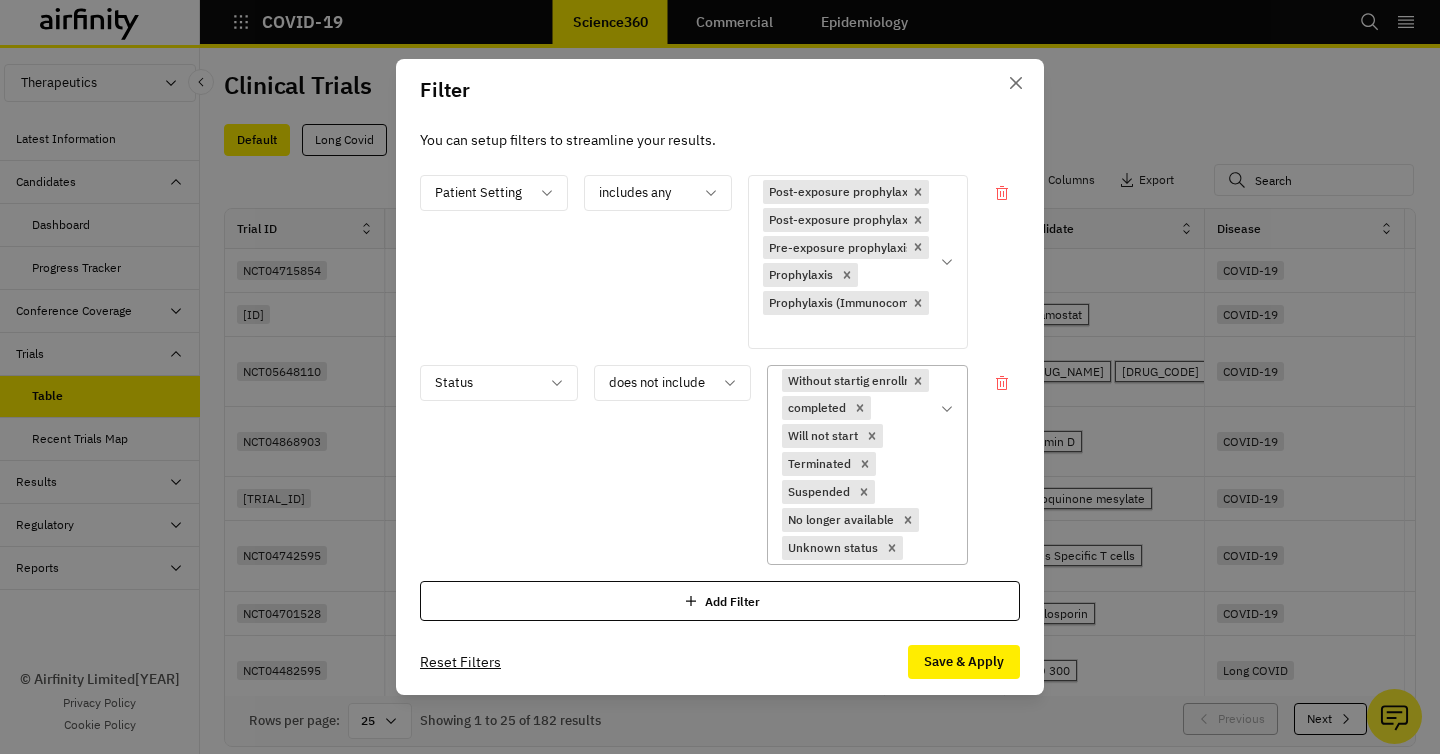 click at bounding box center [918, 548] 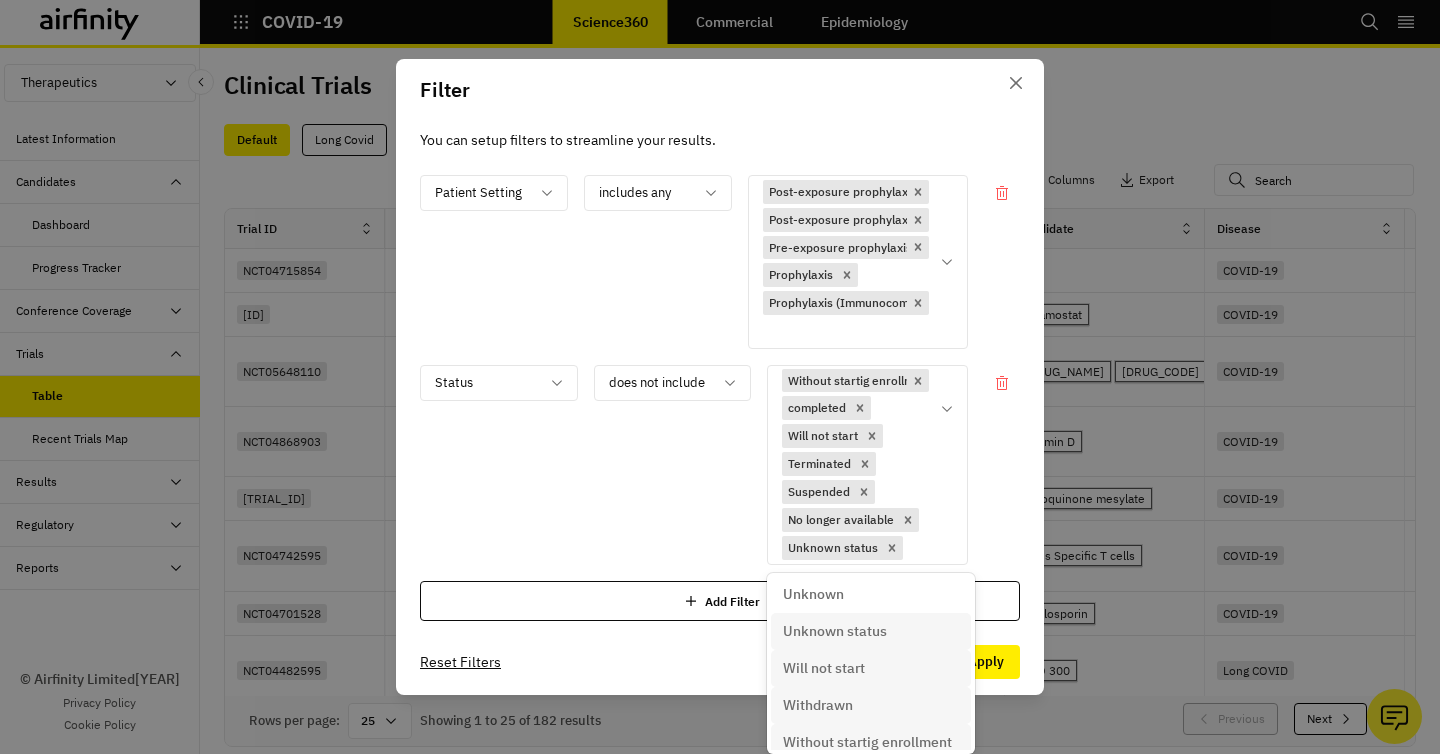 scroll, scrollTop: 860, scrollLeft: 0, axis: vertical 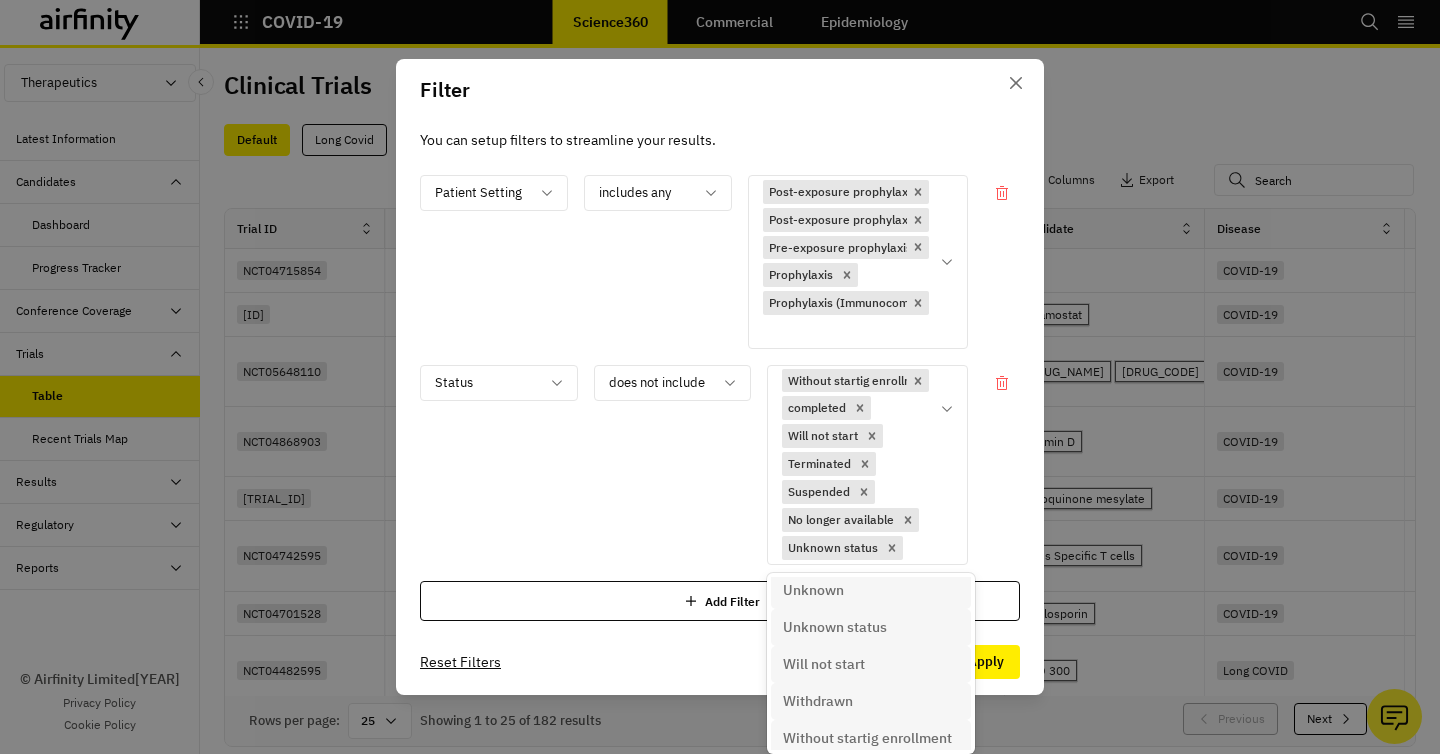 click on "Unknown" at bounding box center [871, 590] 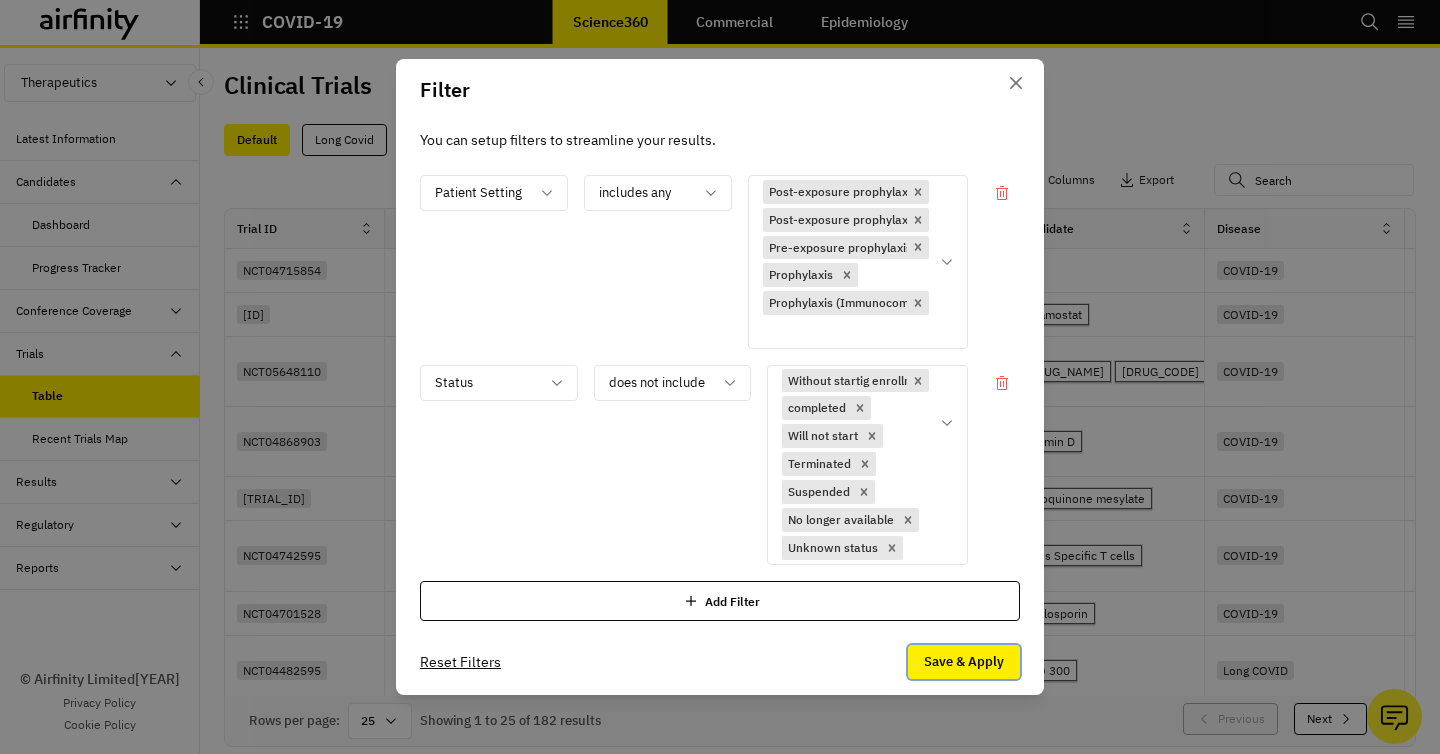 click on "Save & Apply" at bounding box center [964, 662] 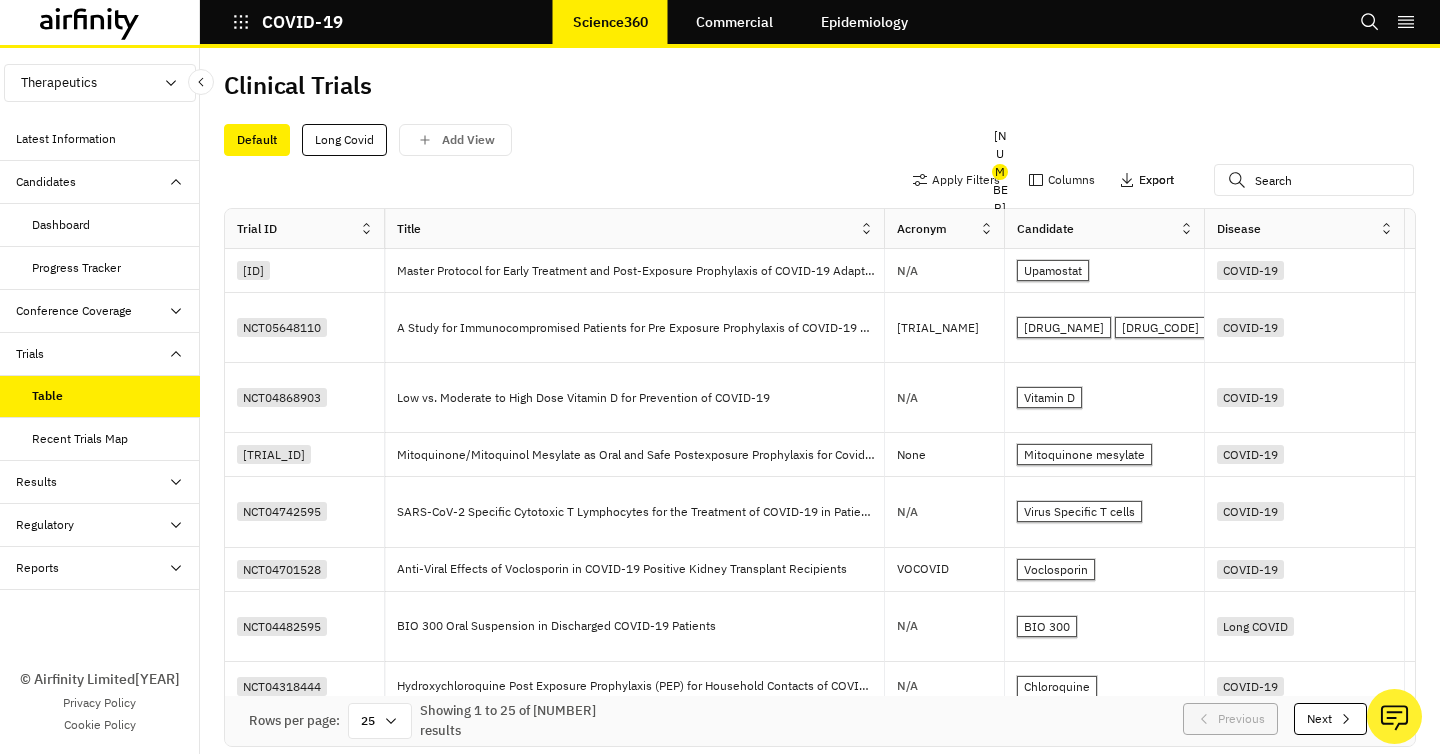 click on "Export" at bounding box center [1156, 180] 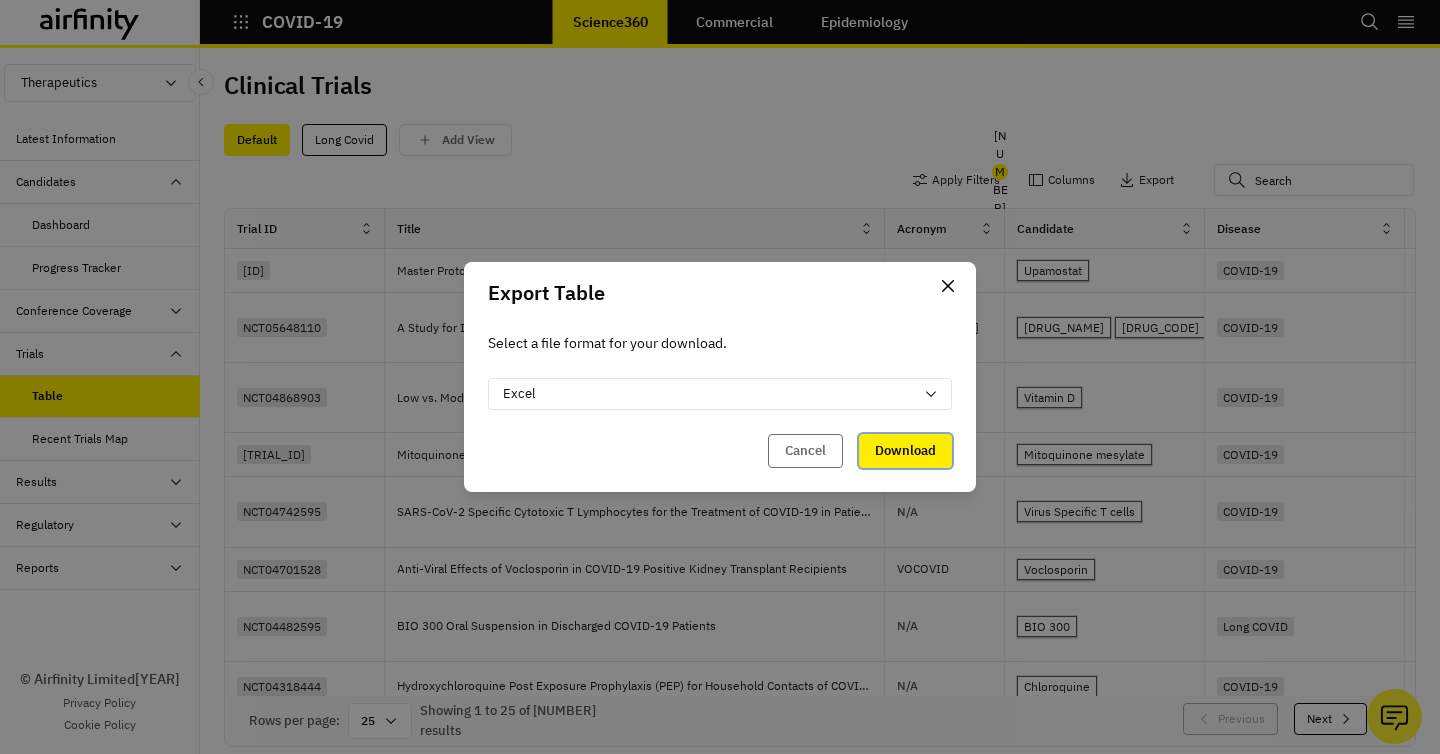 click on "Download" at bounding box center [905, 451] 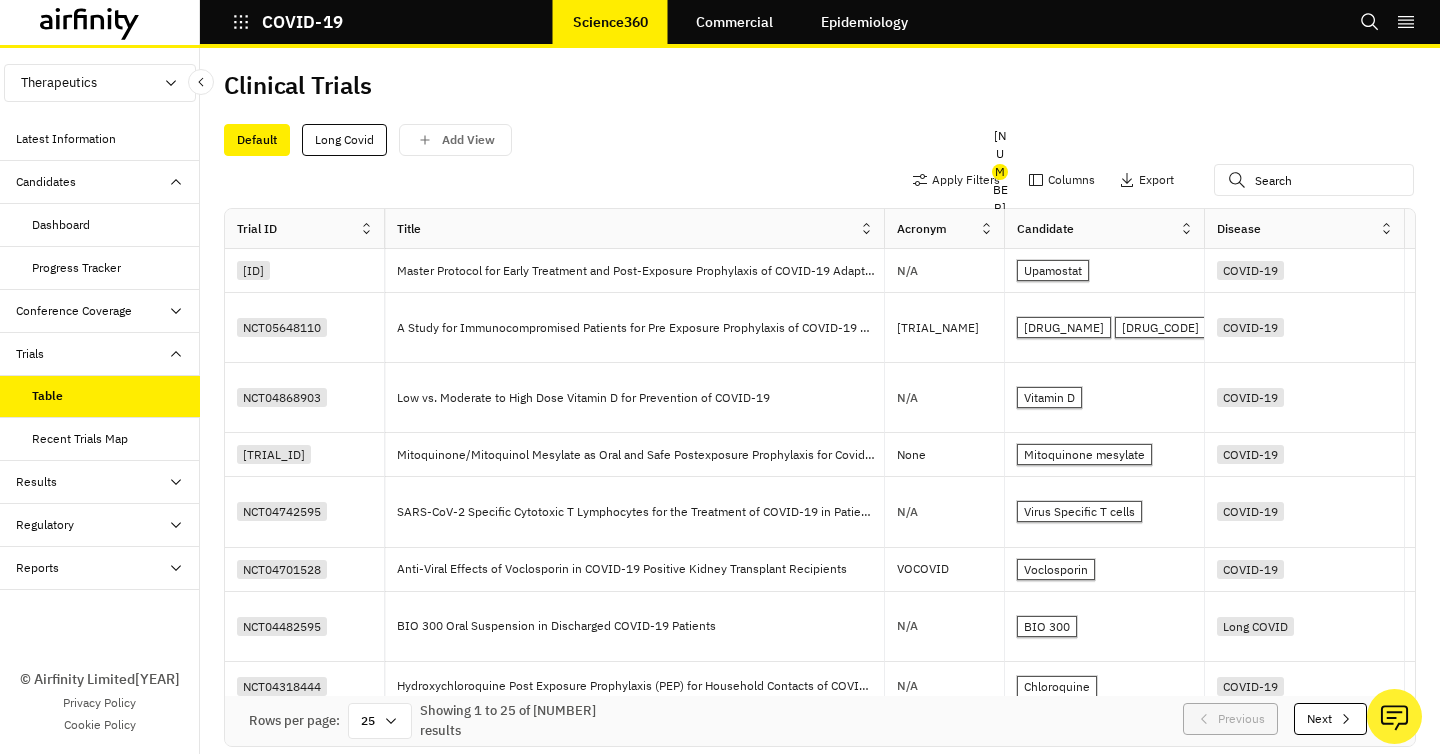 click on "Default Long Covid Add View" at bounding box center (820, 140) 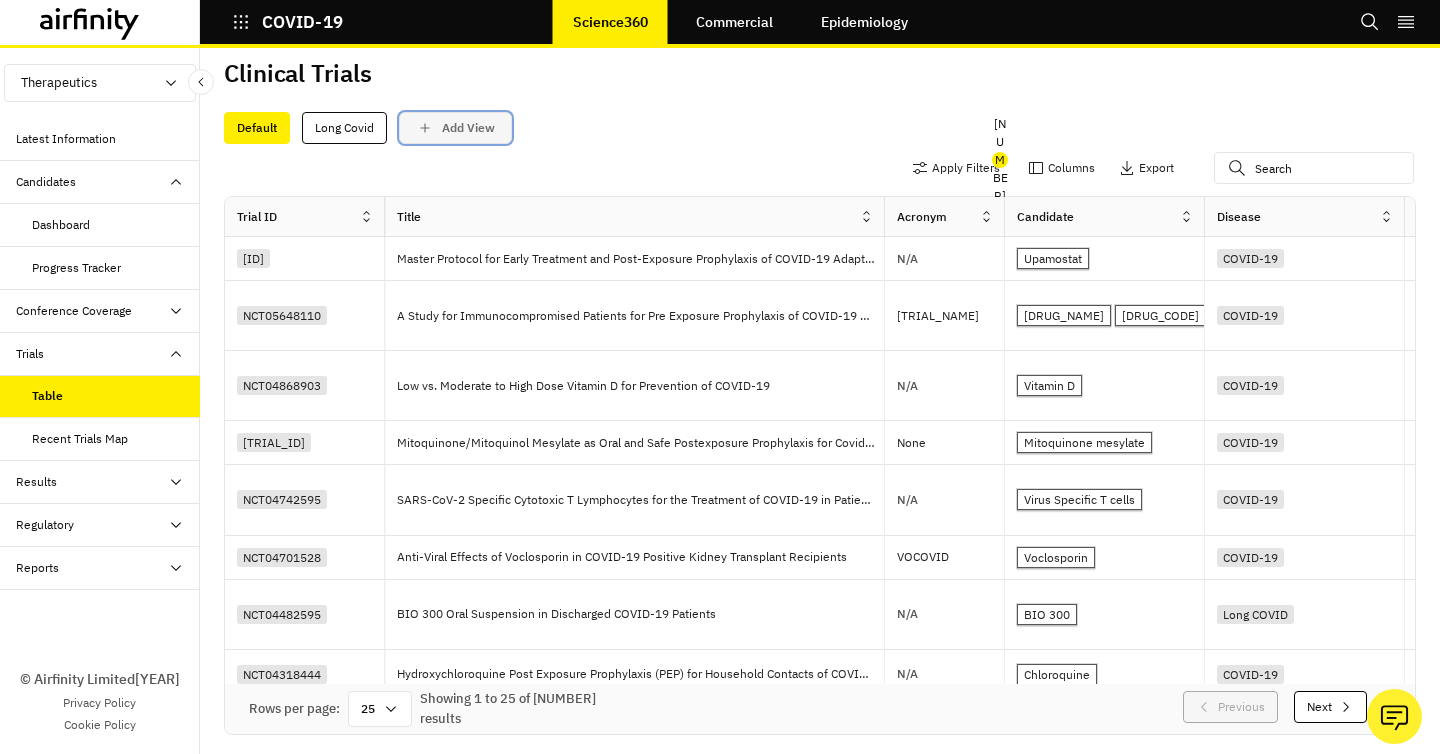 click on "Add View" at bounding box center (468, 128) 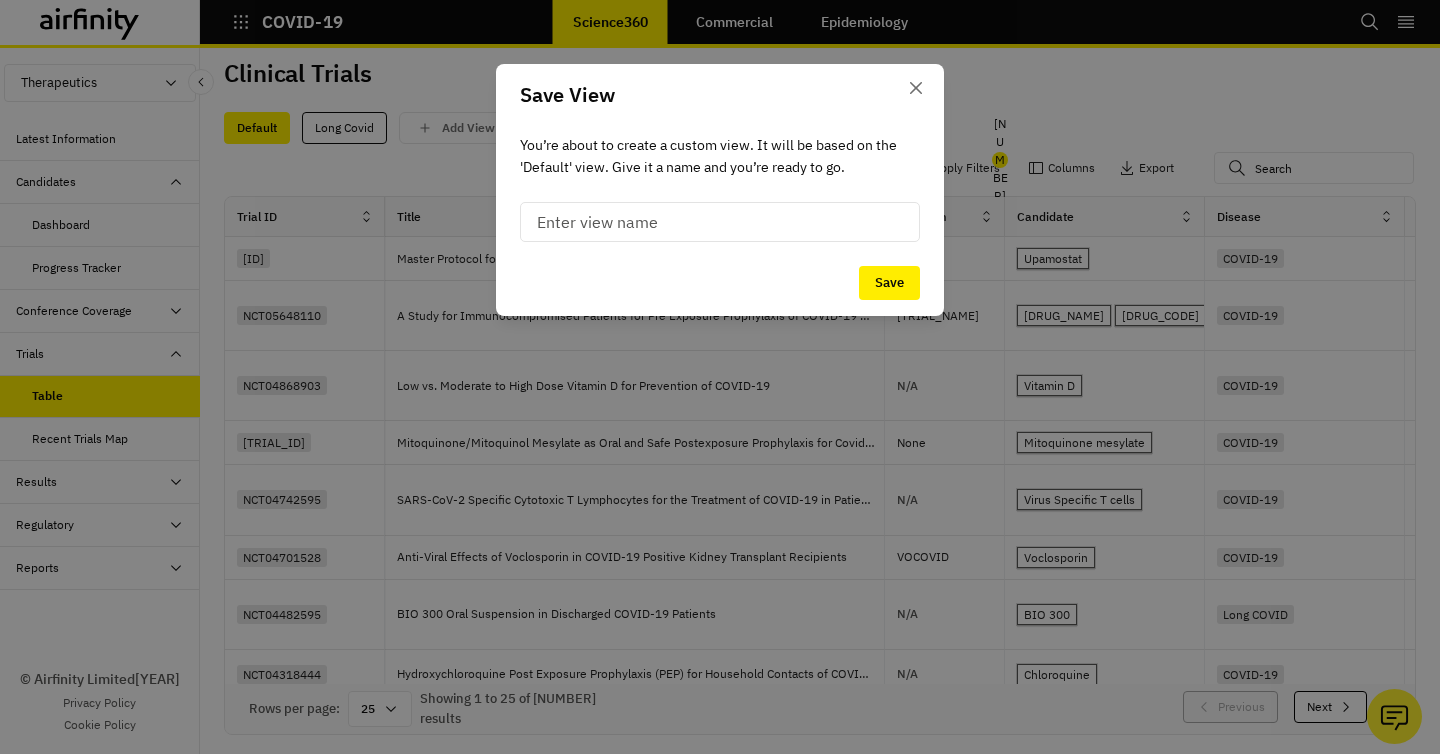 click at bounding box center (720, 222) 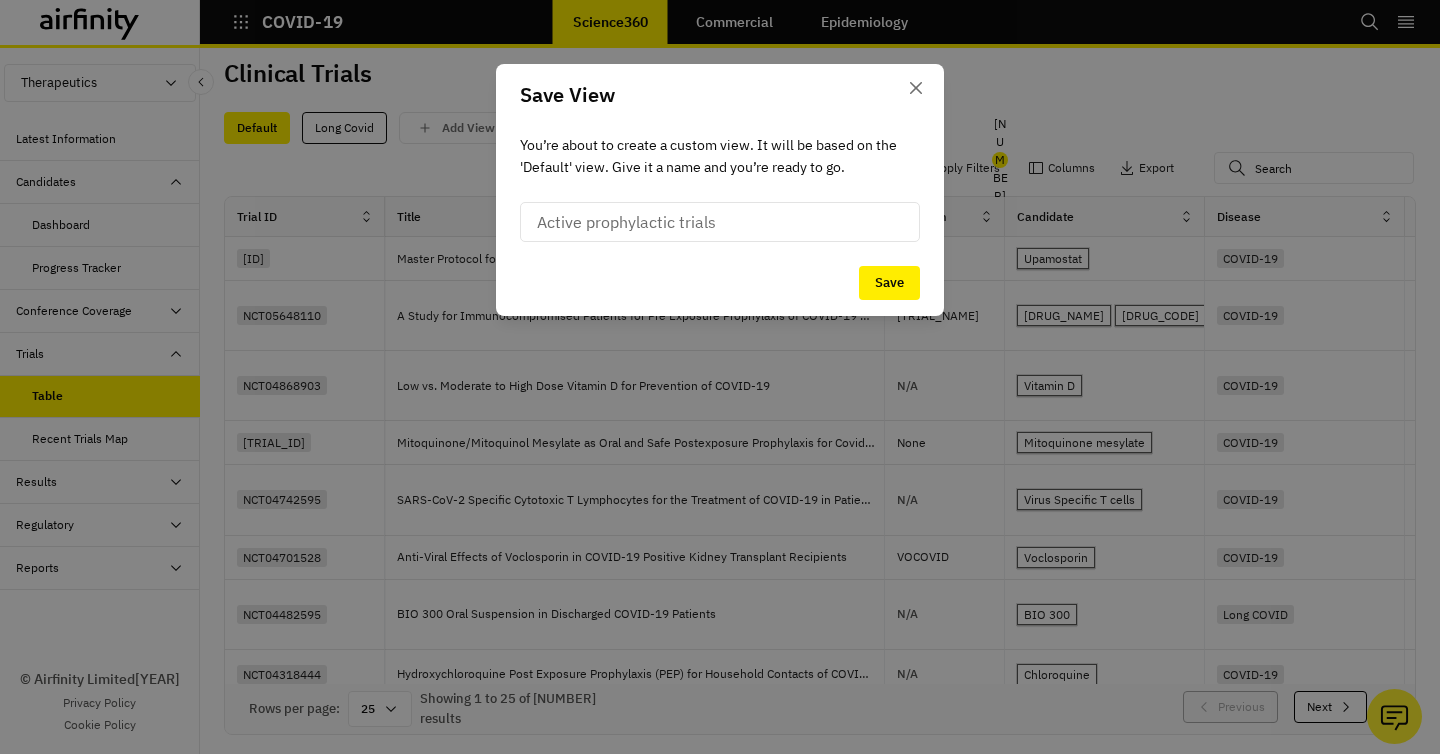 type on "Active prophylactic trials" 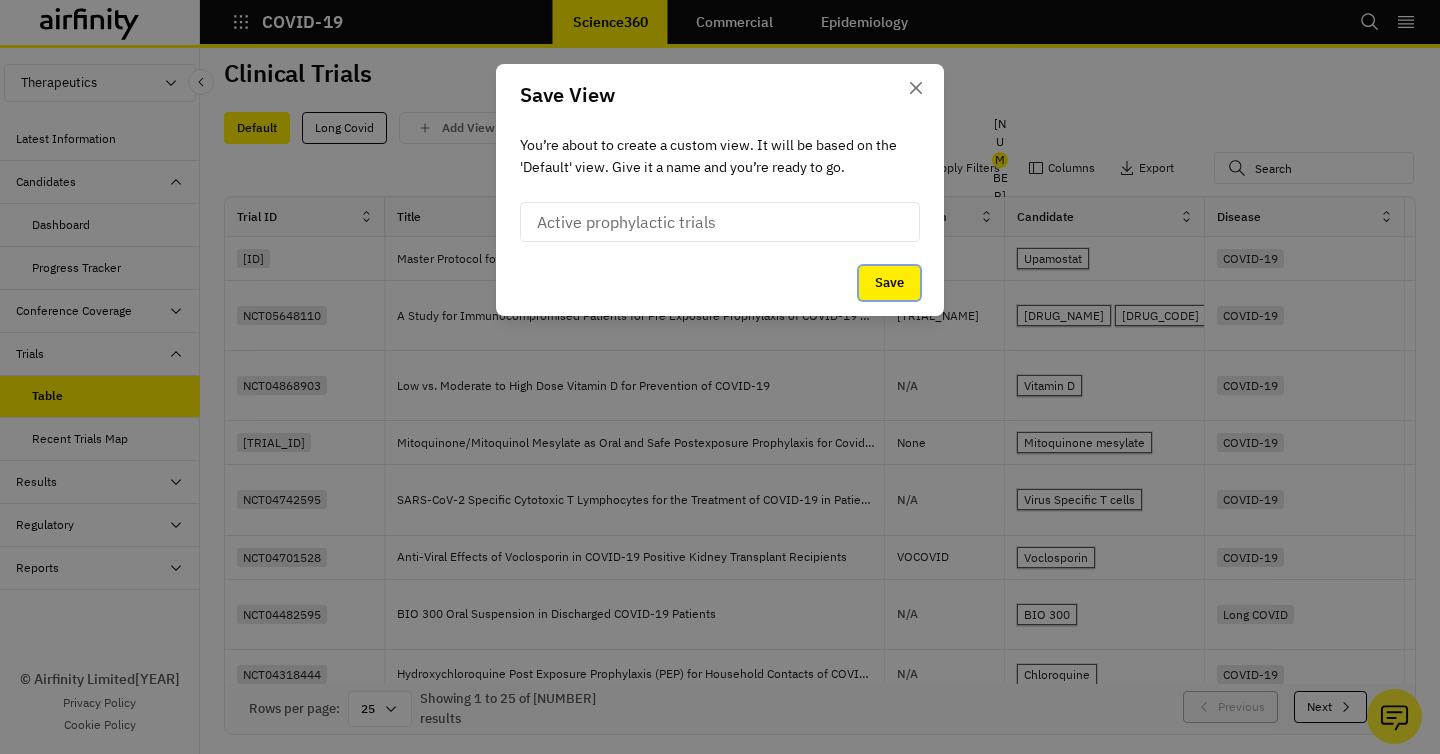 click on "Save" at bounding box center [889, 283] 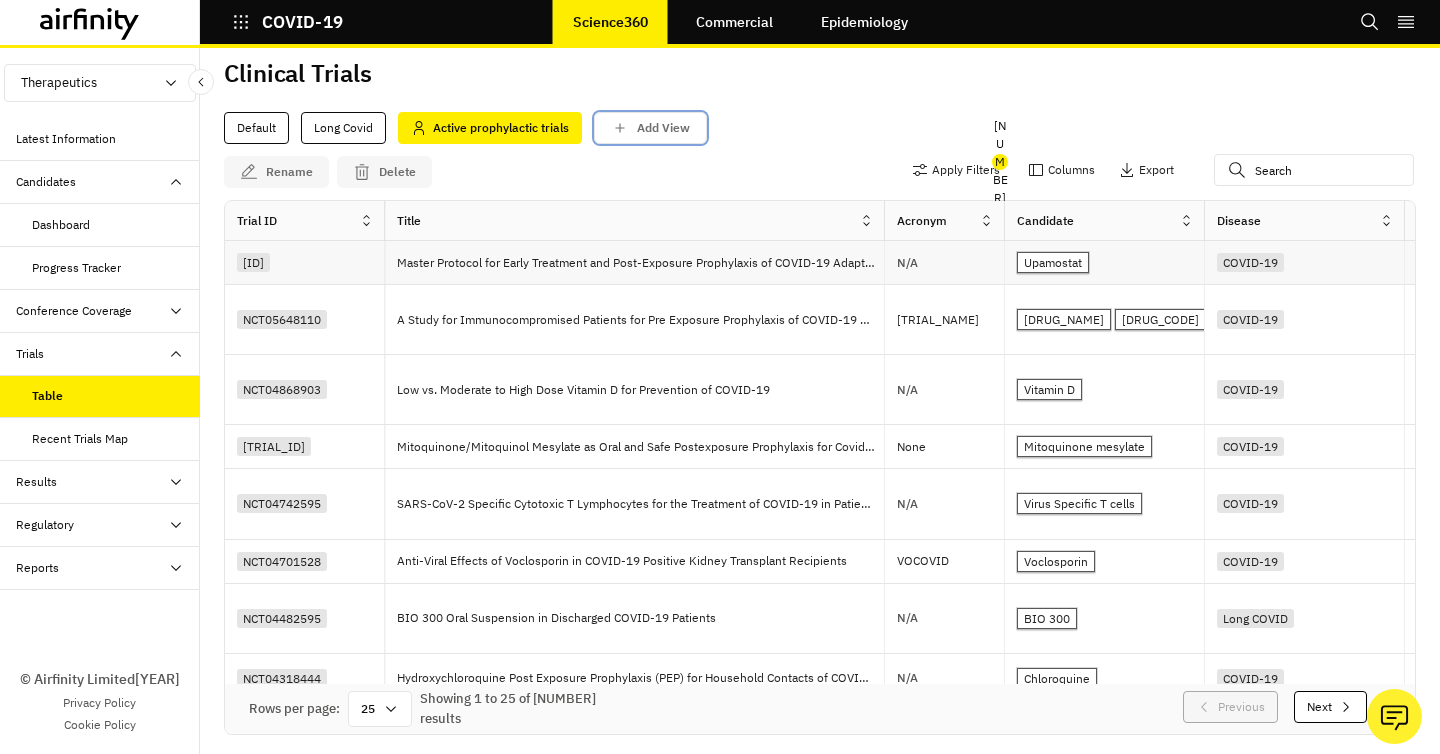 scroll, scrollTop: 11, scrollLeft: 0, axis: vertical 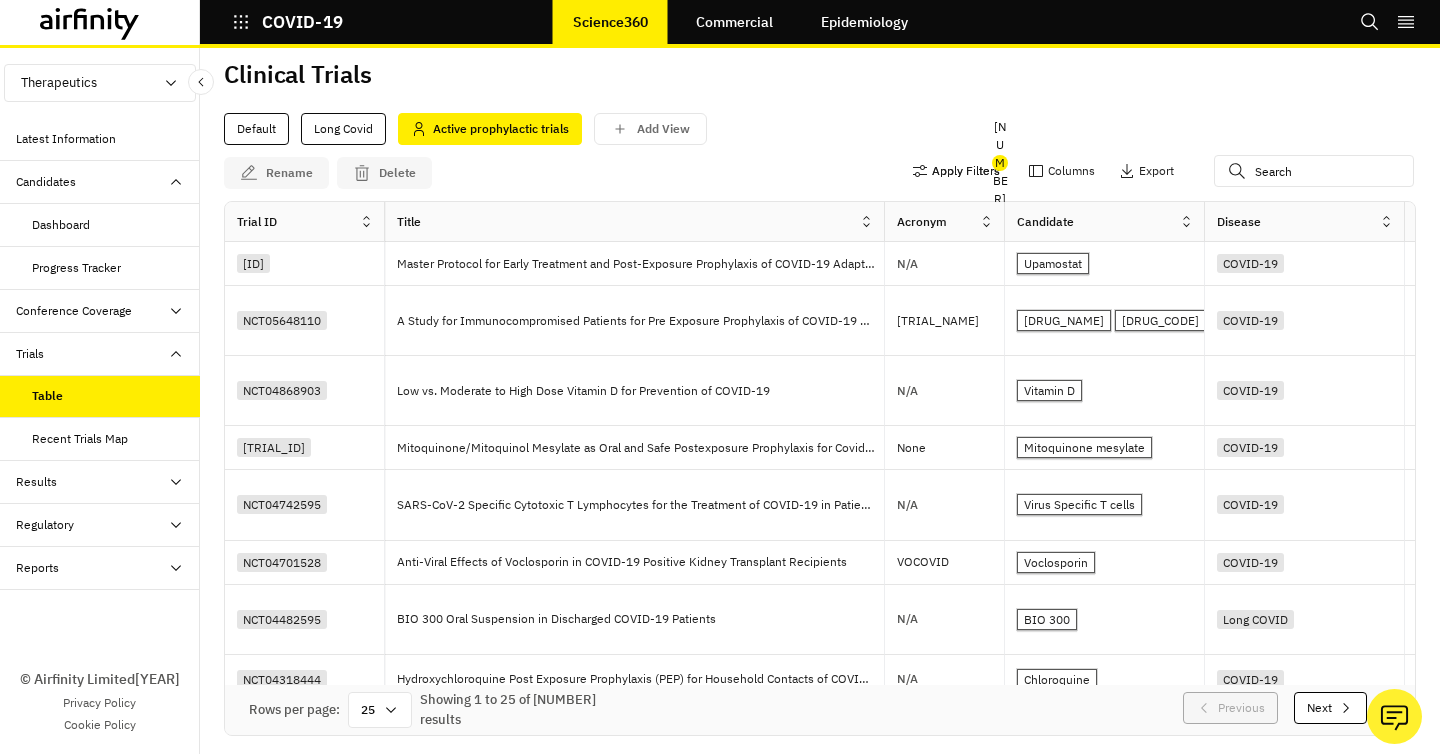 click on "Apply Filters" at bounding box center [956, 171] 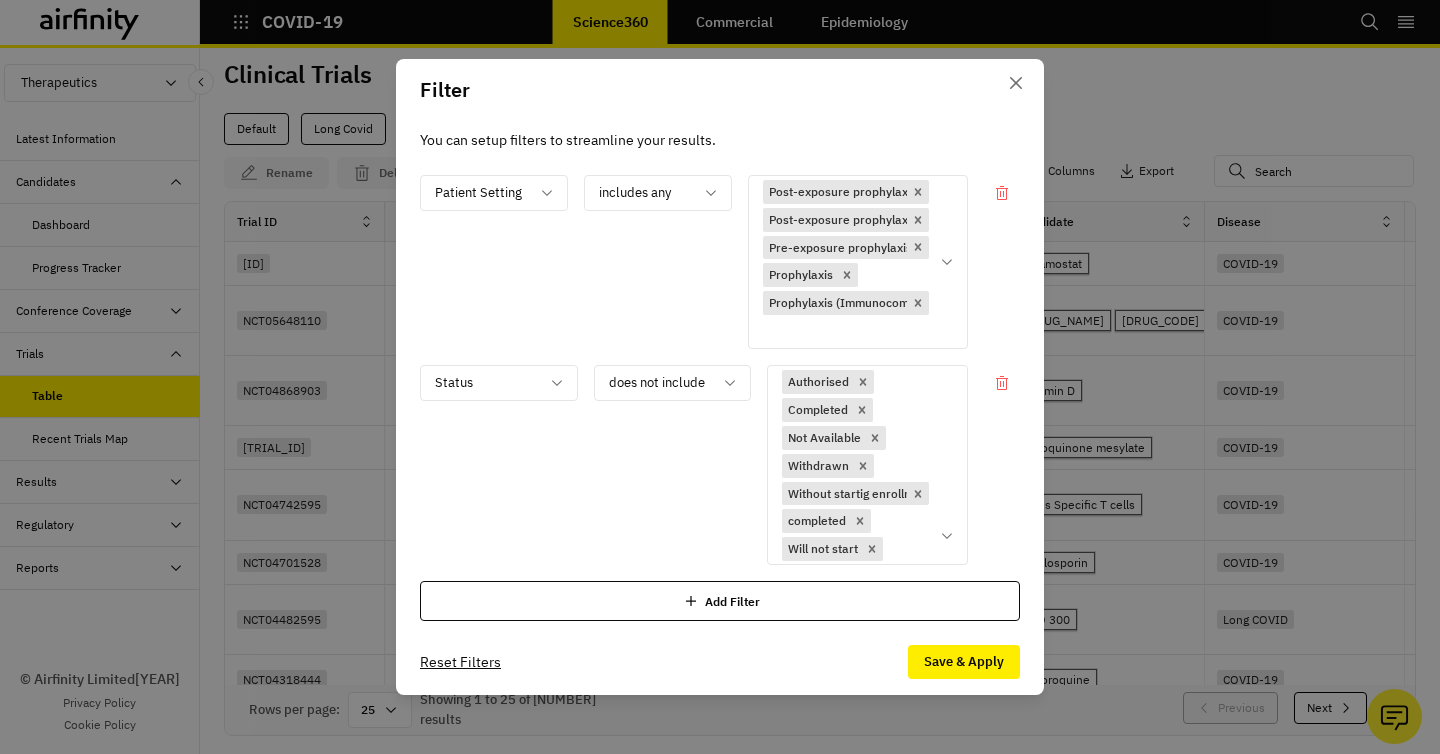 click on "Add Filter" at bounding box center (720, 601) 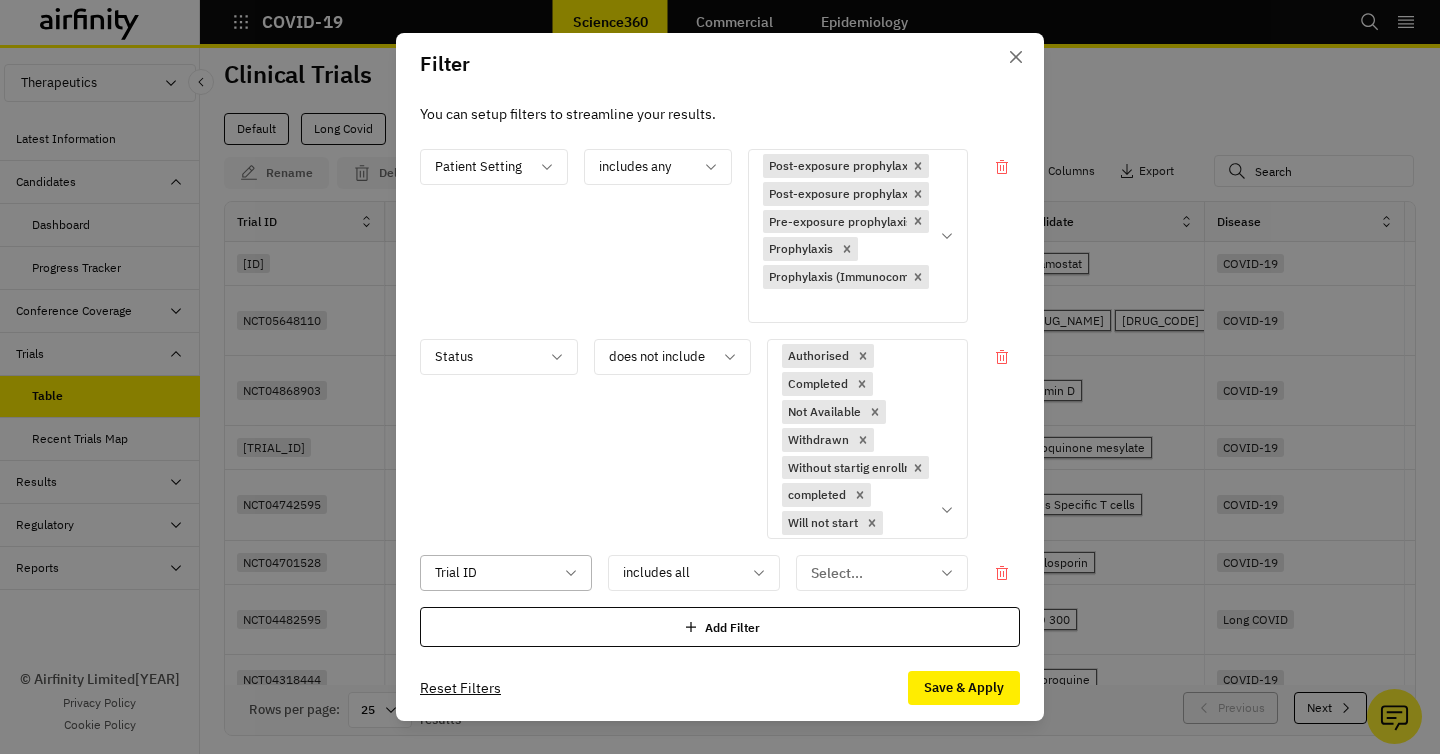 click on "Trial ID" at bounding box center (492, 573) 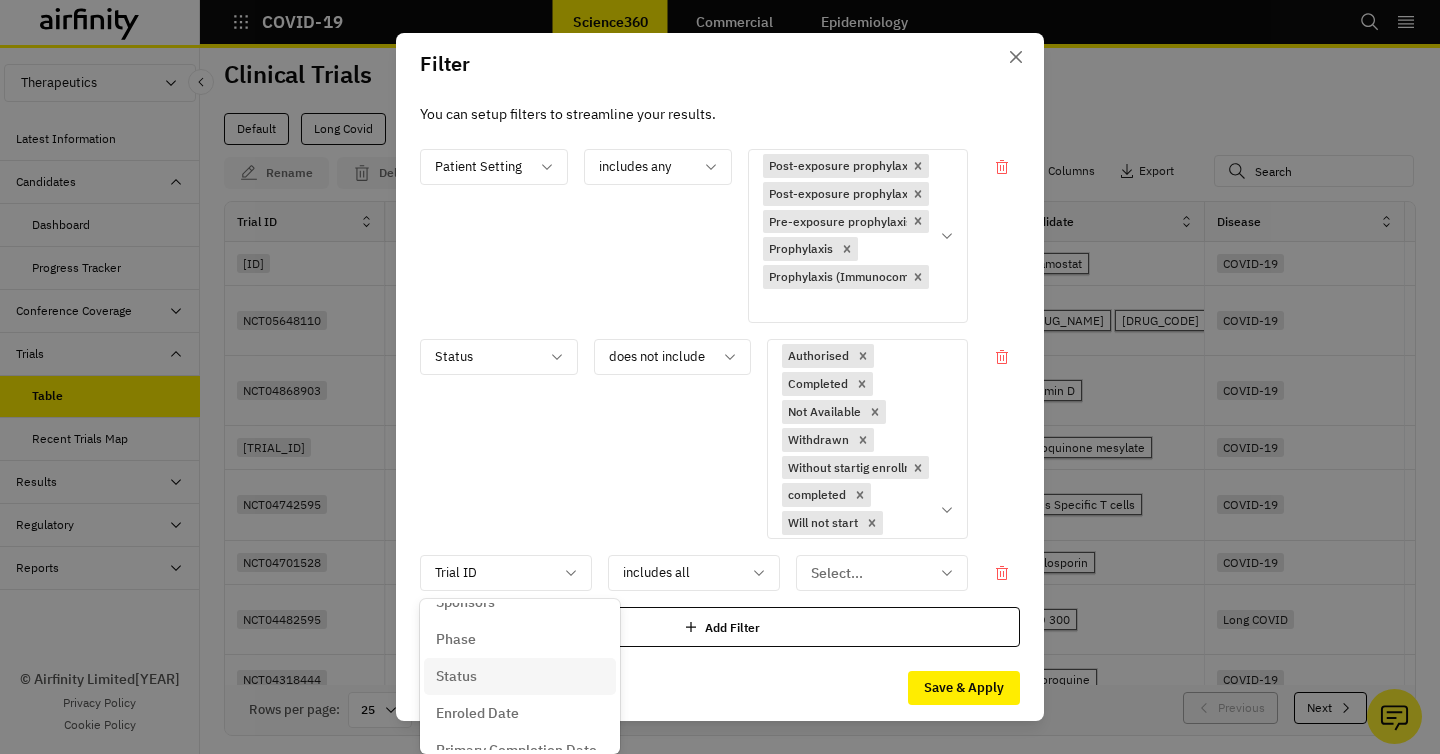 scroll, scrollTop: 209, scrollLeft: 0, axis: vertical 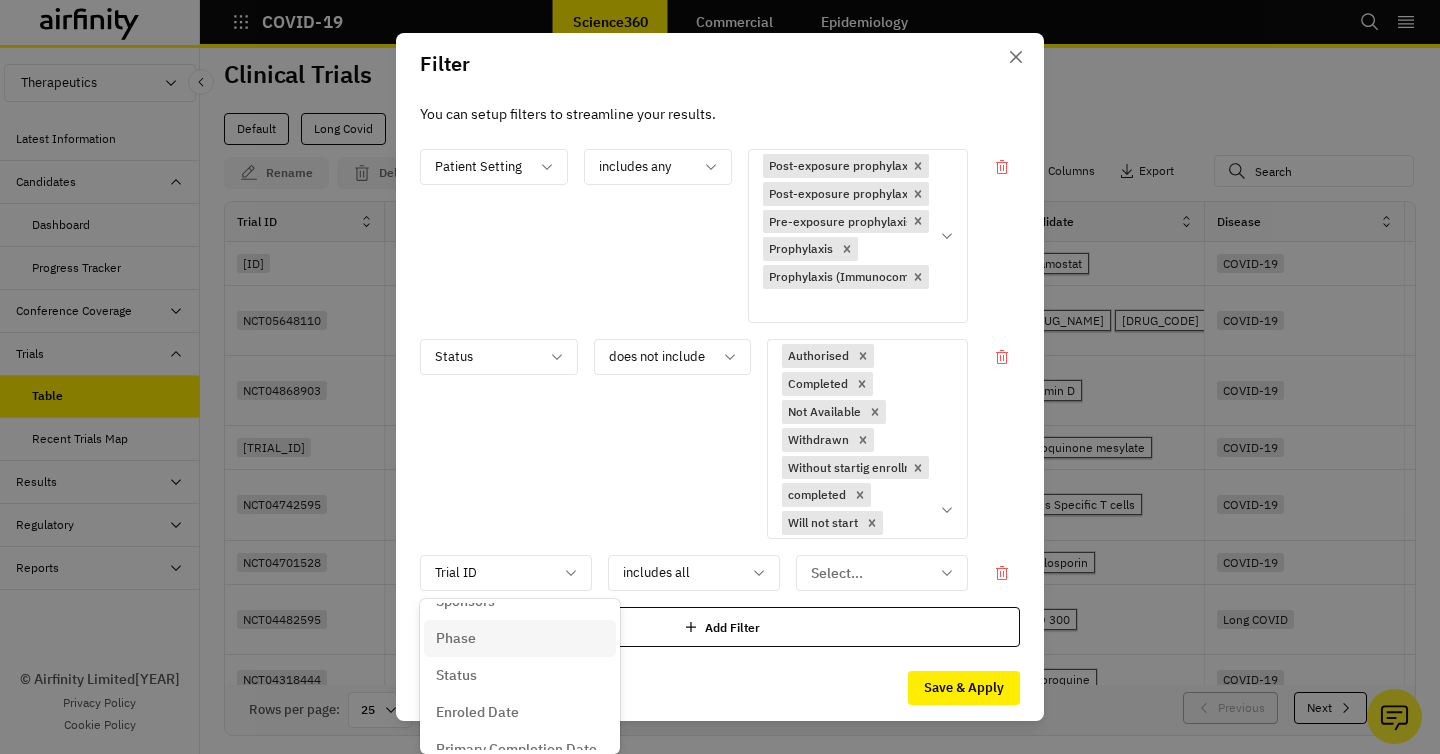 click on "Phase" at bounding box center [520, 638] 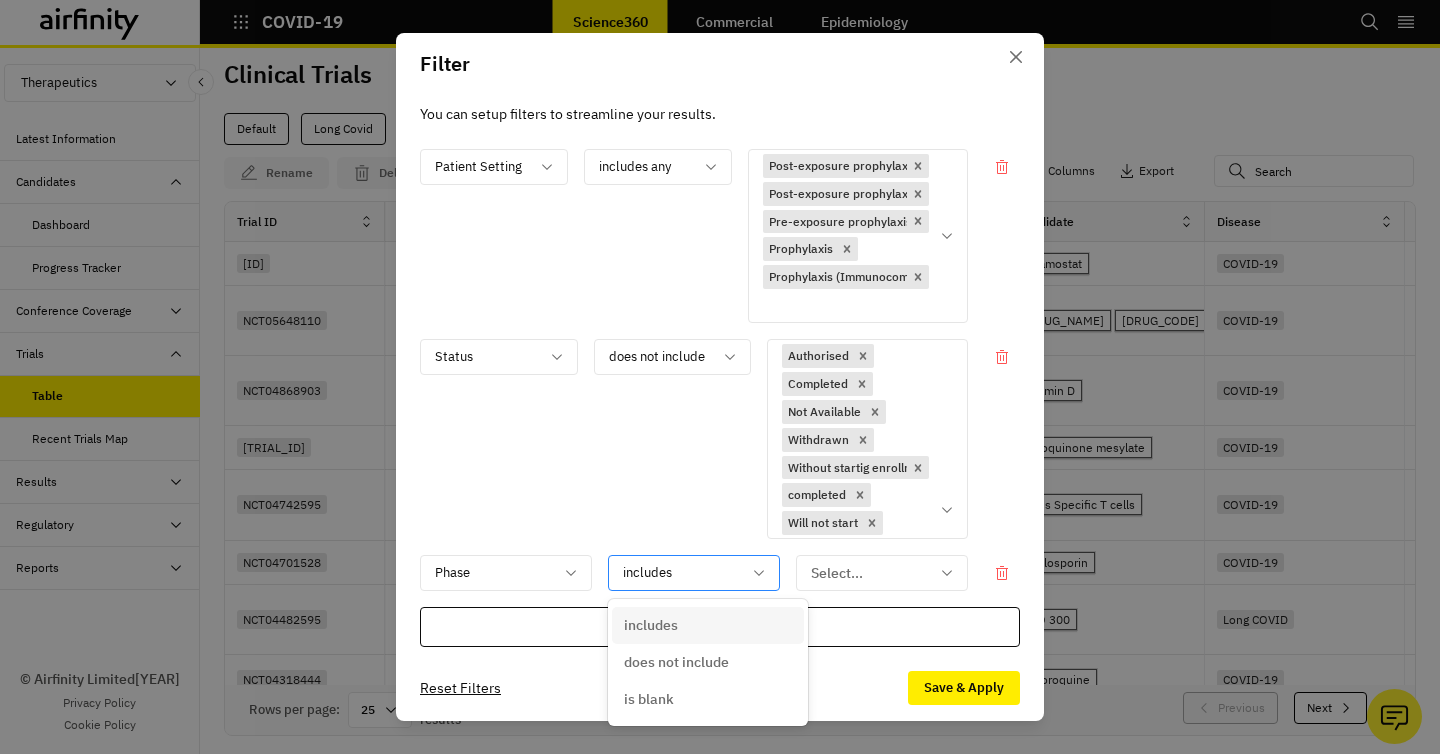 click at bounding box center [682, 573] 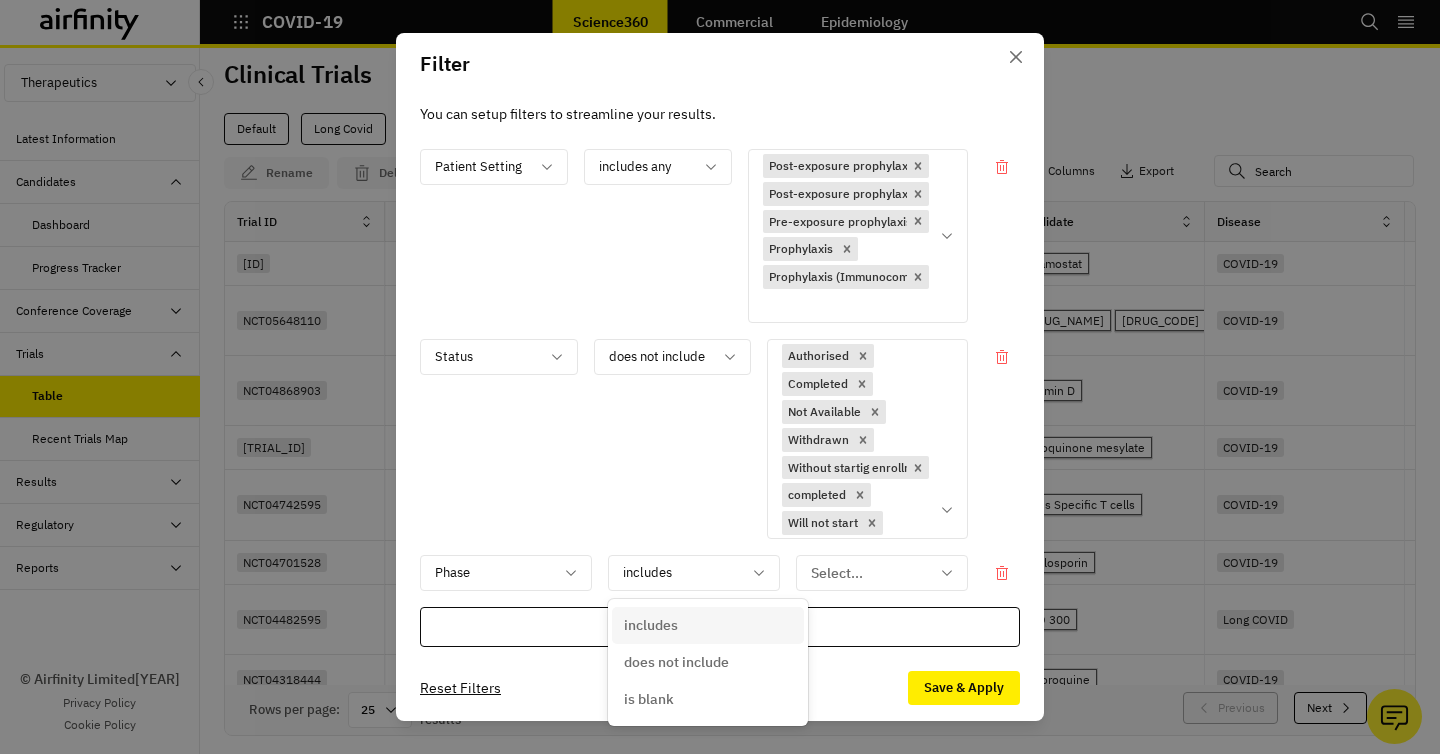 click on "includes" at bounding box center [708, 625] 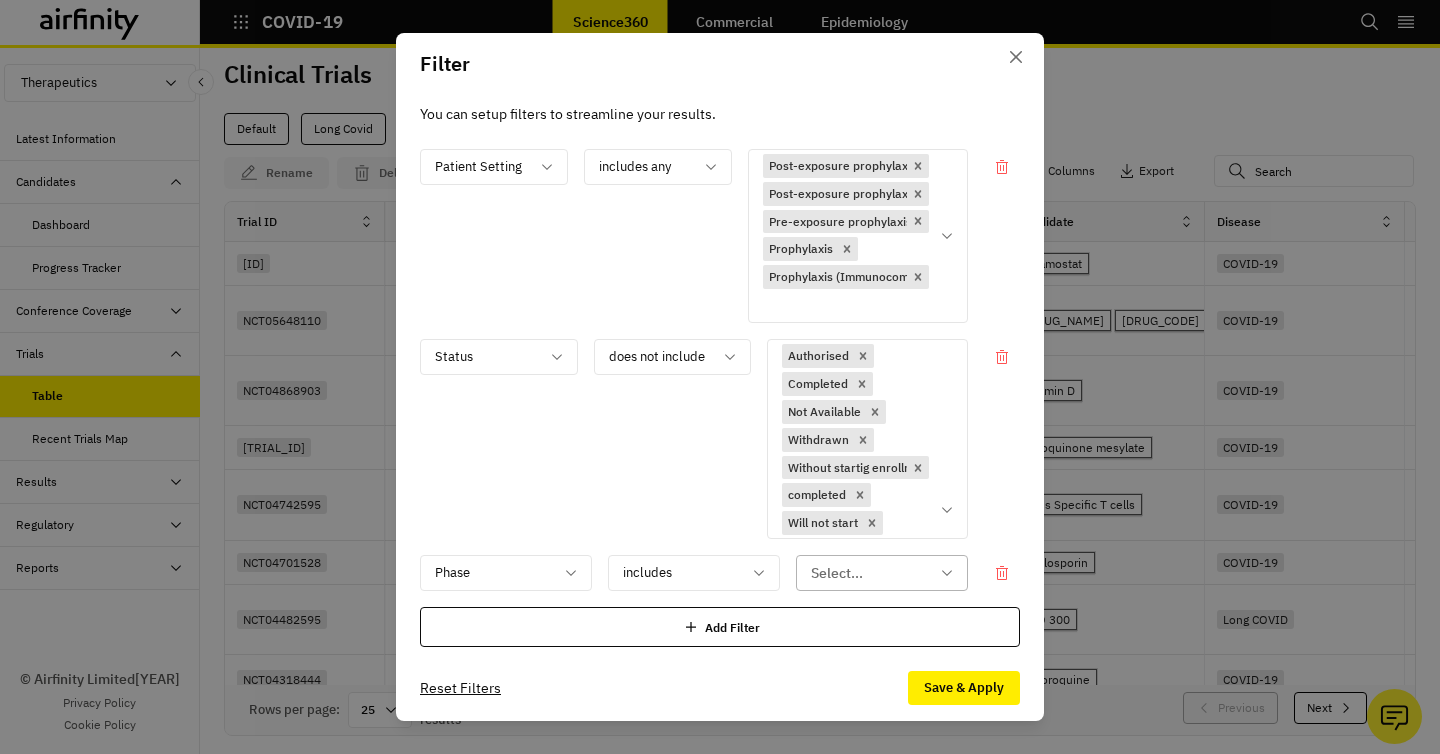 click on "Select..." at bounding box center [868, 573] 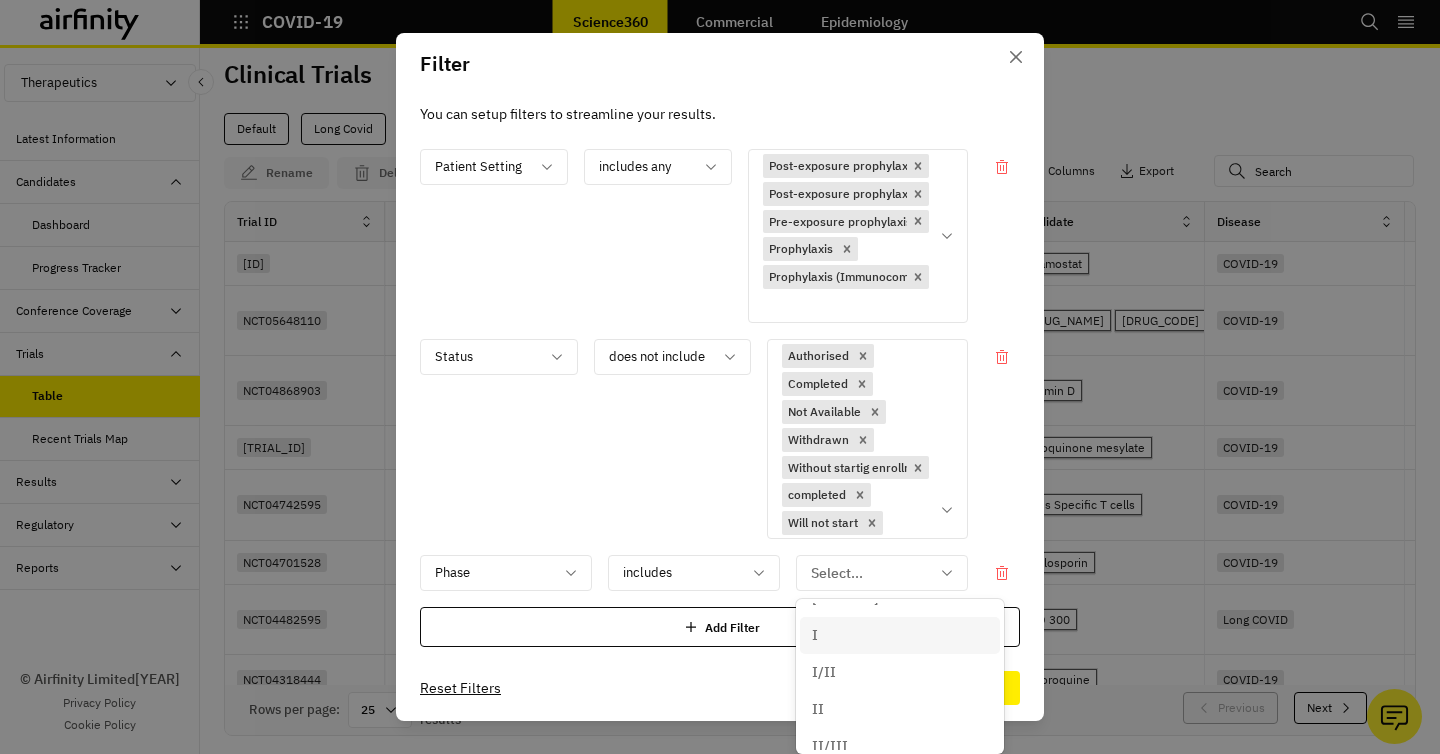 scroll, scrollTop: 31, scrollLeft: 0, axis: vertical 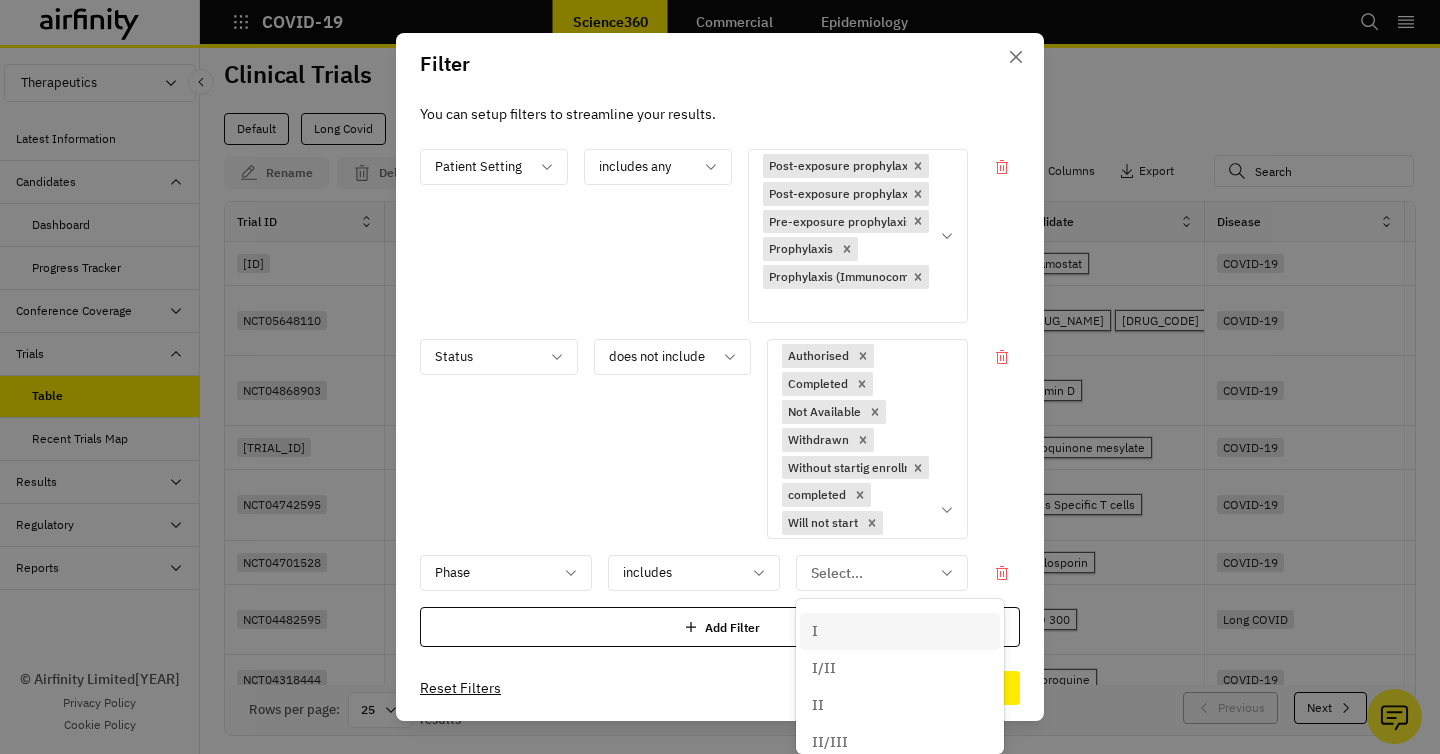 click on "I" at bounding box center [900, 631] 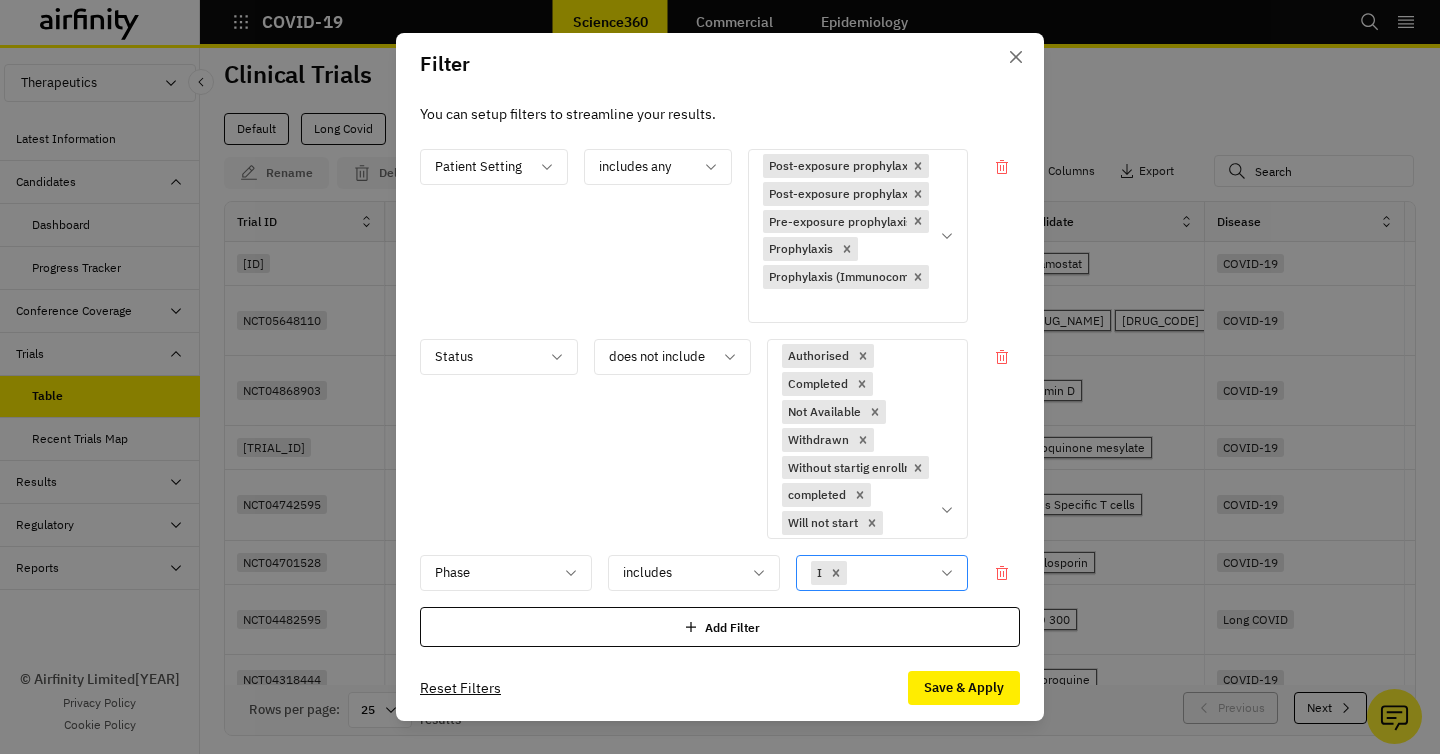 click at bounding box center (890, 573) 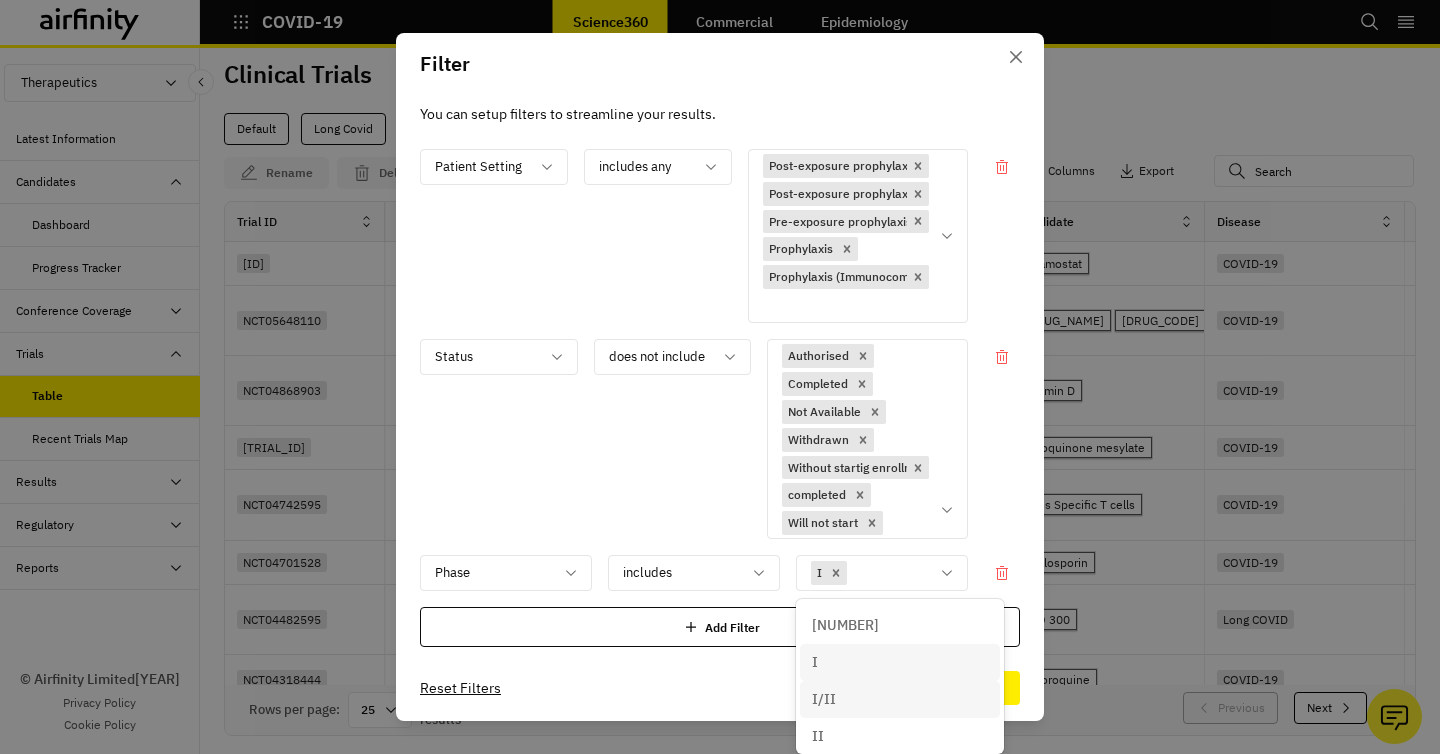 click on "I/II" at bounding box center [900, 699] 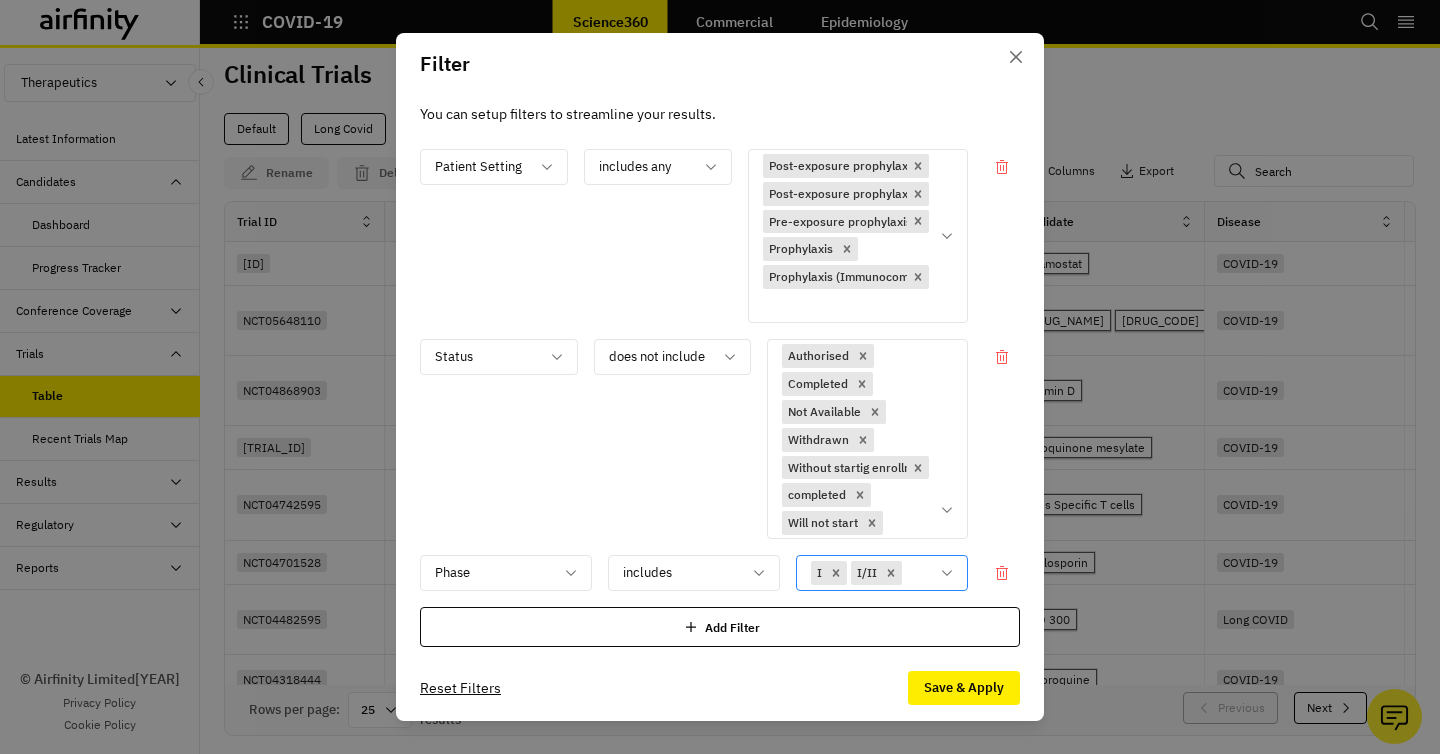 click at bounding box center (917, 573) 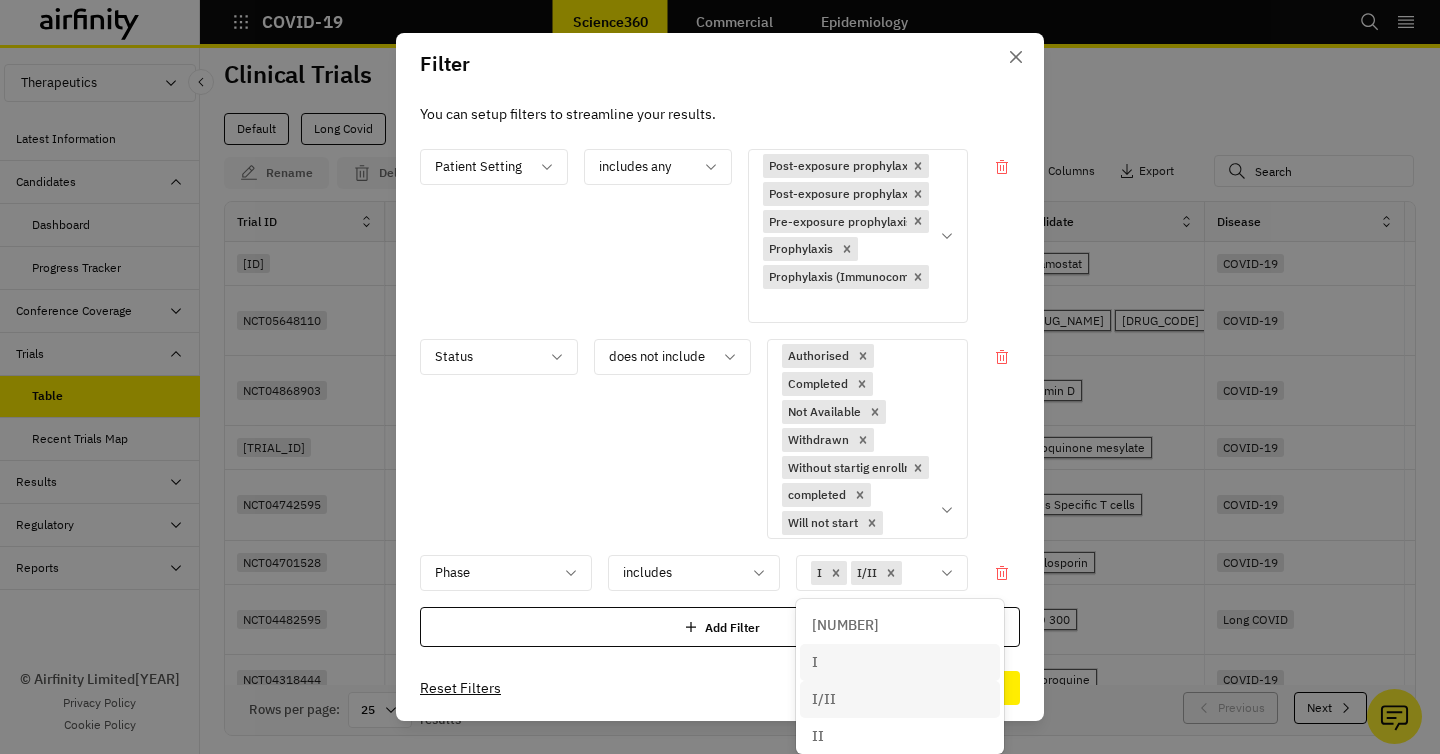 scroll, scrollTop: 55, scrollLeft: 0, axis: vertical 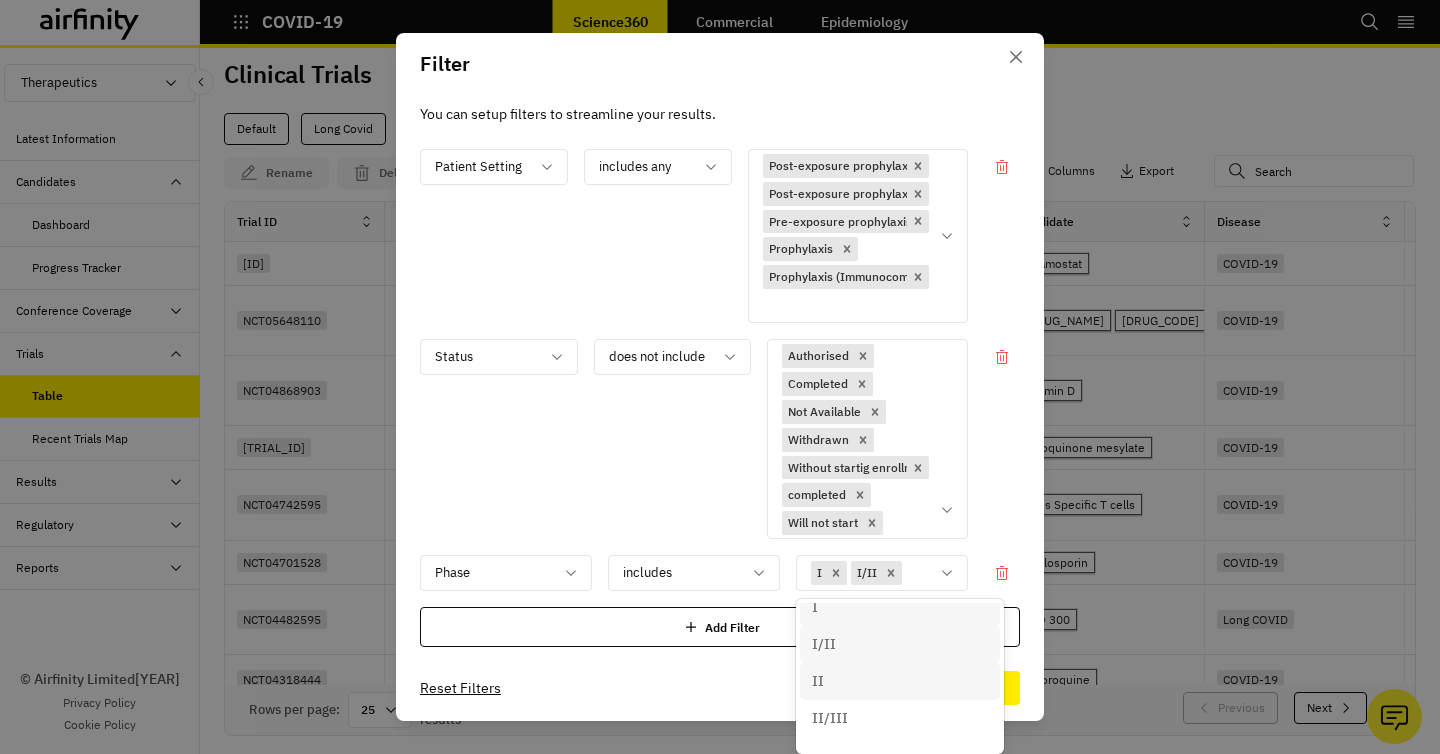 click on "II" at bounding box center (900, 681) 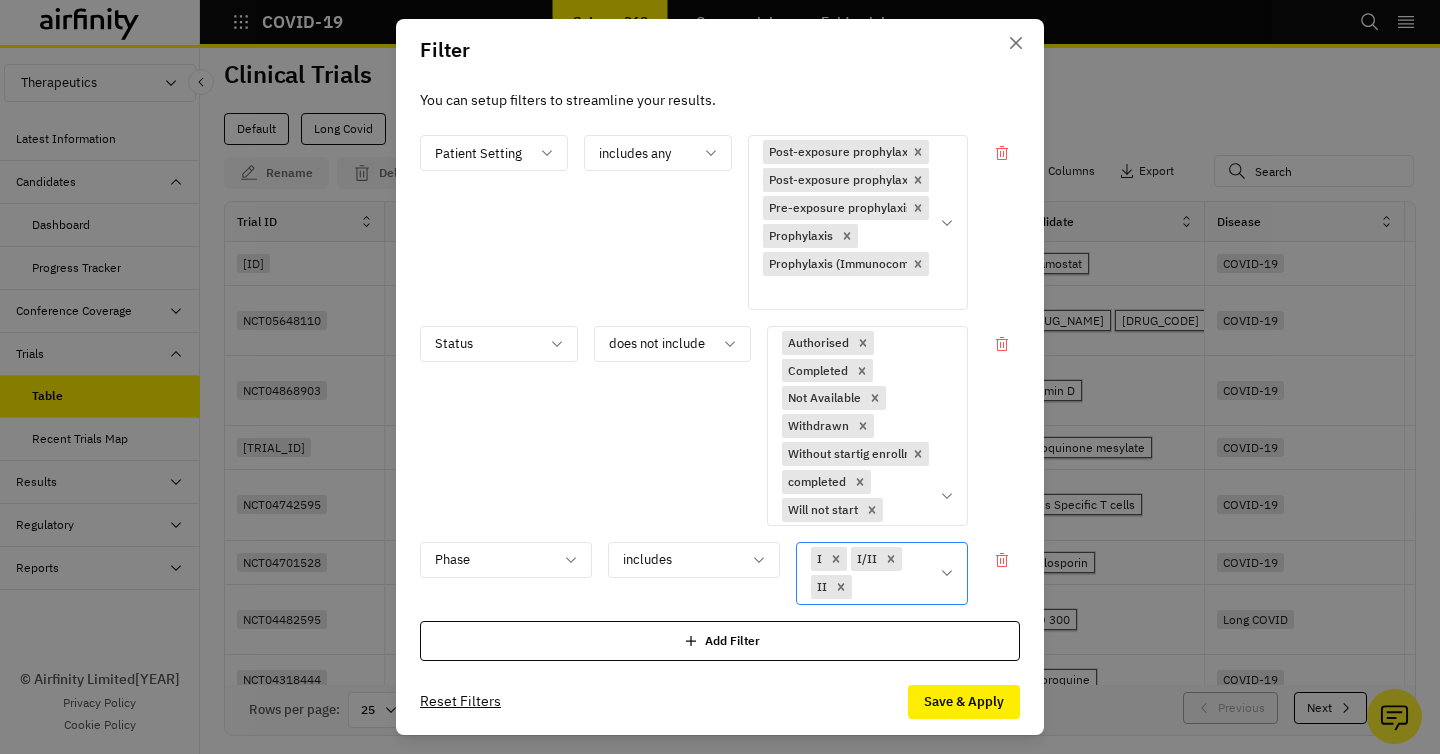 click at bounding box center [892, 587] 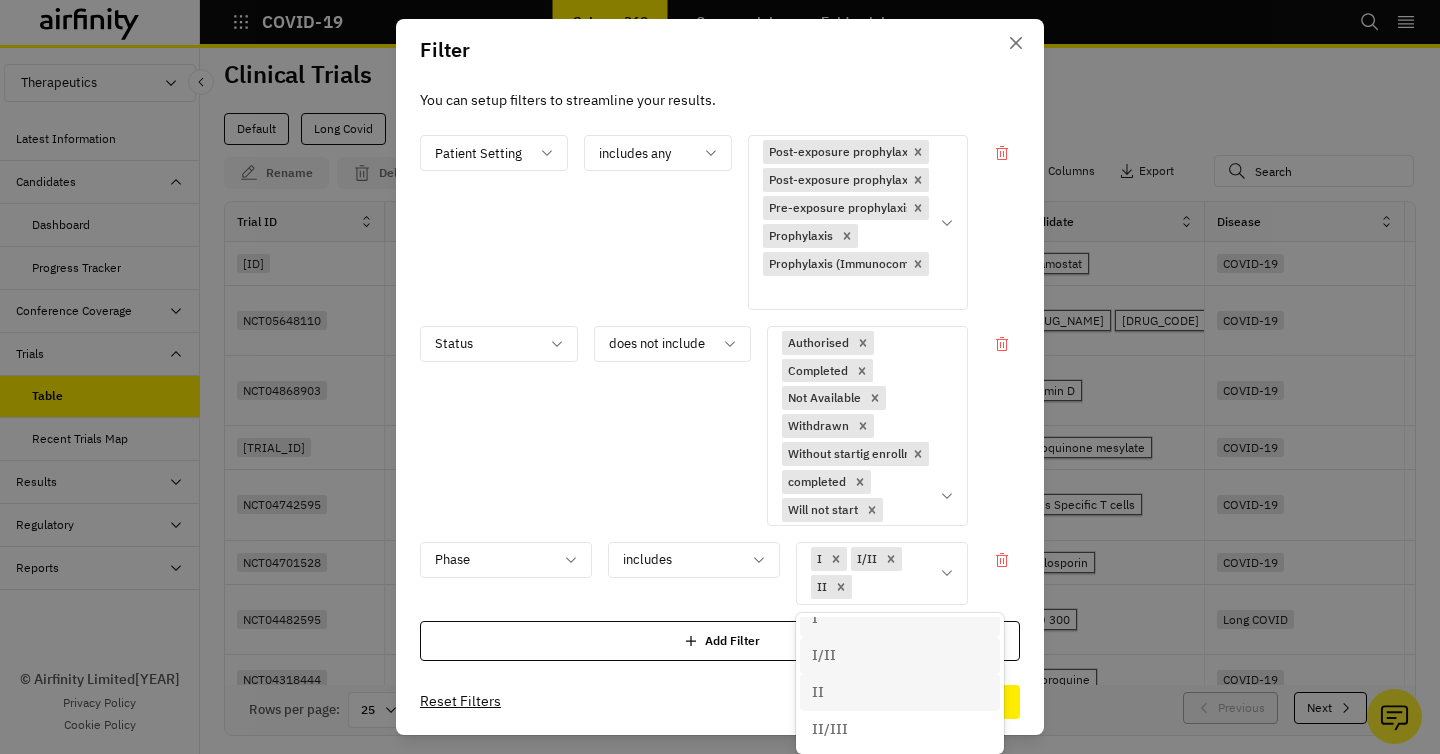 scroll, scrollTop: 62, scrollLeft: 0, axis: vertical 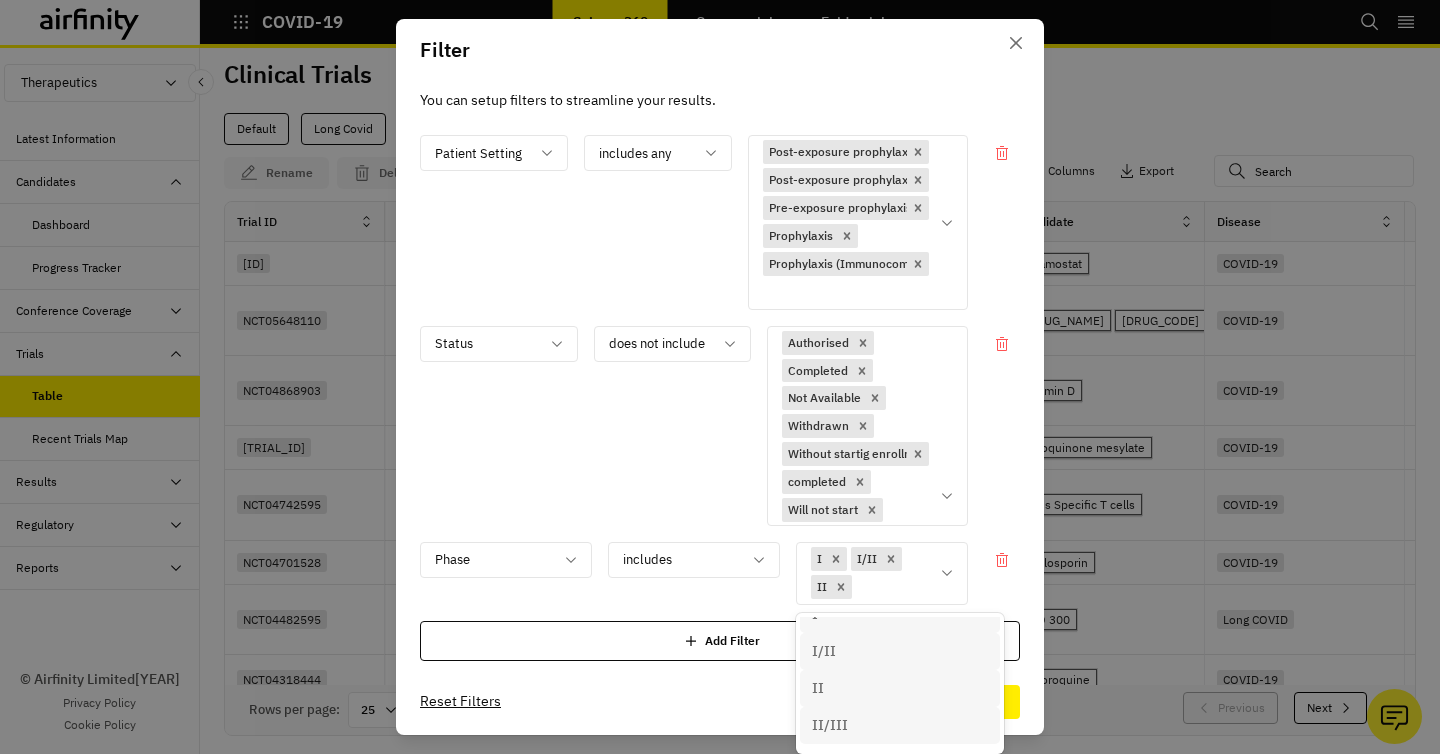 click on "II/III" at bounding box center (830, 725) 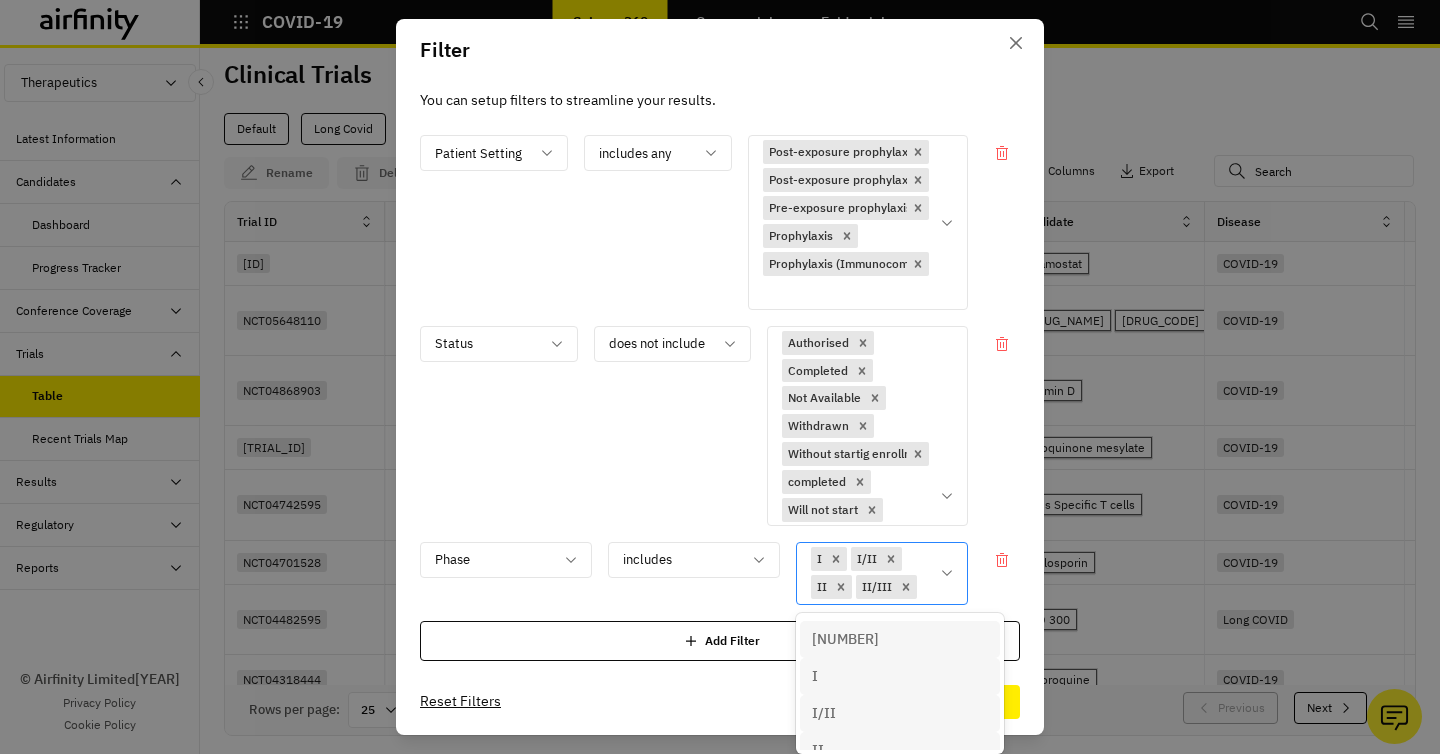 click on "I I/II II II/III" at bounding box center [868, 573] 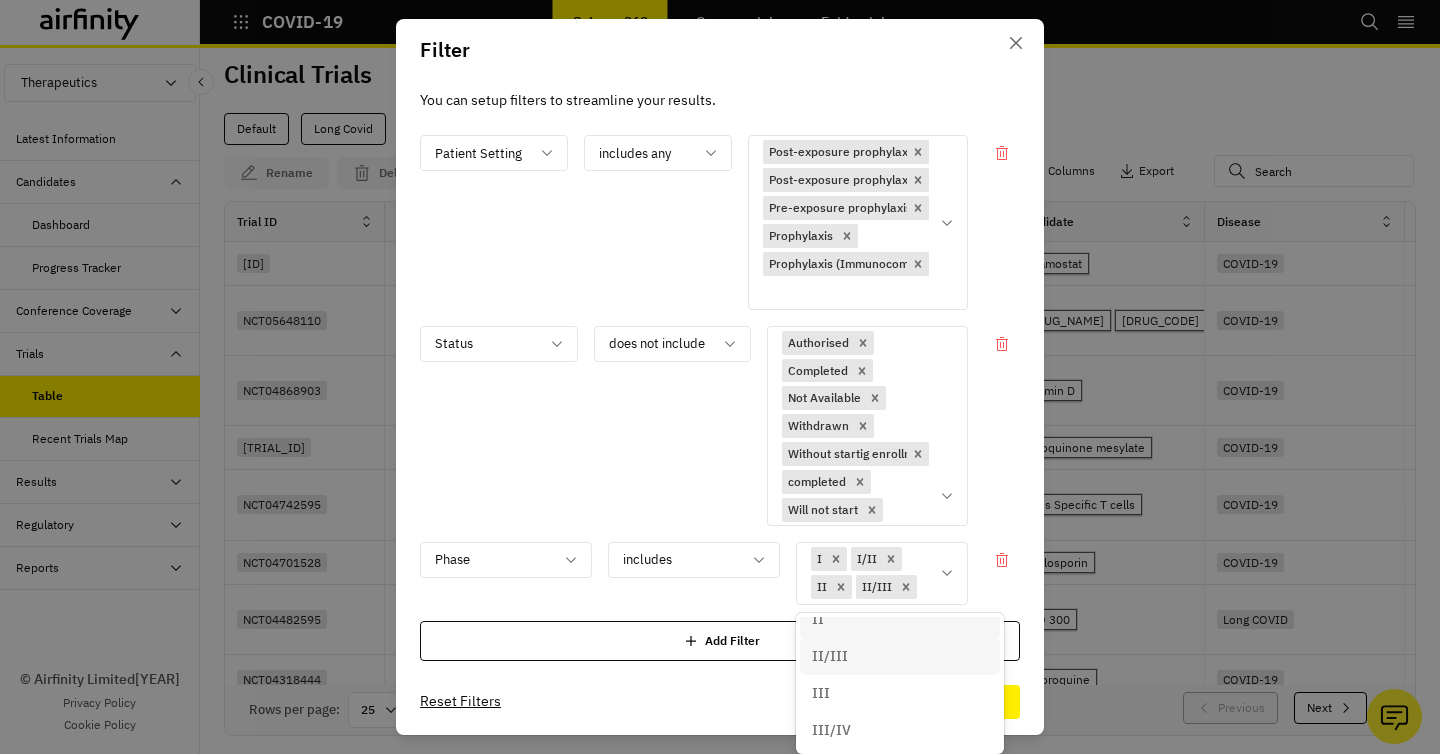 scroll, scrollTop: 136, scrollLeft: 0, axis: vertical 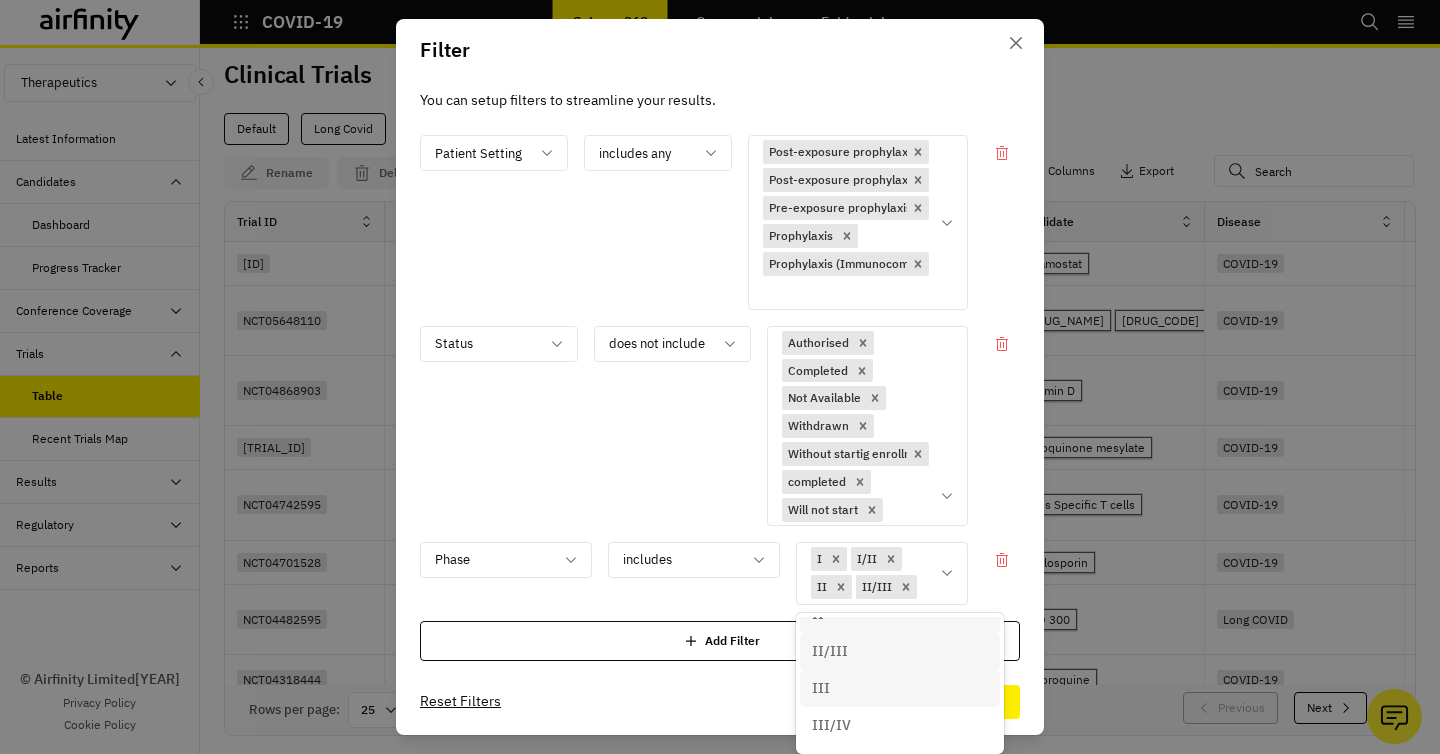 click on "III" at bounding box center [900, 688] 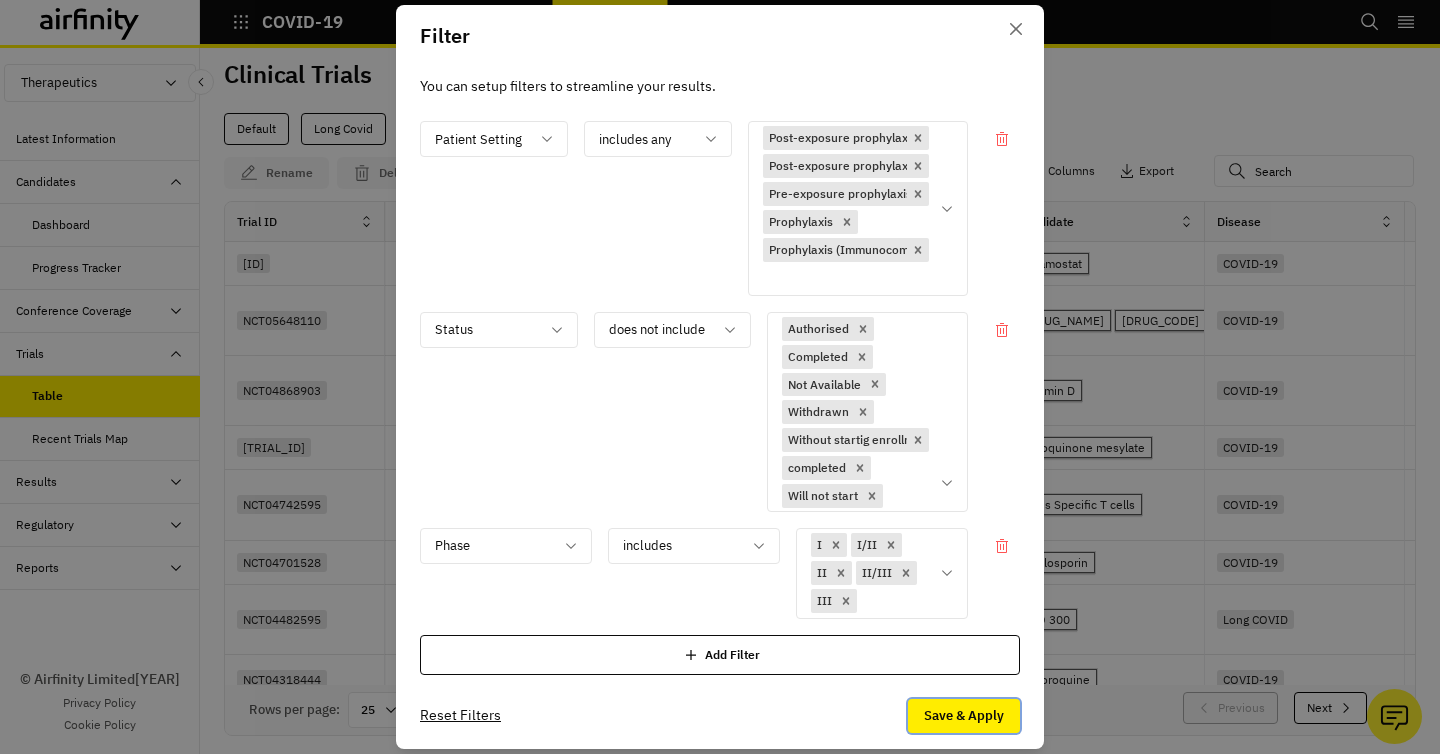 click on "Save & Apply" at bounding box center (964, 716) 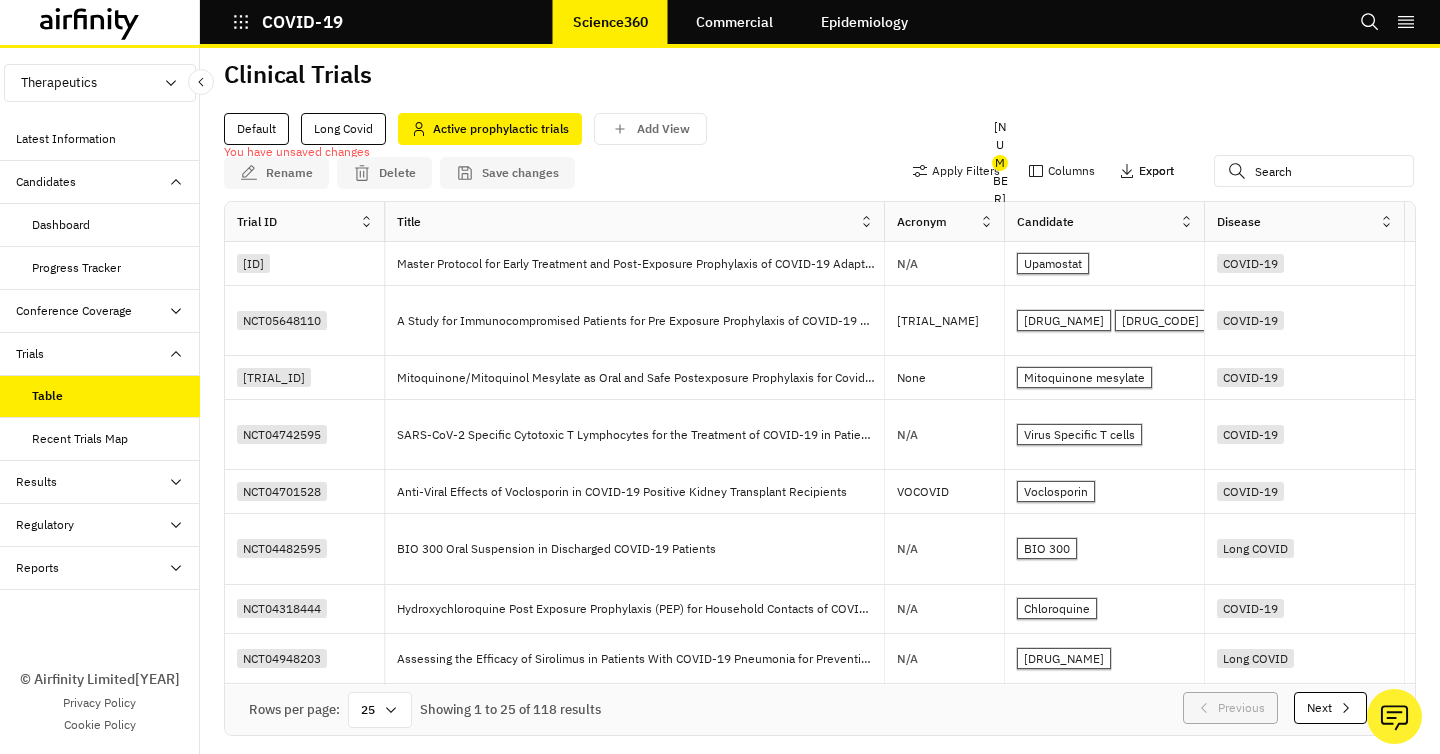 click on "Export" at bounding box center [1156, 171] 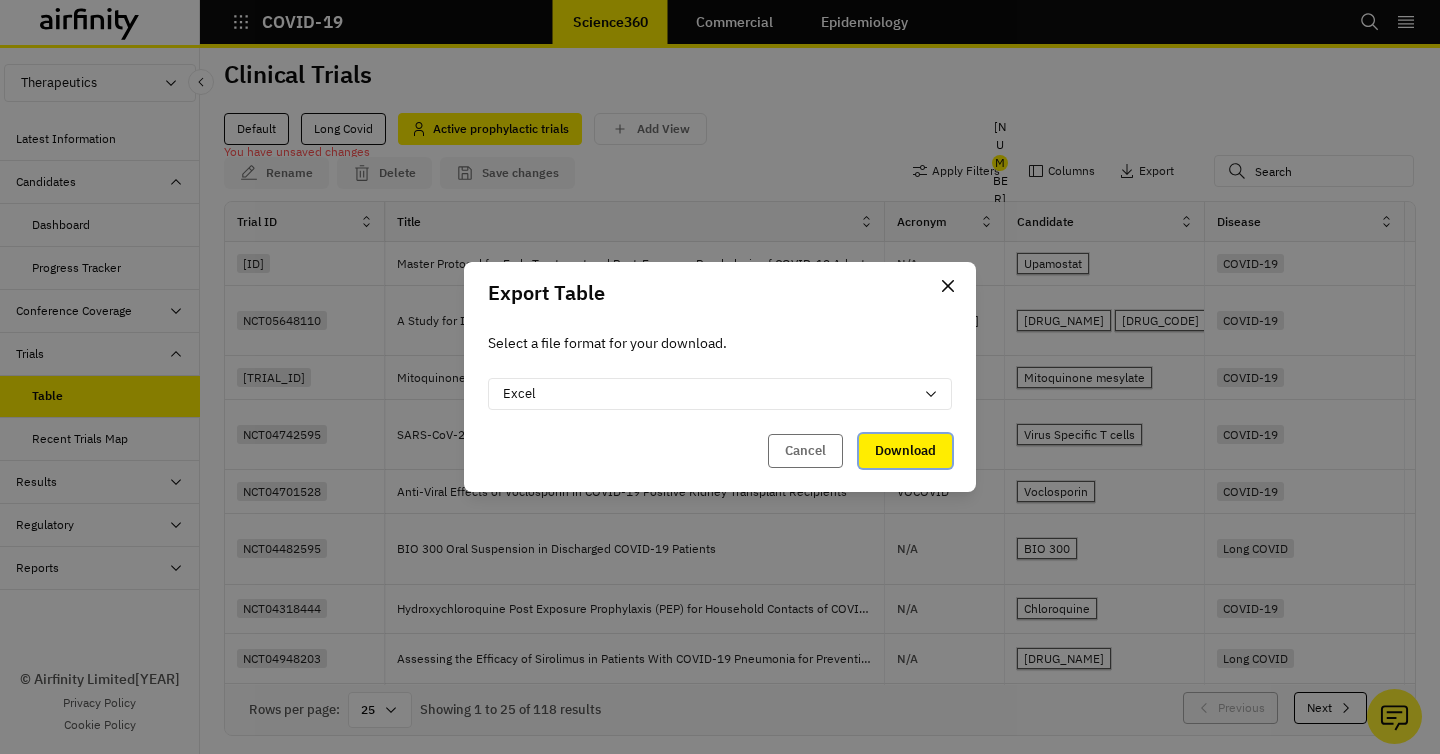click on "Download" at bounding box center [905, 451] 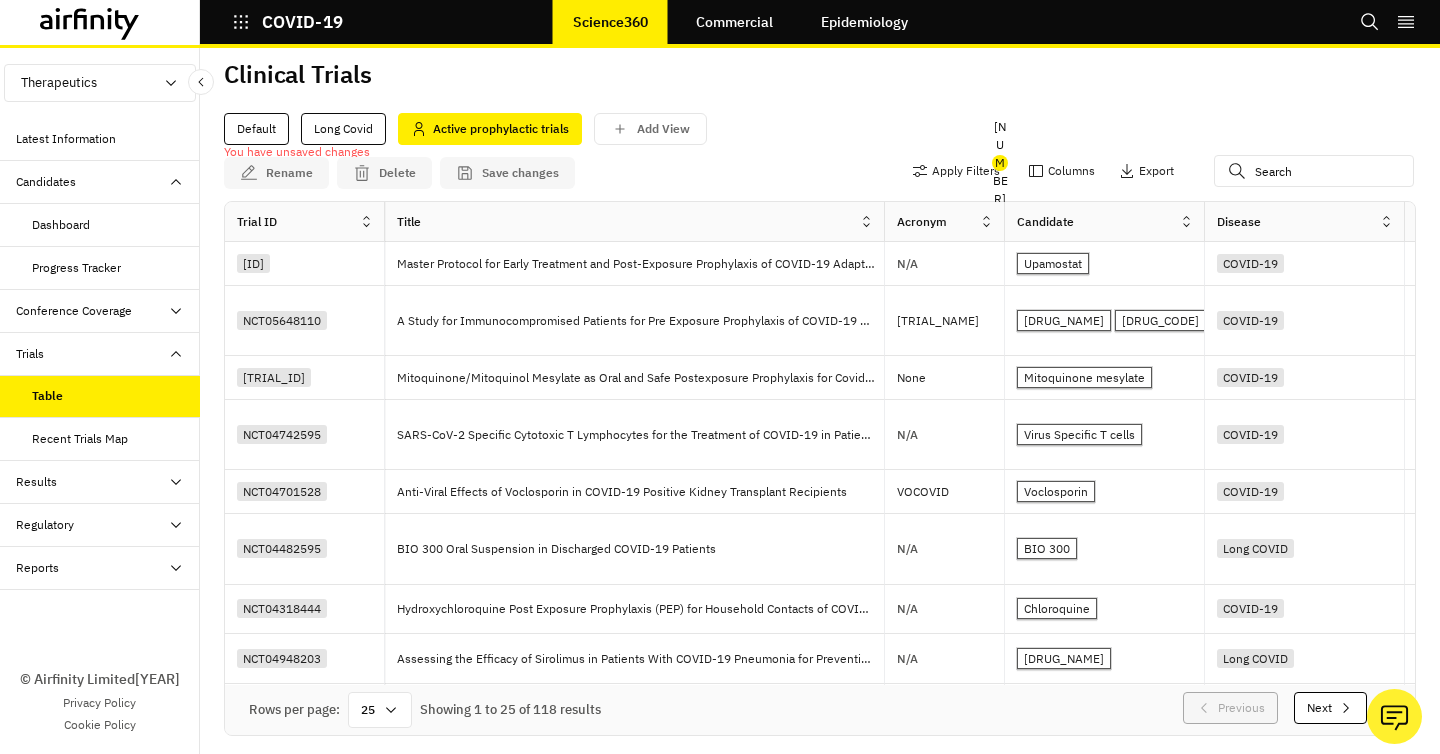 click on "Clinical Trials" at bounding box center (820, 82) 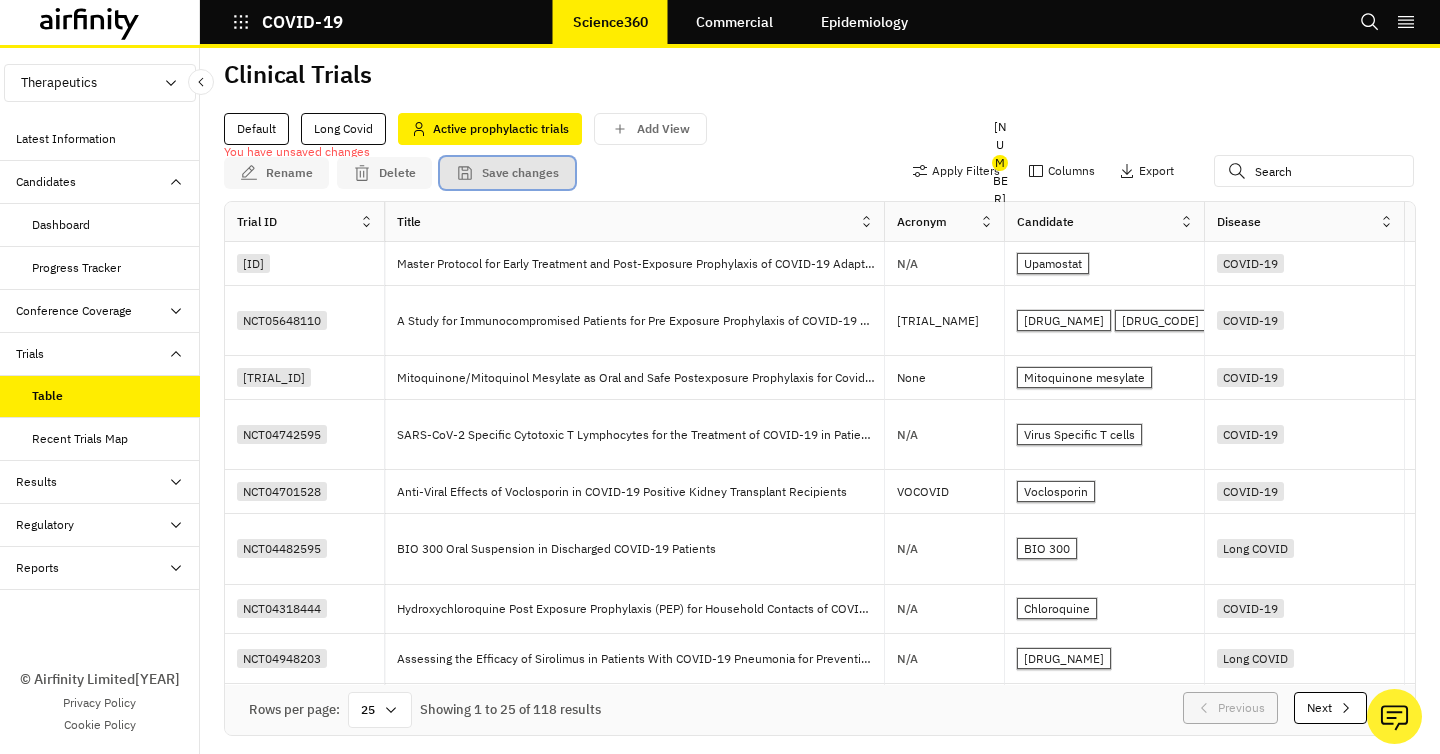 click on "Save changes" at bounding box center [520, 173] 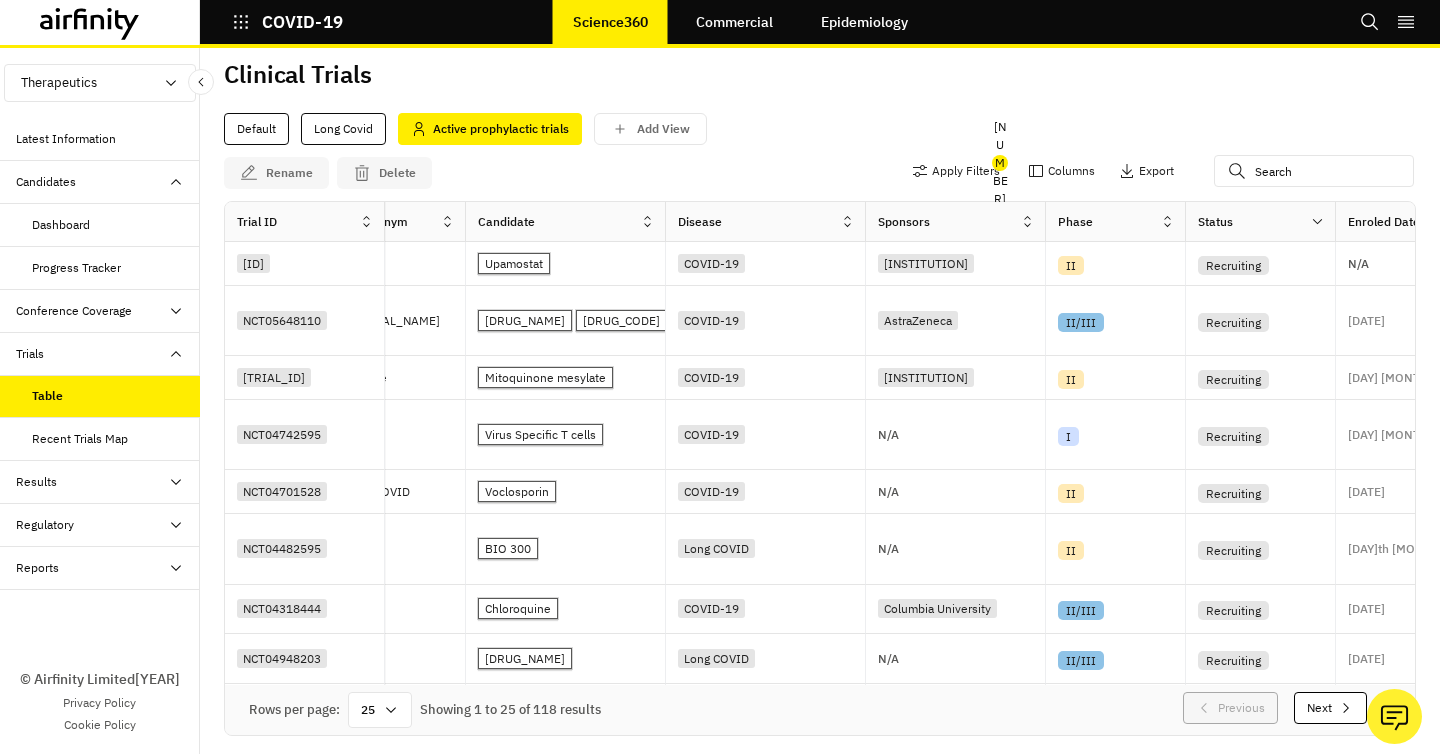 scroll, scrollTop: 0, scrollLeft: 570, axis: horizontal 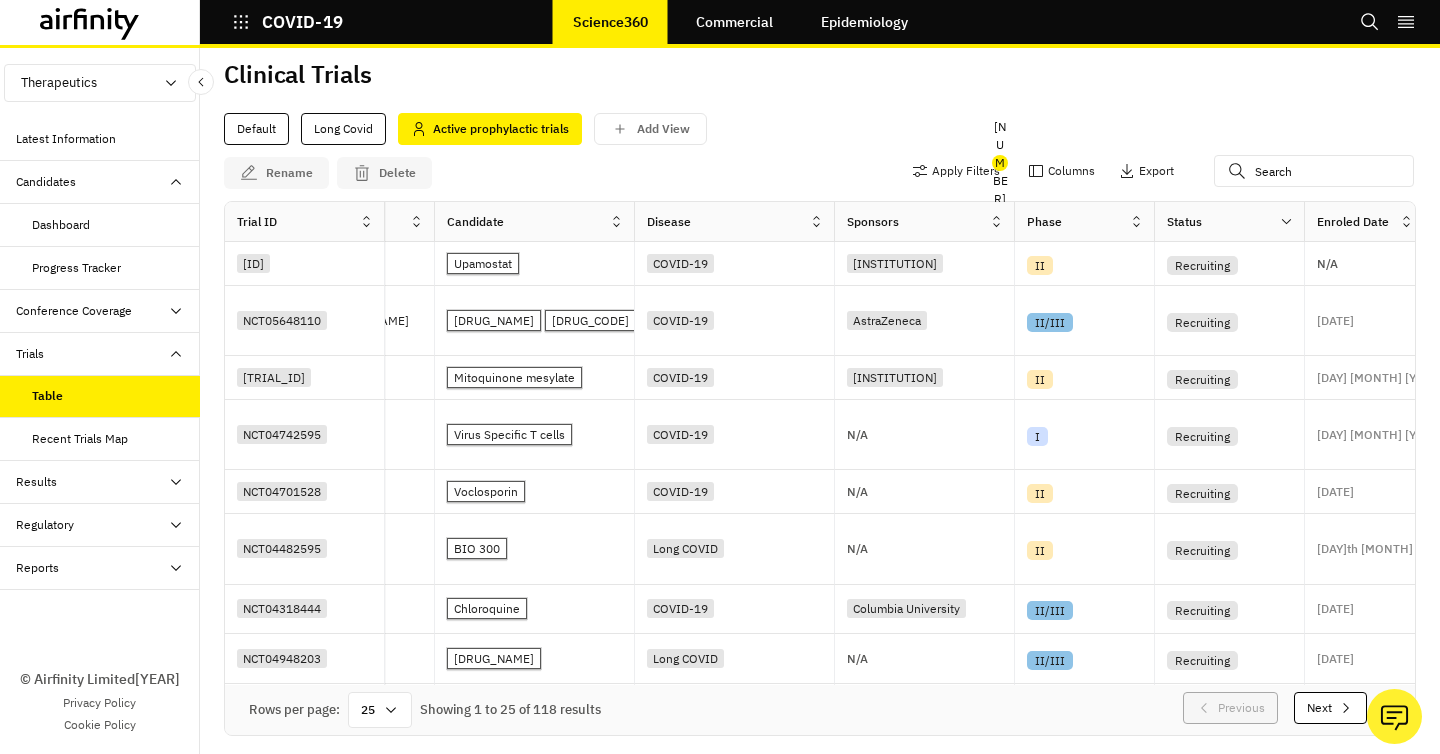 click at bounding box center (1141, 222) 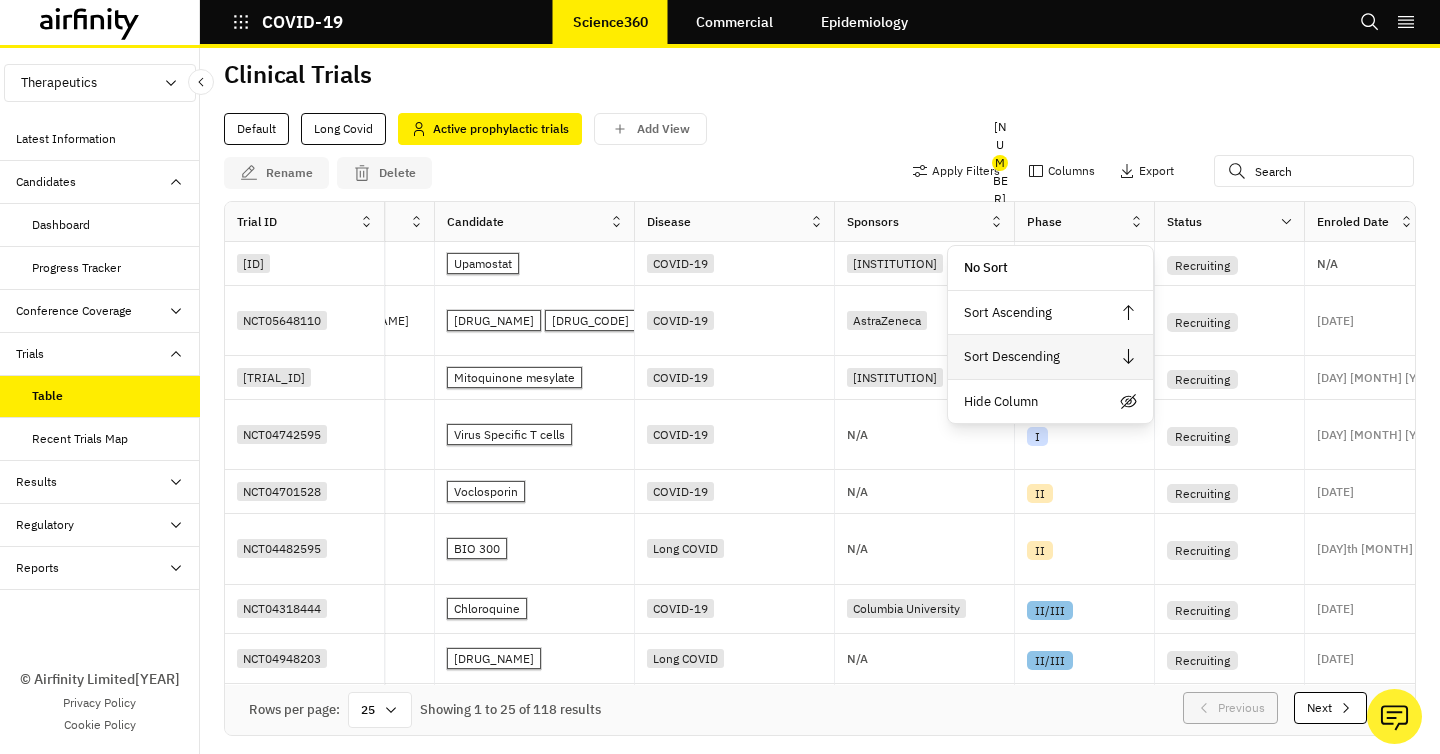 click on "Sort Descending" at bounding box center [1050, 357] 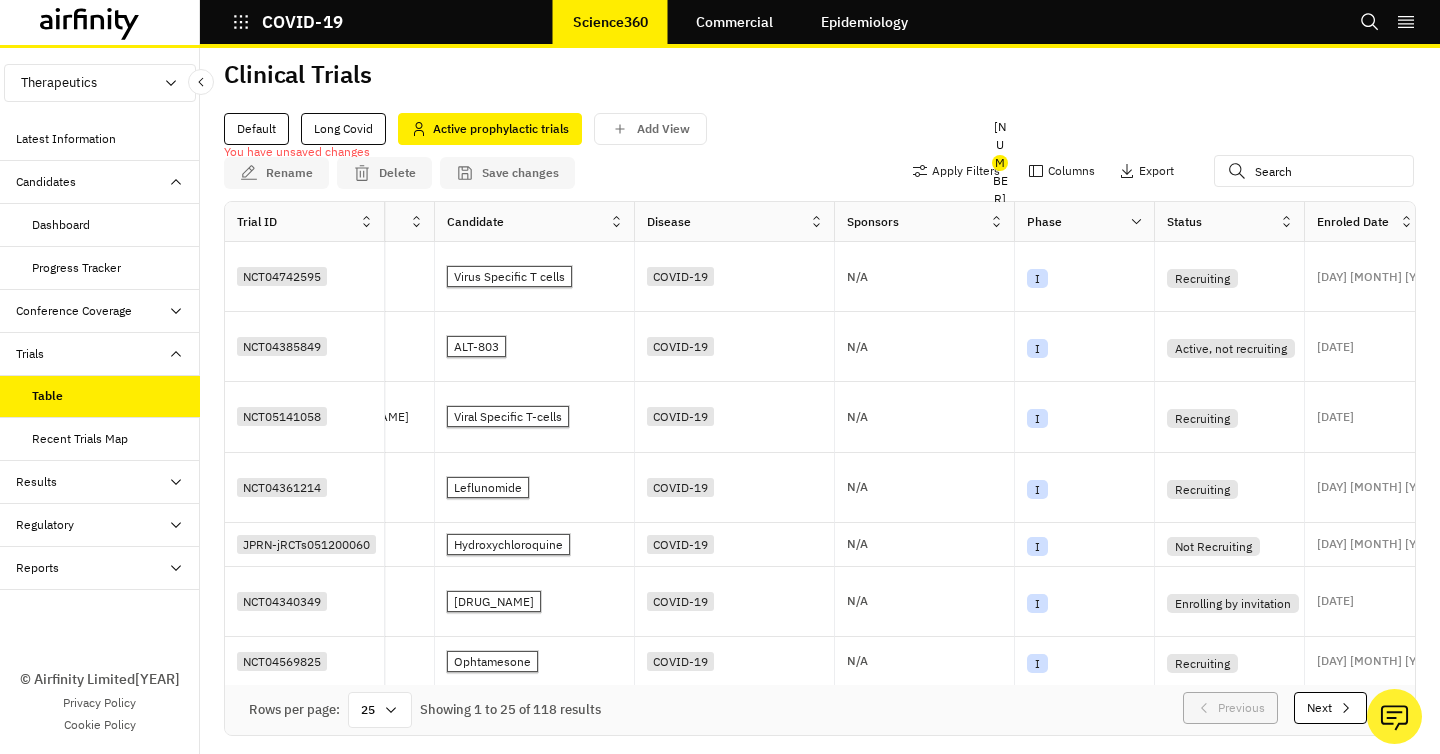 click on "Phase" at bounding box center (1072, 222) 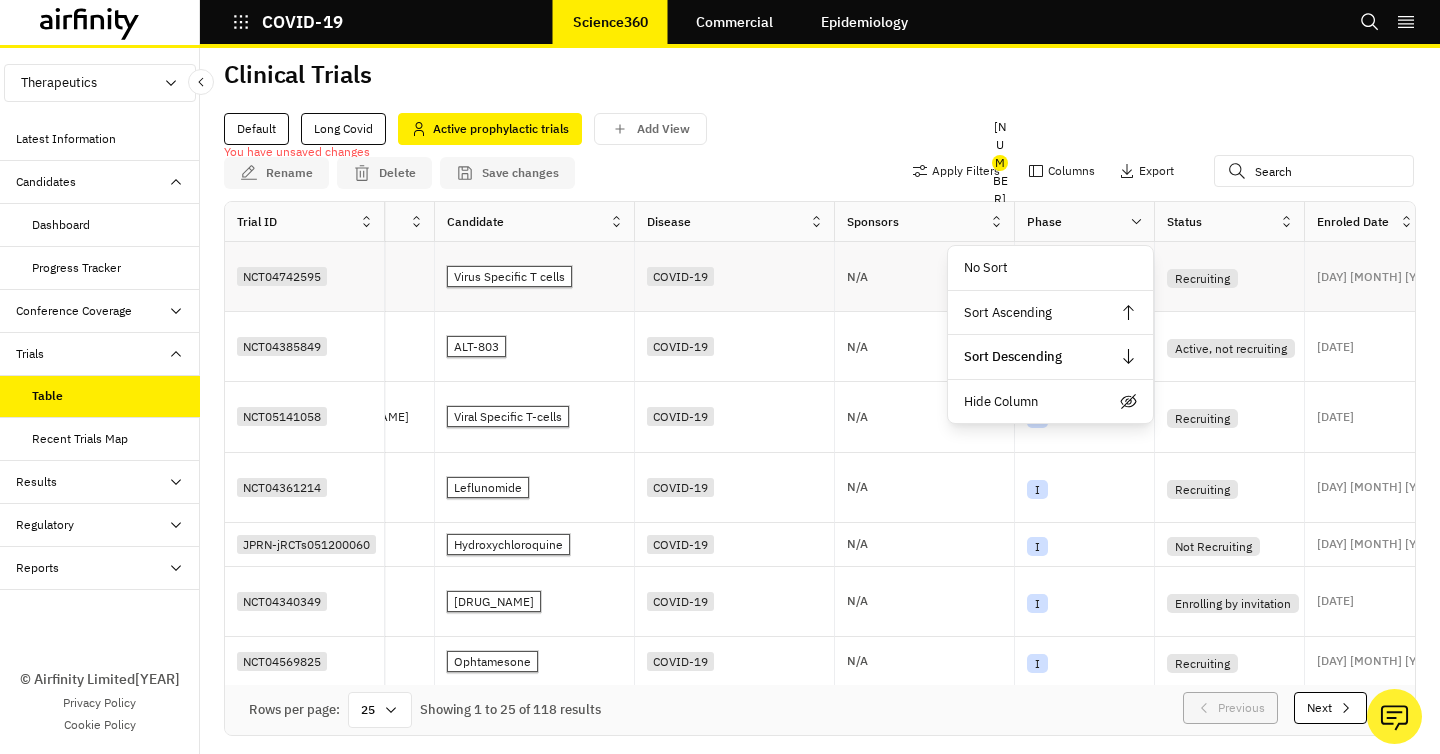 click on "Sort Ascending" at bounding box center [1050, 313] 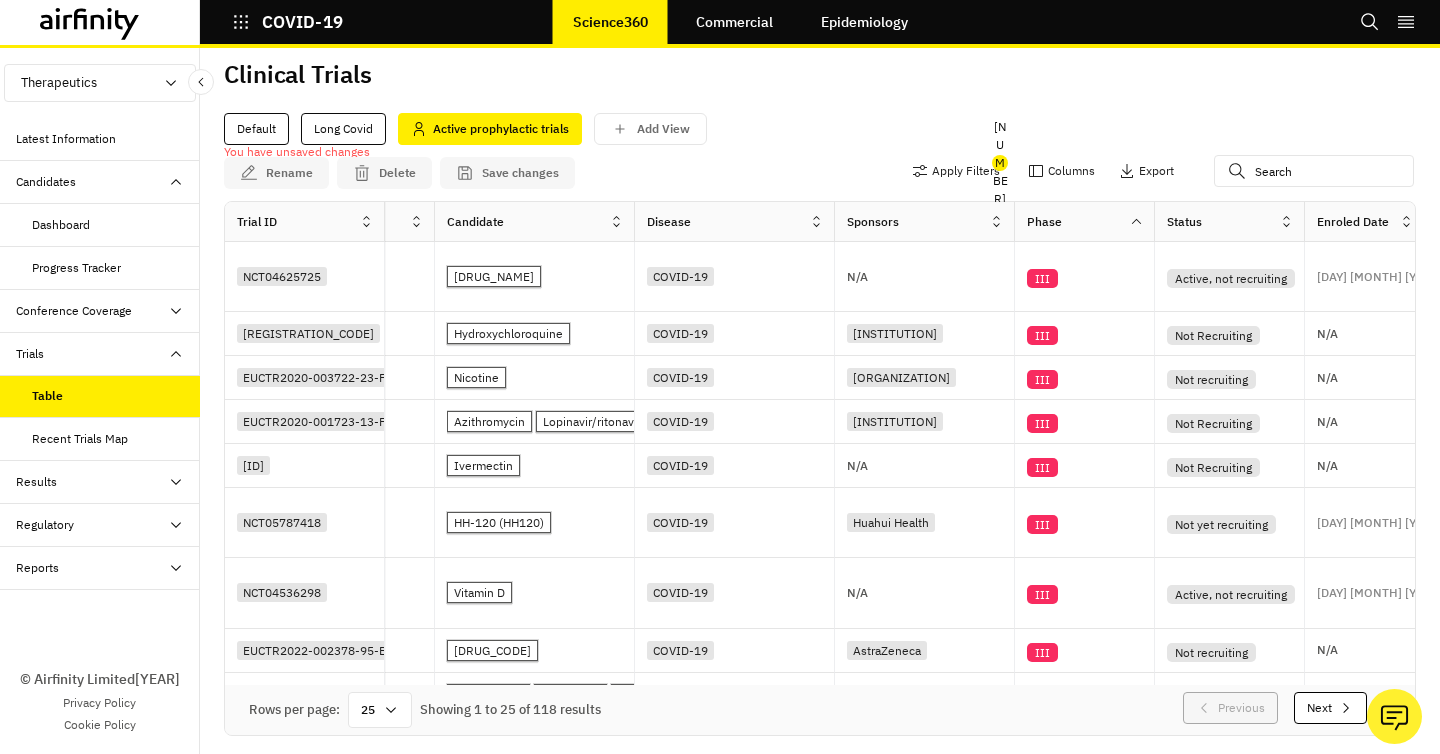 click on "Default Long Covid Active prophylactic trials Add View" at bounding box center [820, 129] 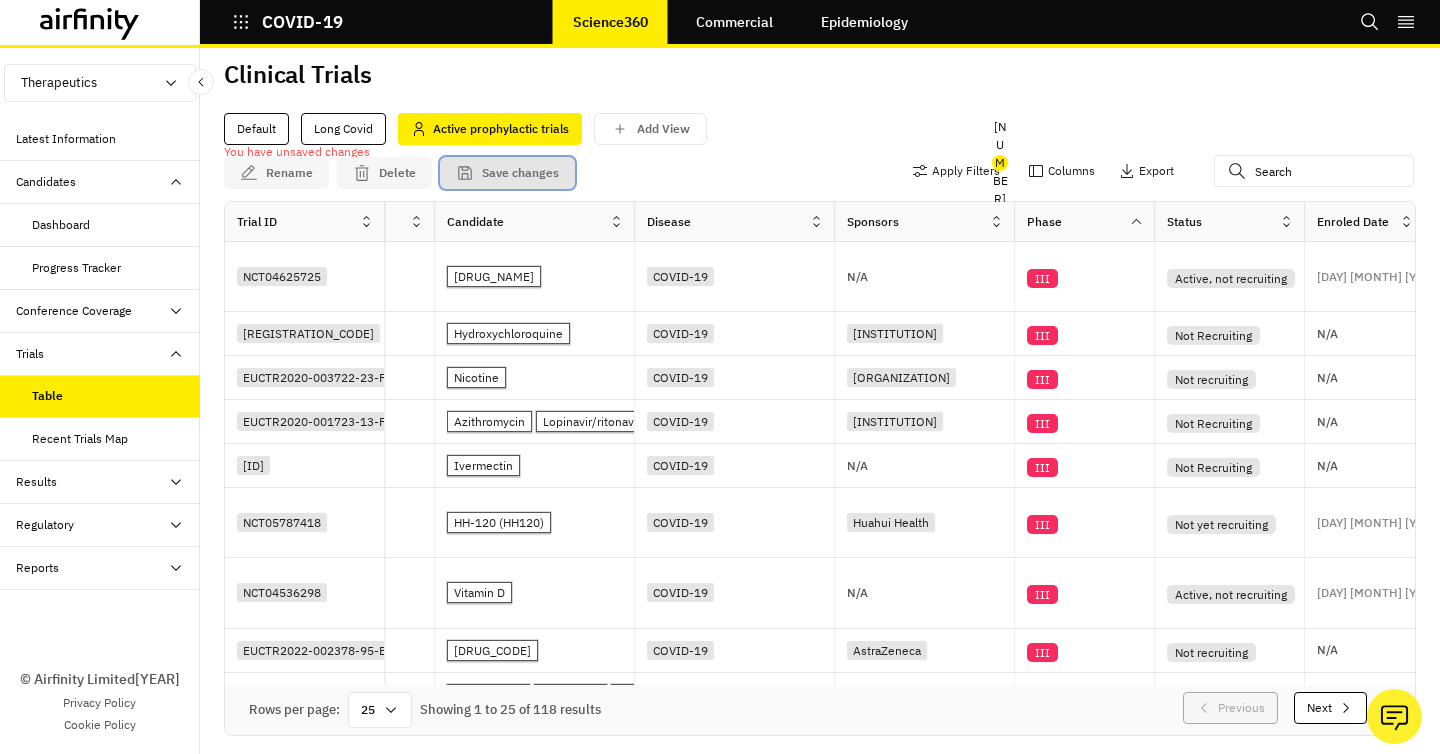 click on "Save changes" at bounding box center (520, 173) 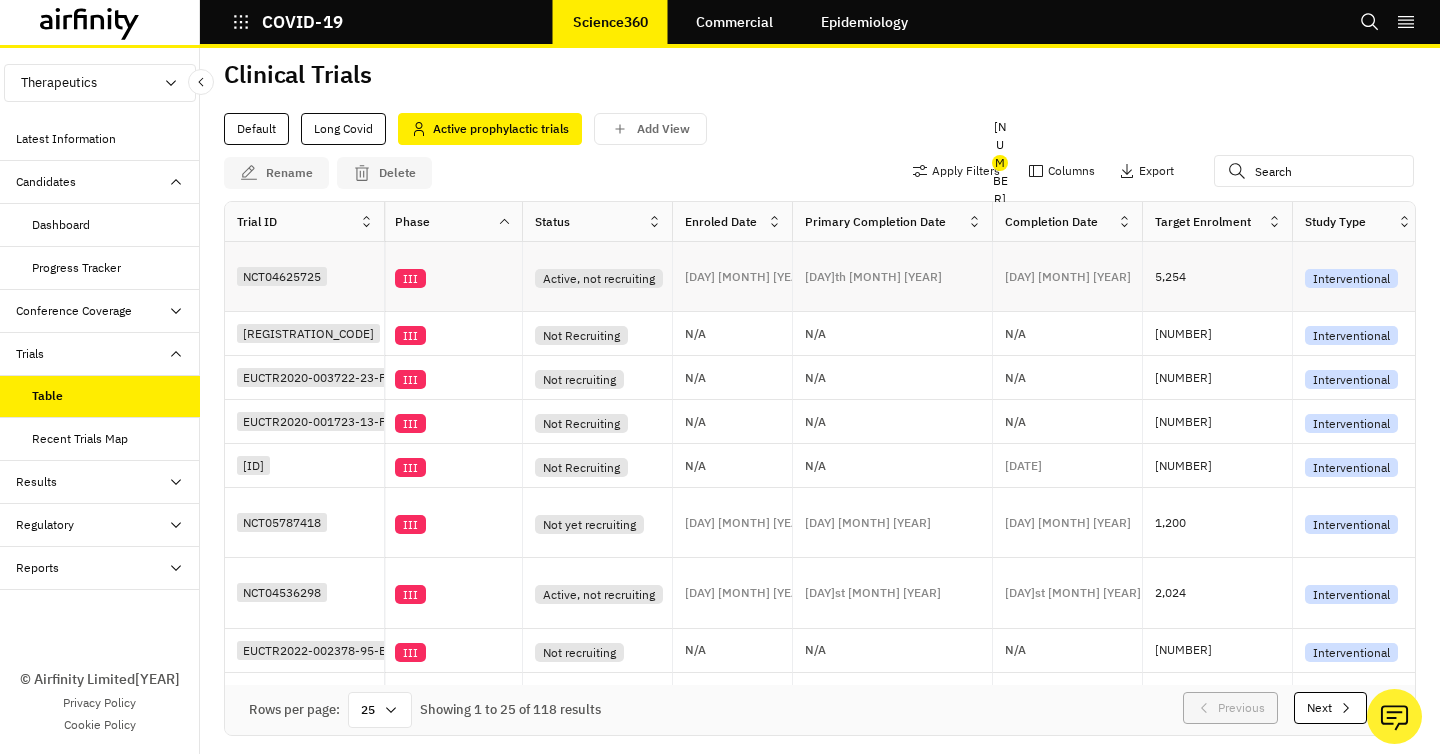 scroll, scrollTop: 0, scrollLeft: 1201, axis: horizontal 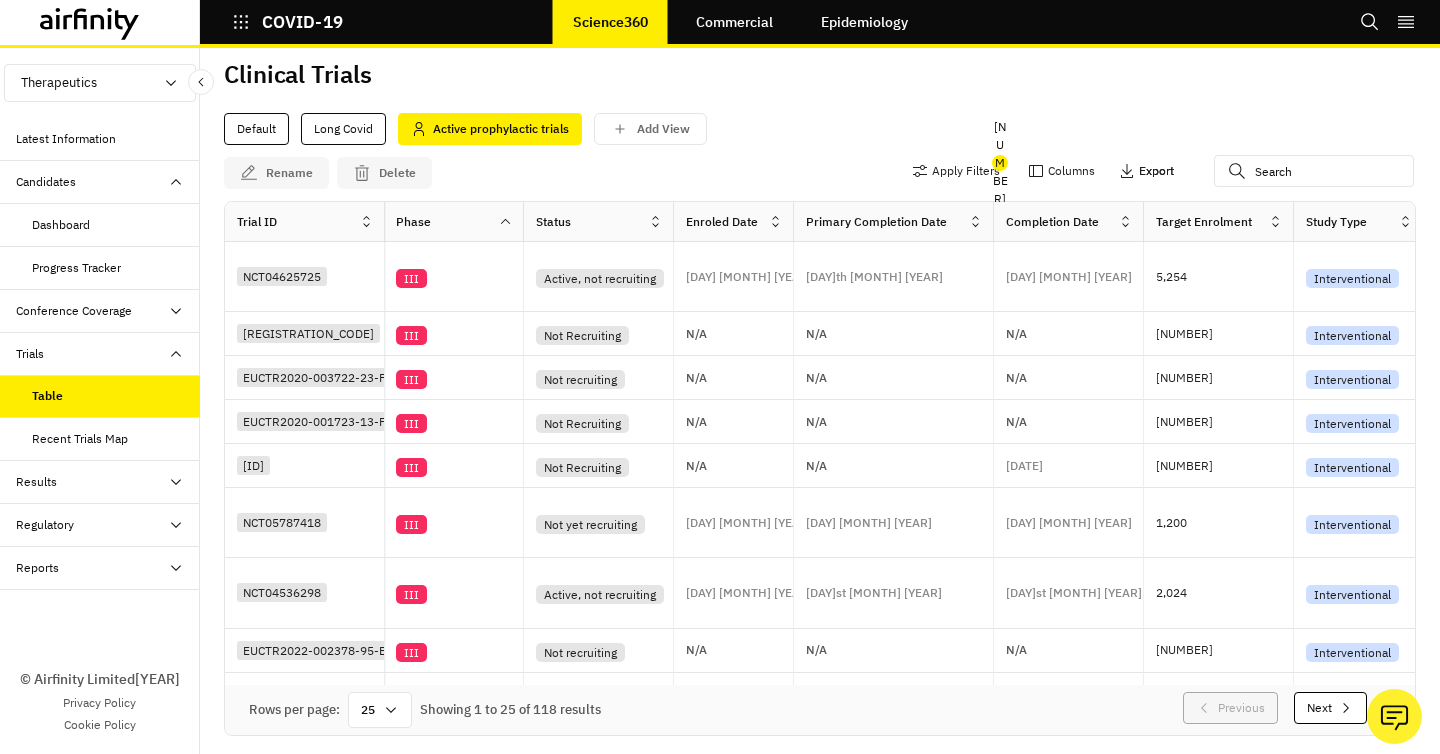 click on "Export" at bounding box center [1156, 171] 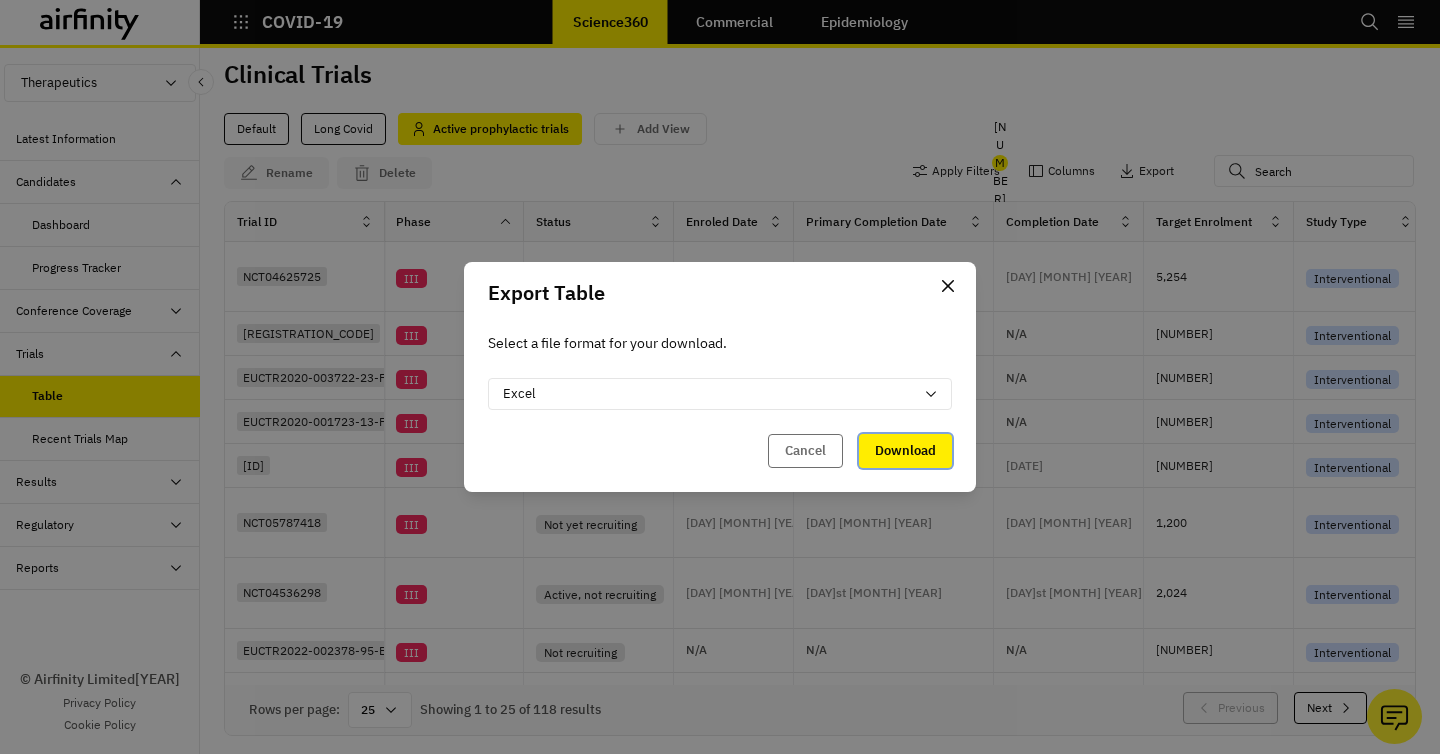 click on "Download" at bounding box center [905, 451] 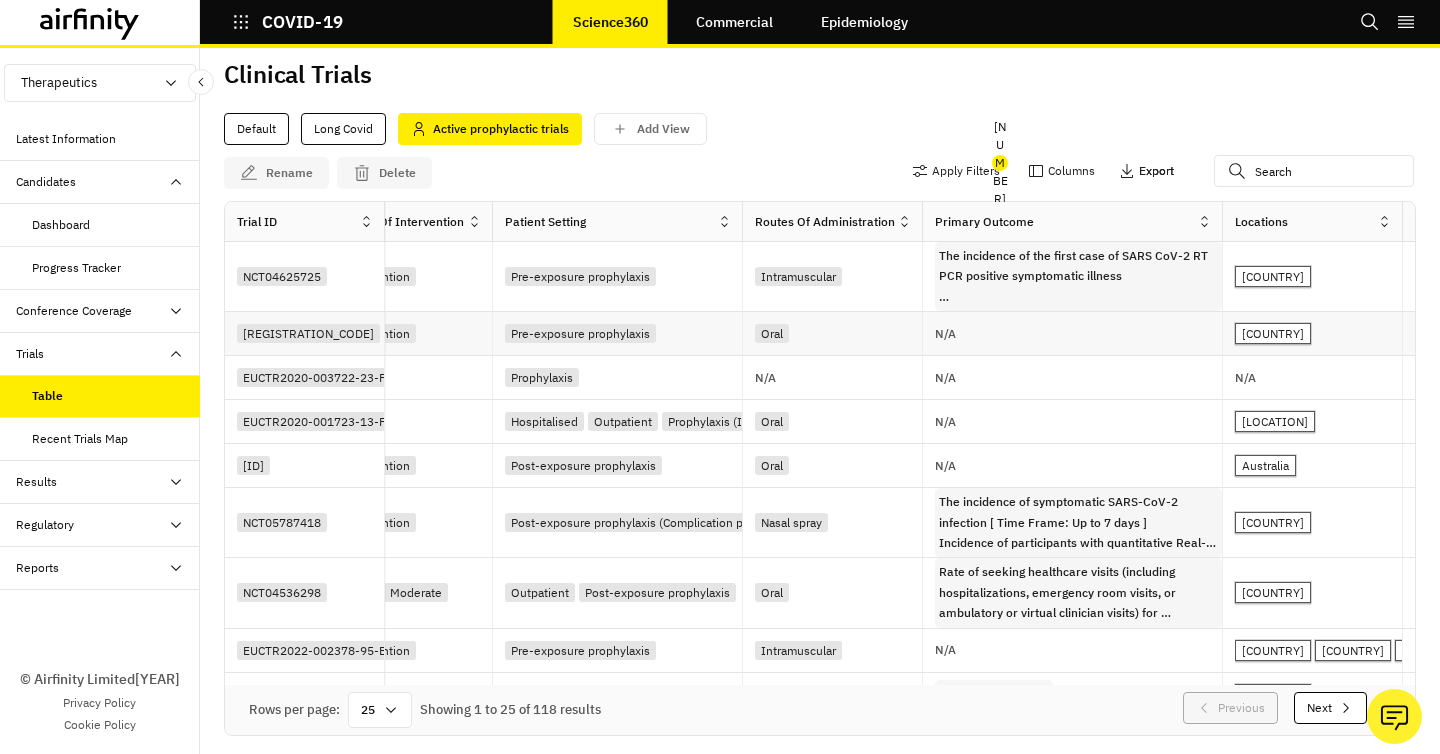 scroll, scrollTop: 0, scrollLeft: 2709, axis: horizontal 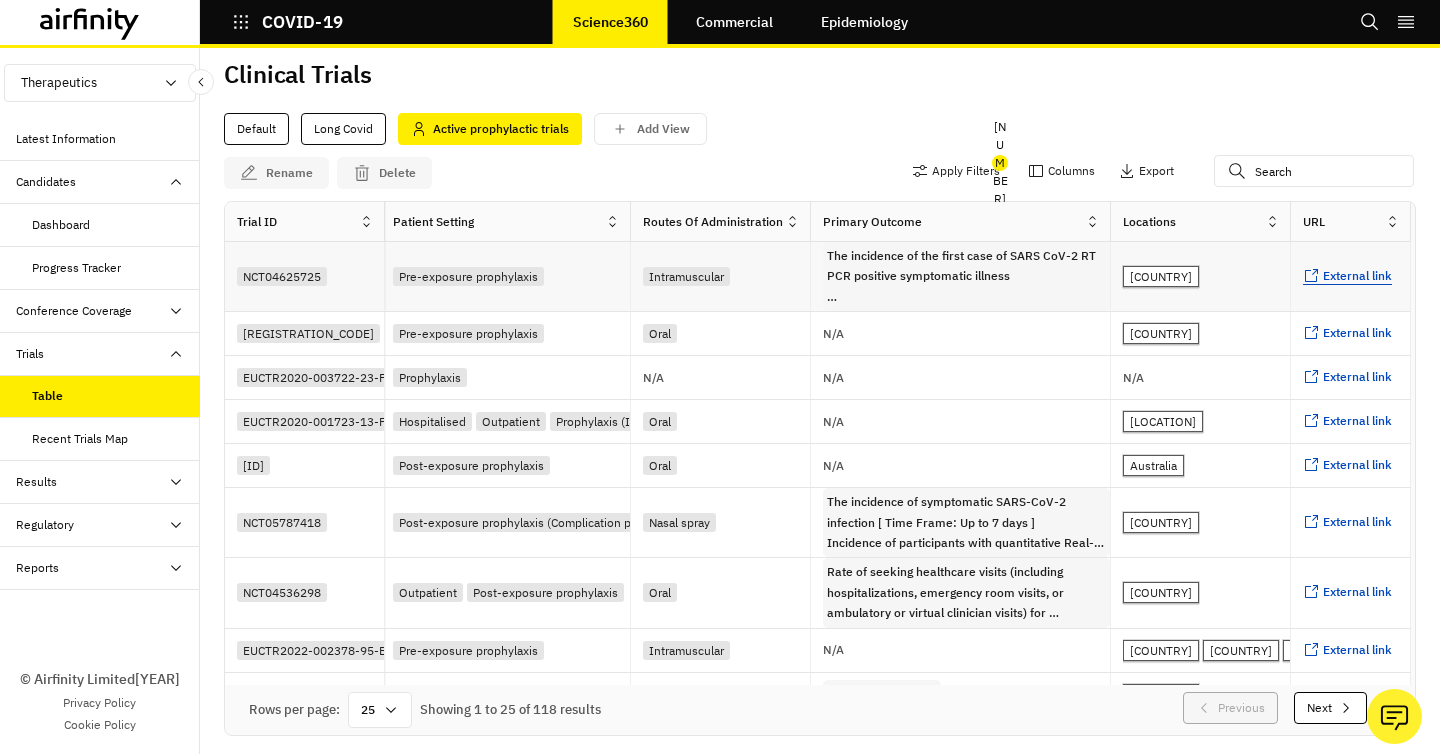 click on "External link" at bounding box center [1357, 275] 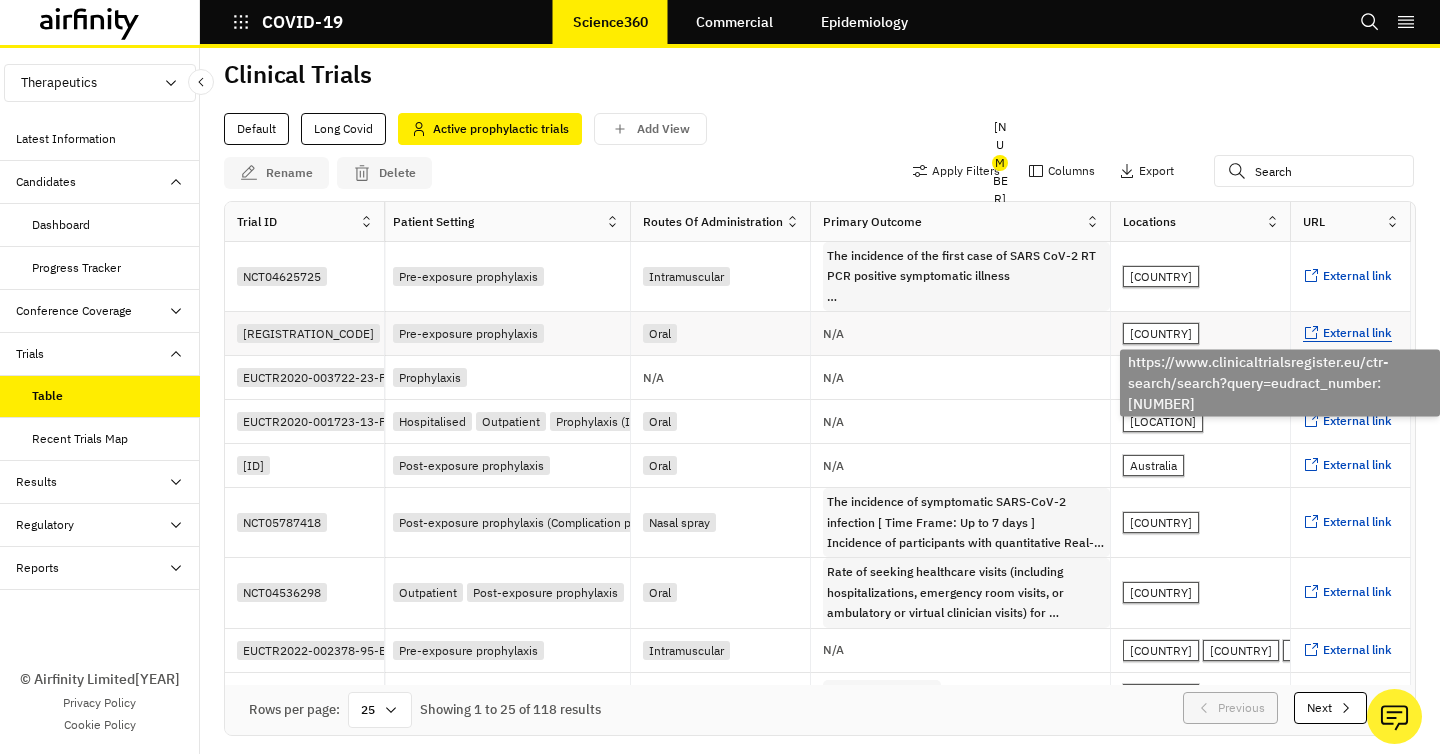 click on "External link" at bounding box center (1357, 332) 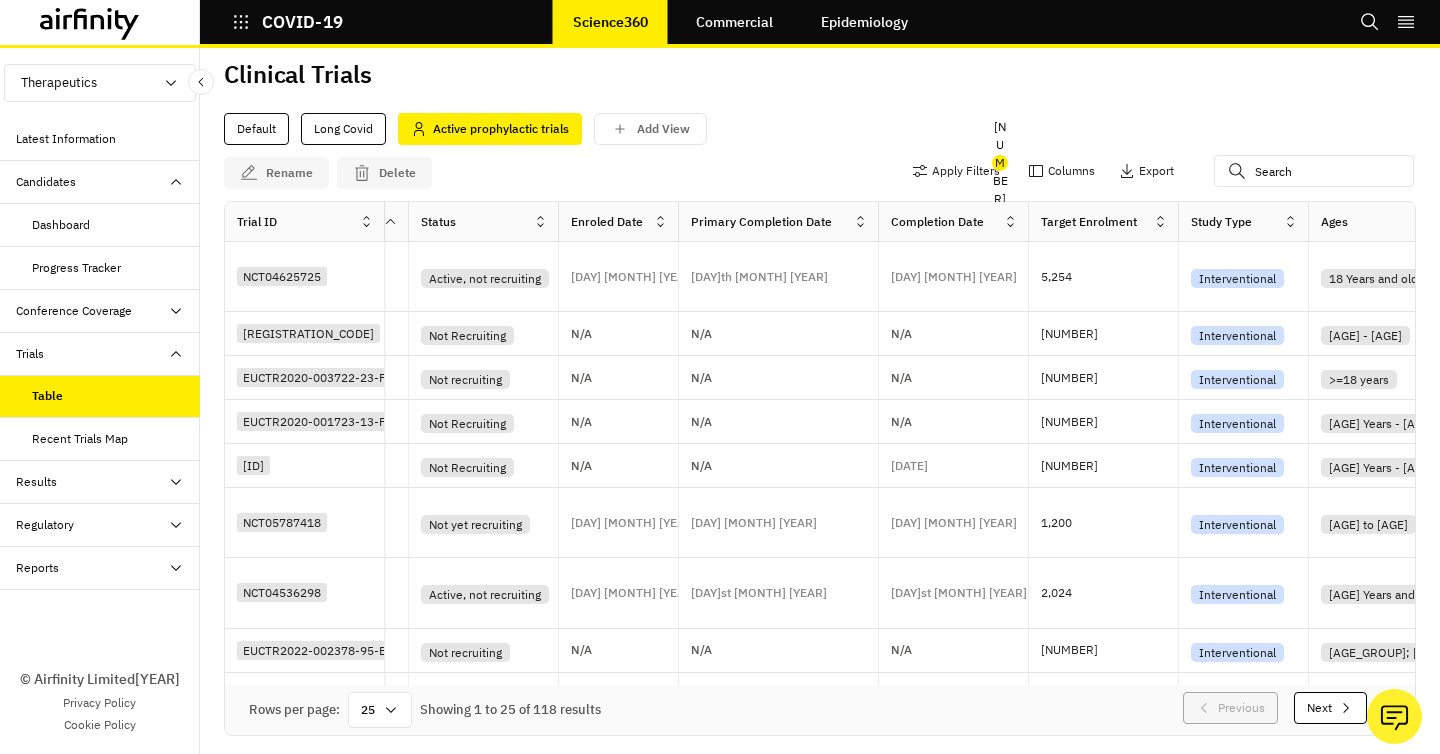 scroll, scrollTop: 0, scrollLeft: 1331, axis: horizontal 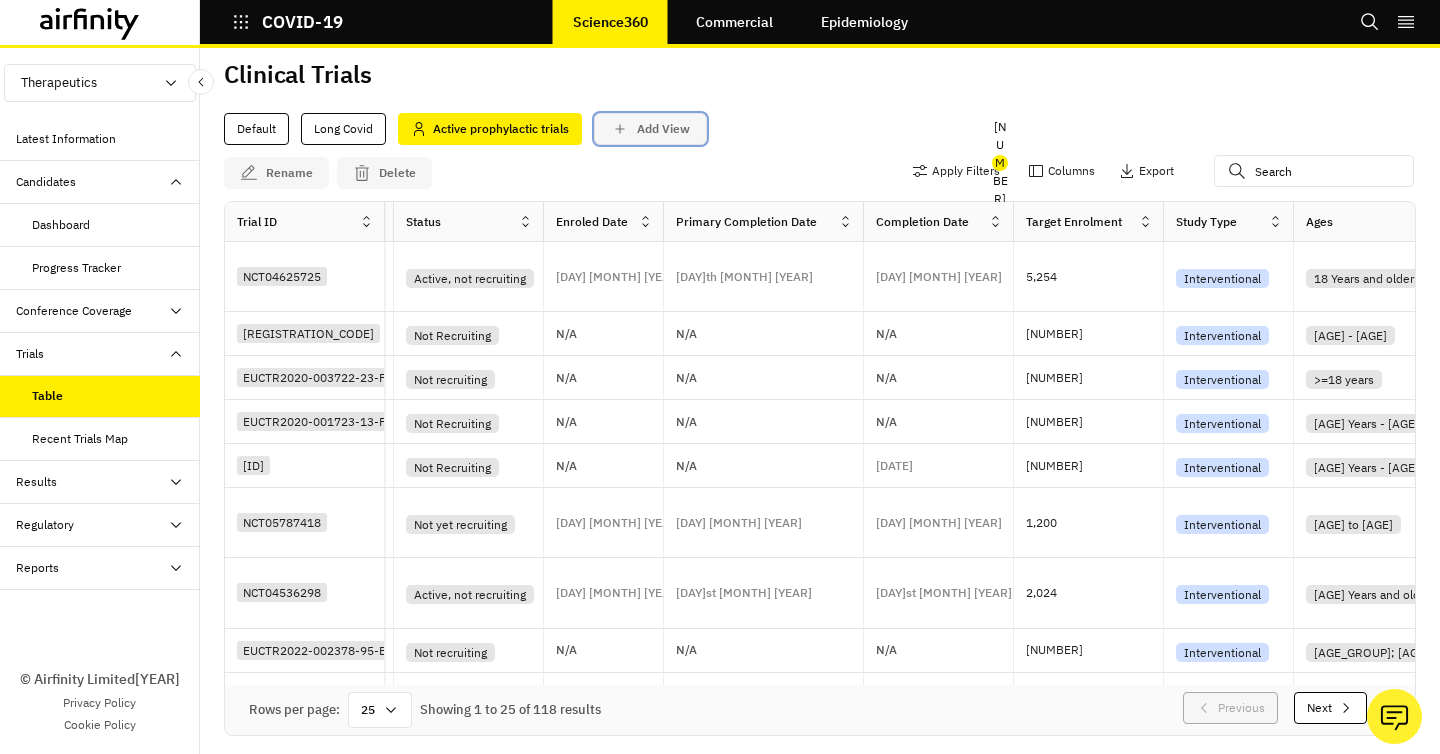 click on "Add View" at bounding box center (663, 129) 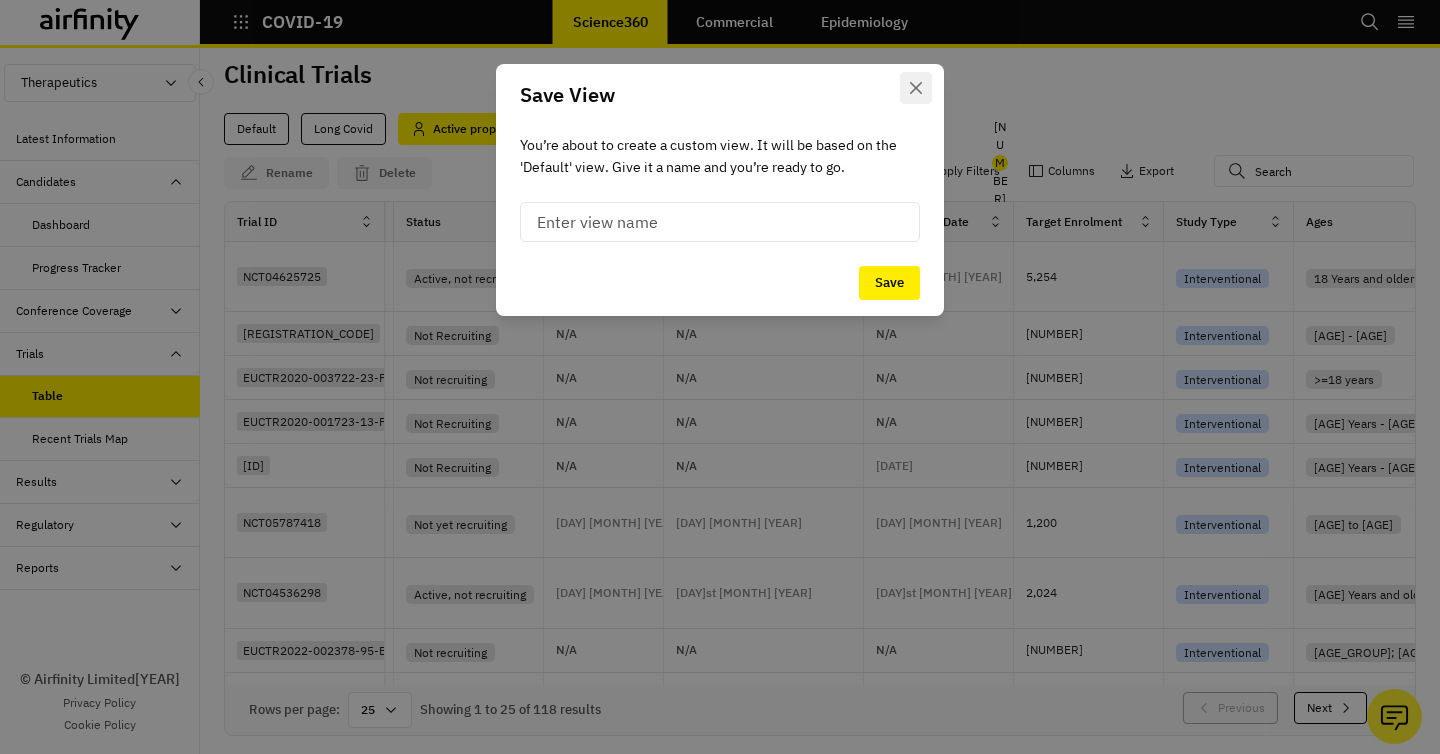 click at bounding box center [916, 88] 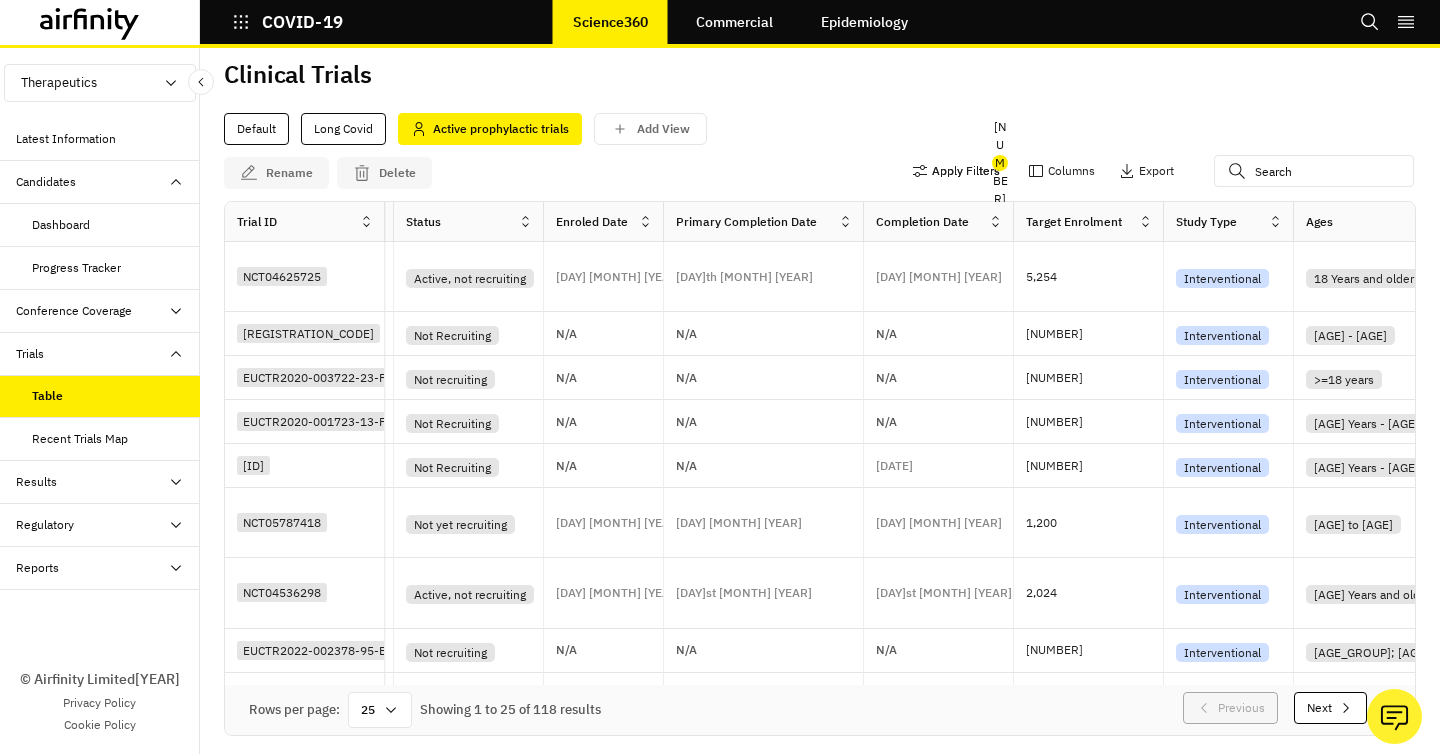 click on "Apply Filters" at bounding box center (956, 171) 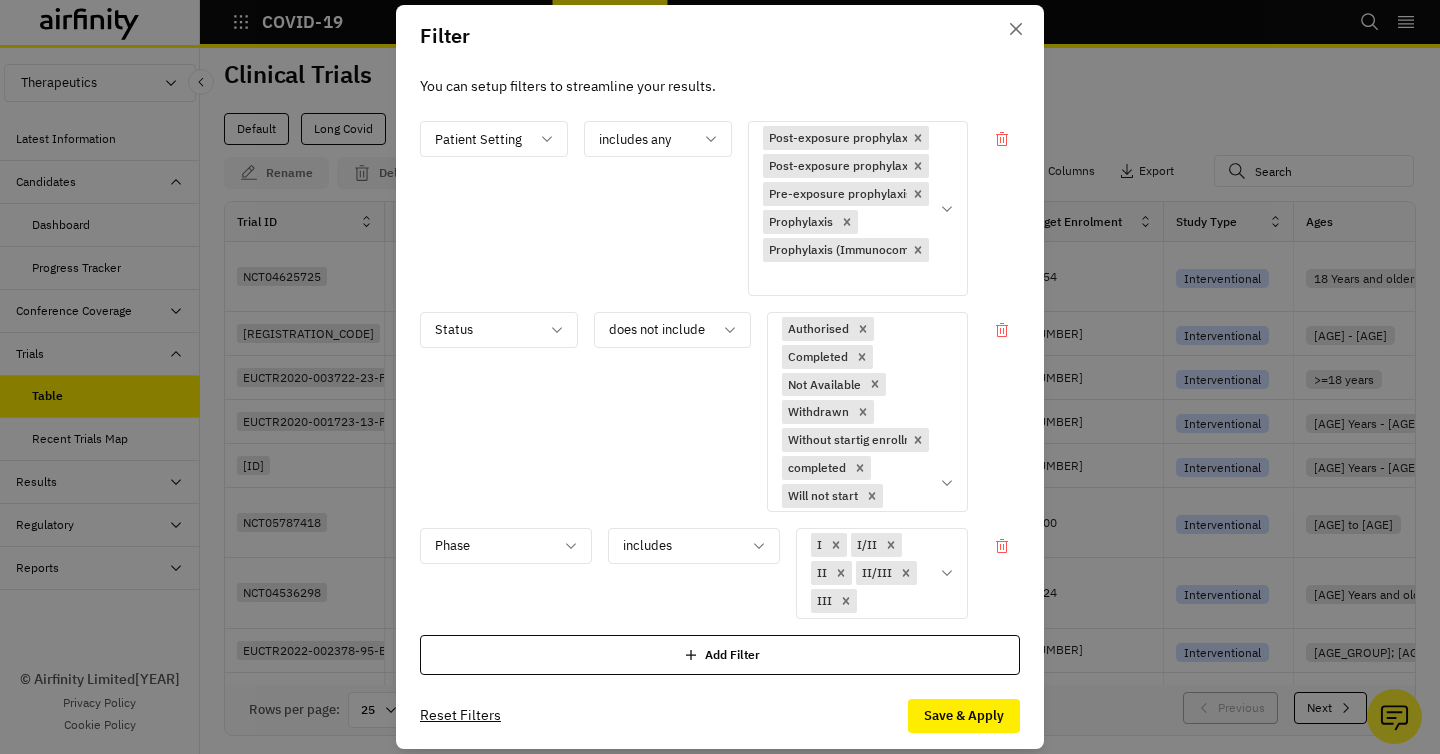 click on "Add Filter" at bounding box center (720, 655) 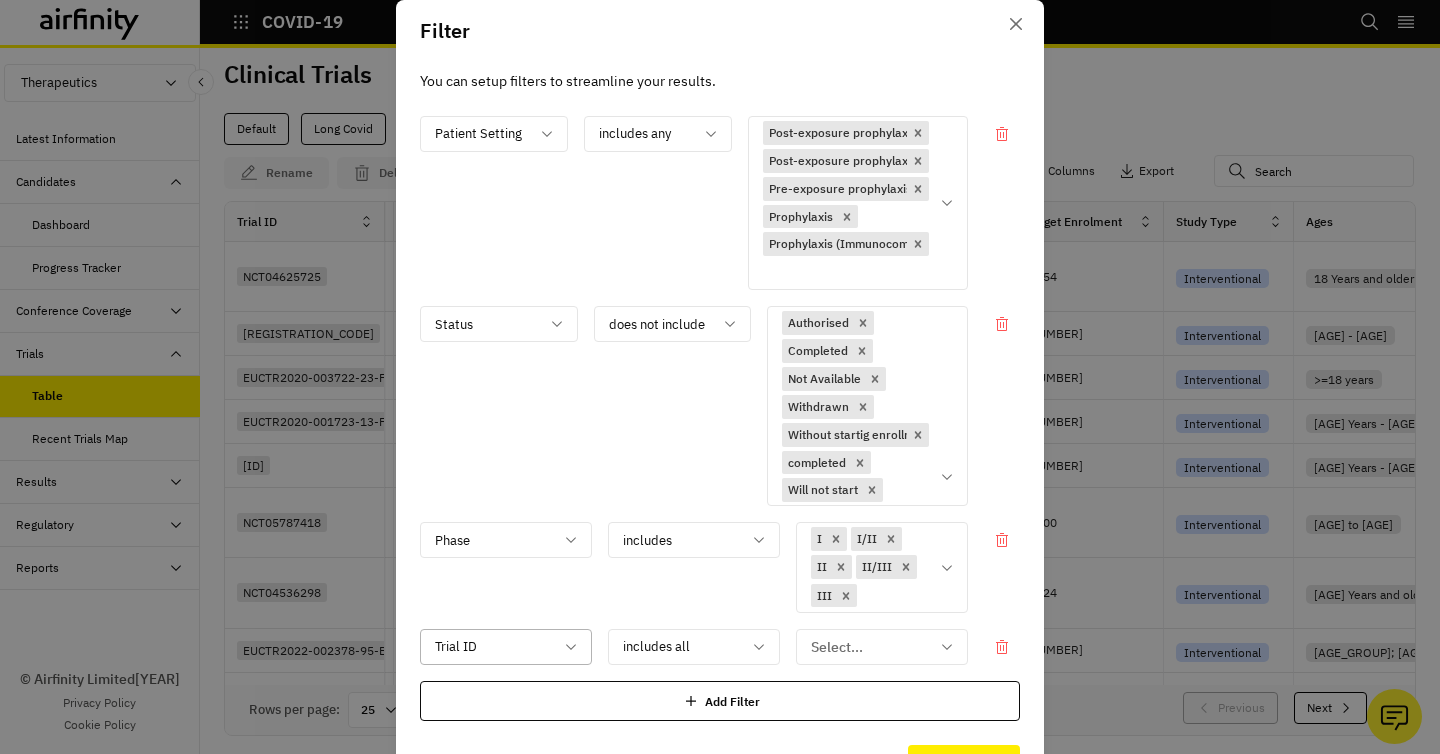 click at bounding box center [494, 647] 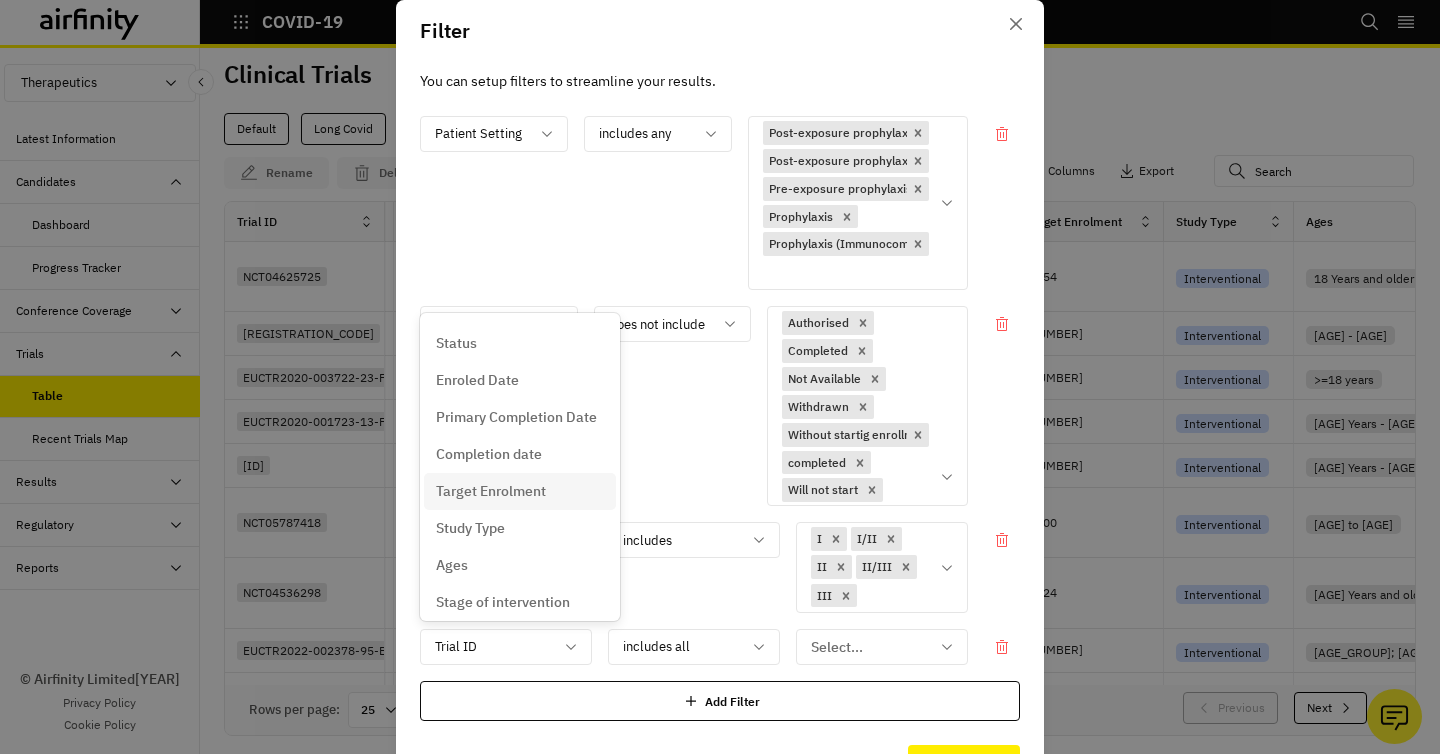 scroll, scrollTop: 259, scrollLeft: 0, axis: vertical 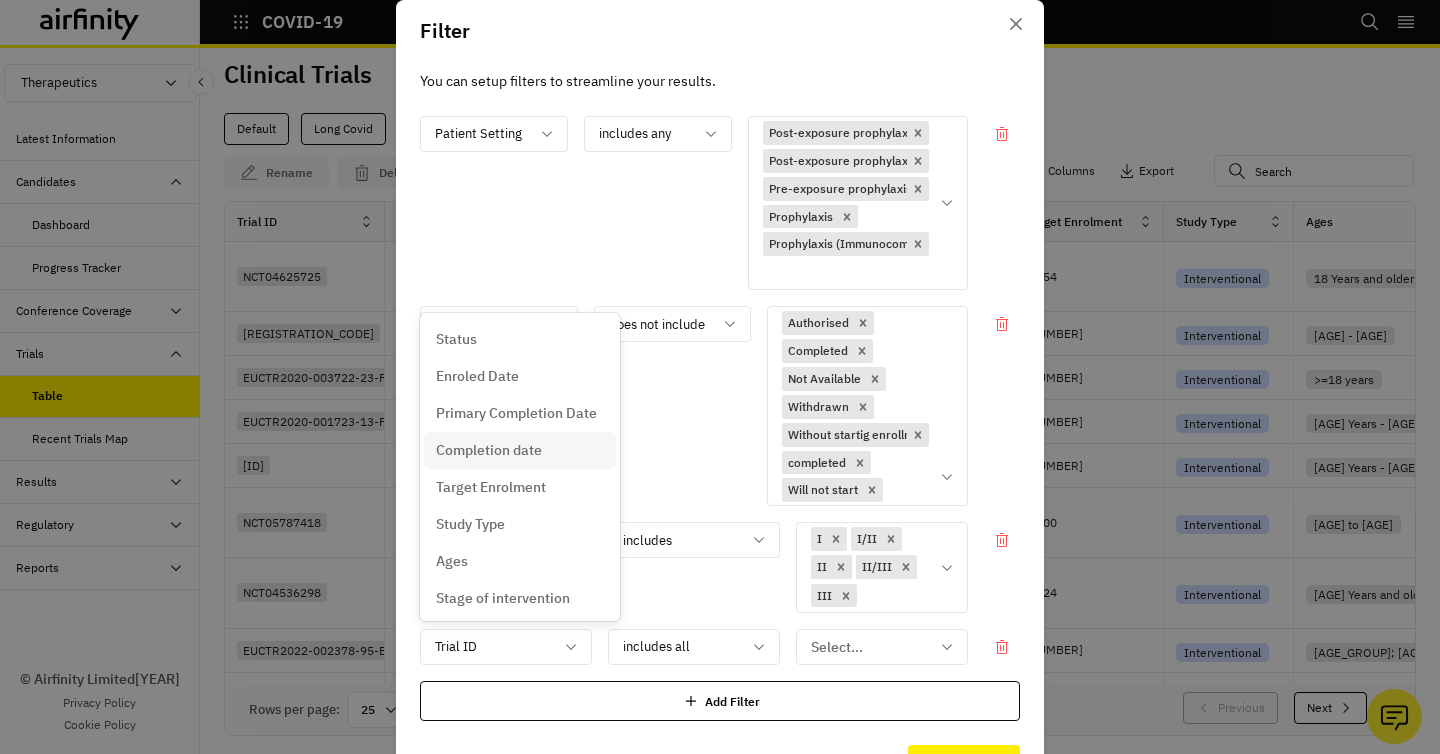 click on "Completion date" at bounding box center (489, 450) 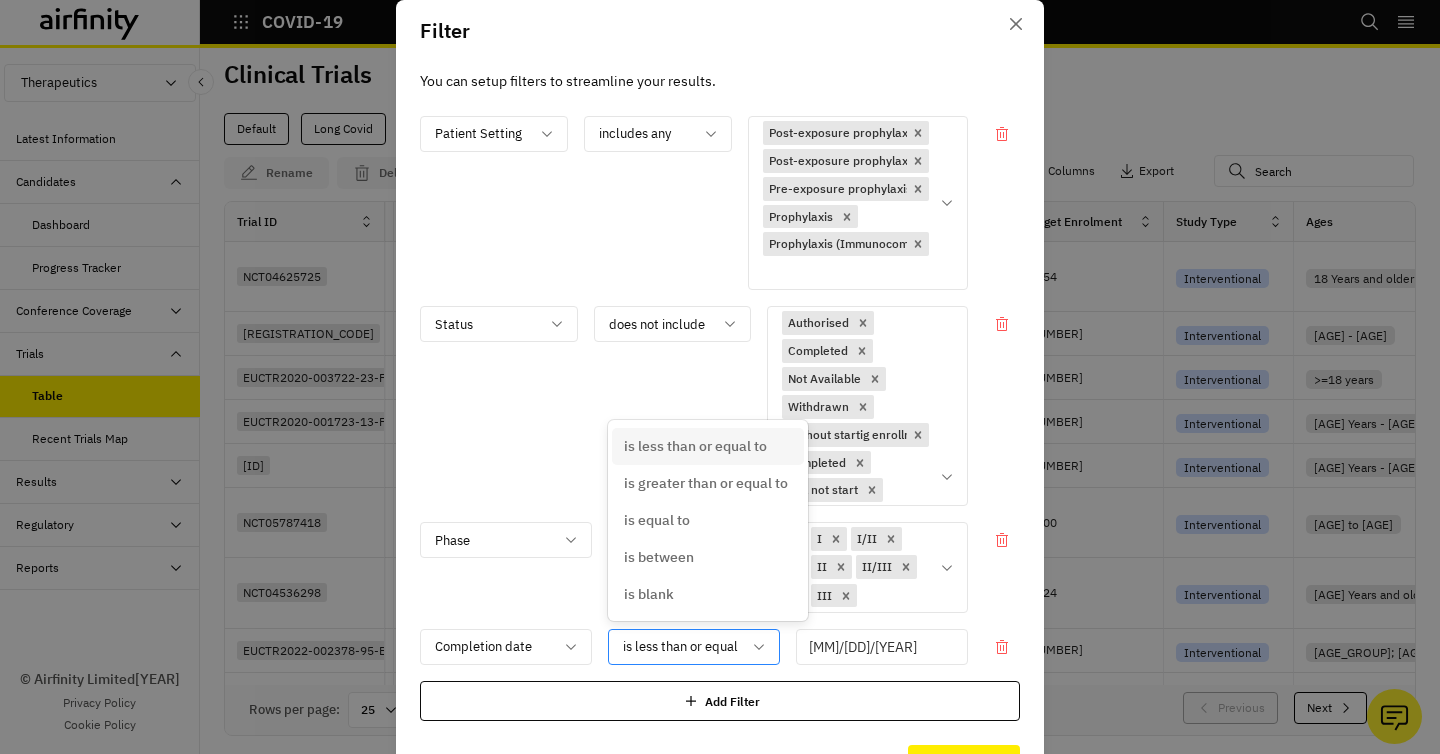 click at bounding box center (682, 647) 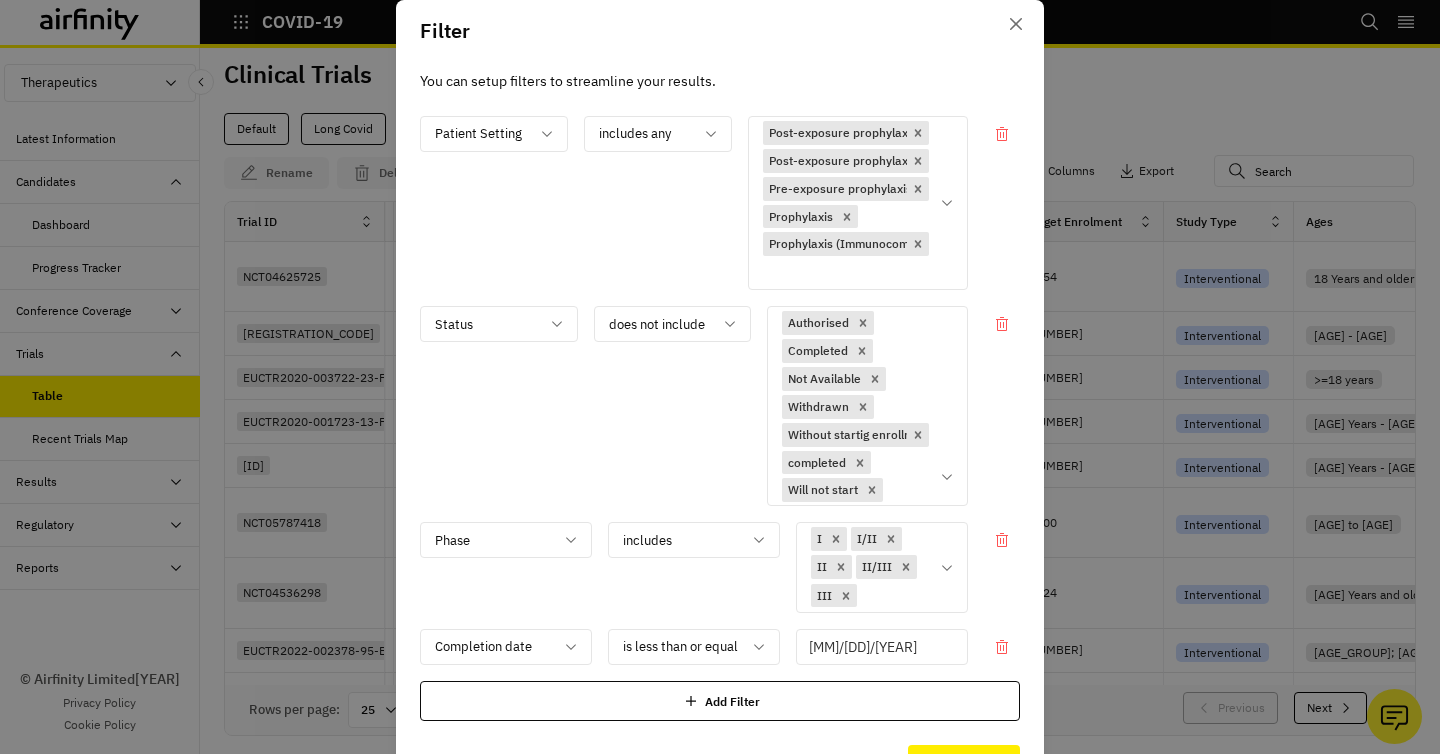 click on "Phase includes I I/II II II/III III" at bounding box center (720, 567) 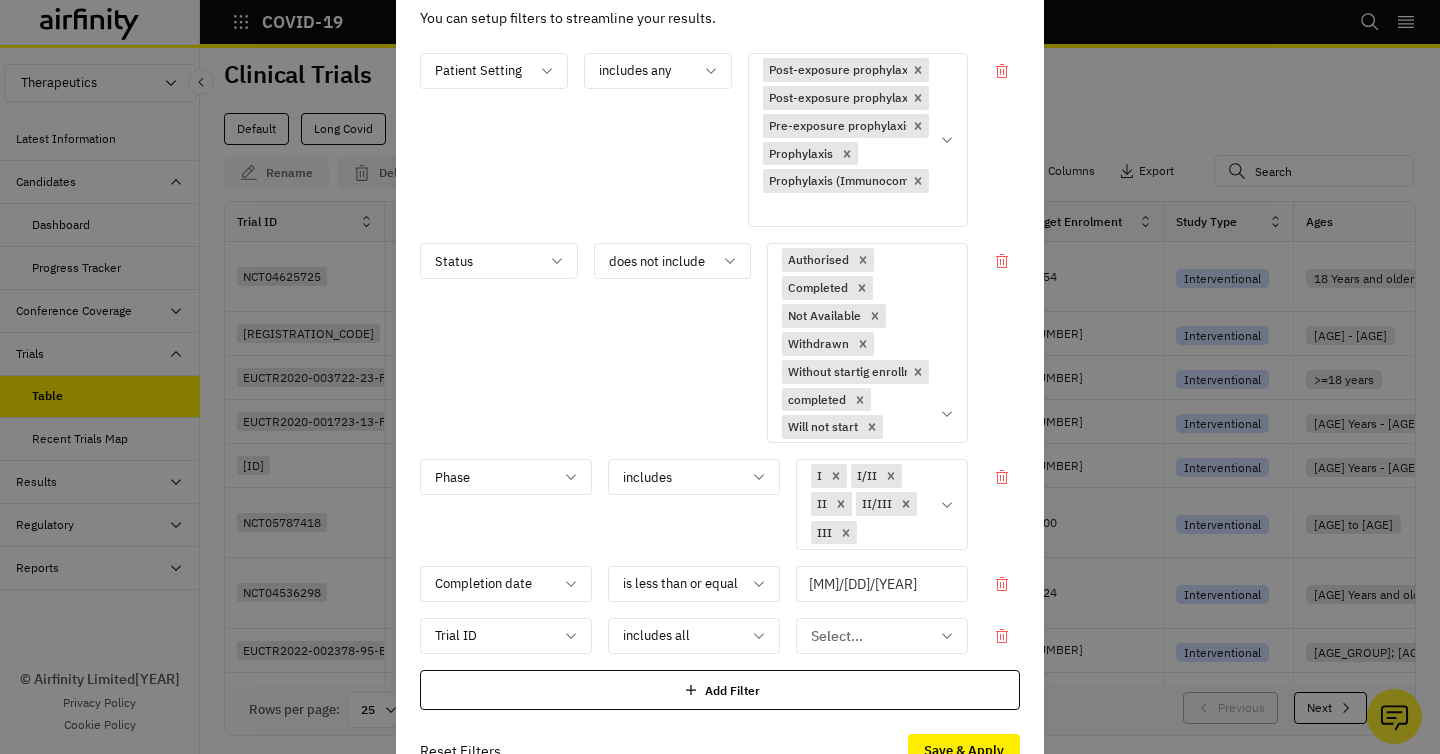 scroll, scrollTop: 93, scrollLeft: 0, axis: vertical 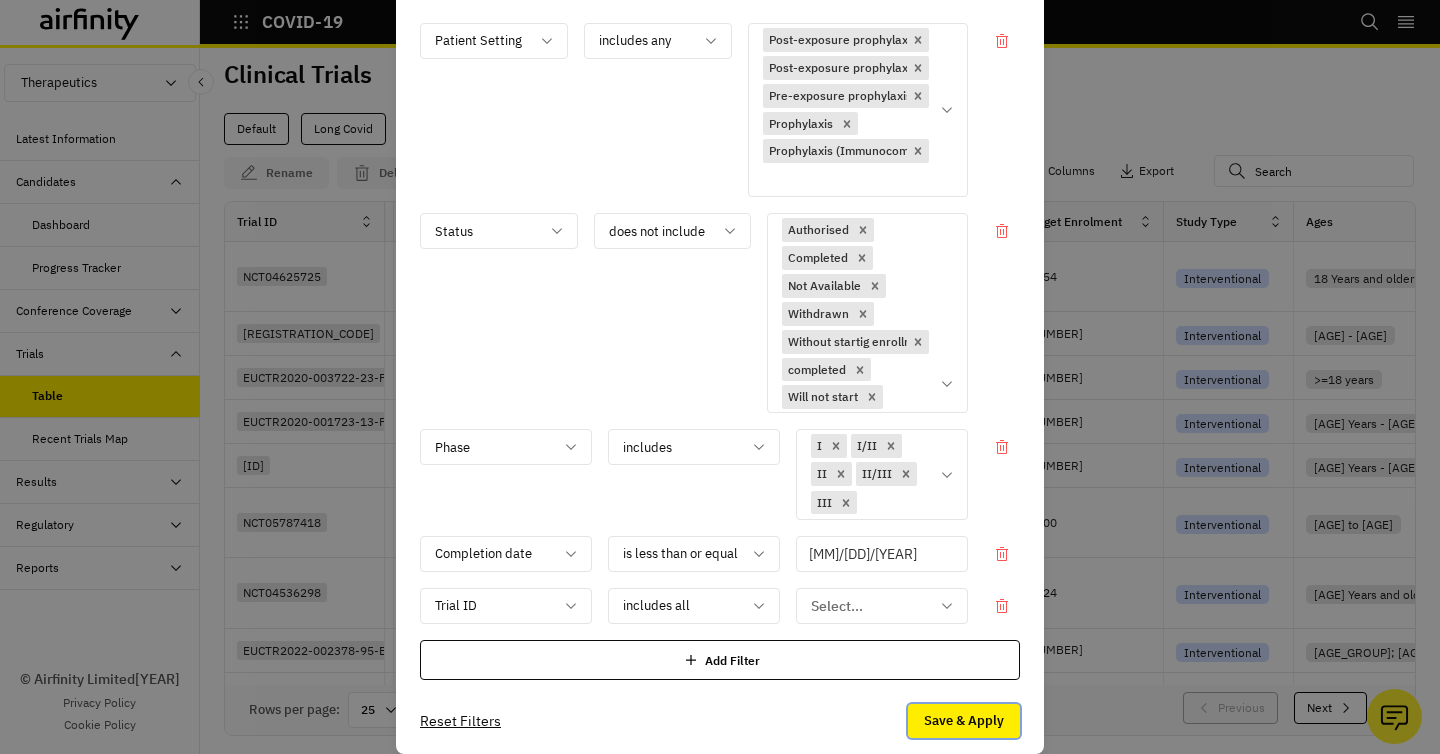click on "Save & Apply" at bounding box center (964, 721) 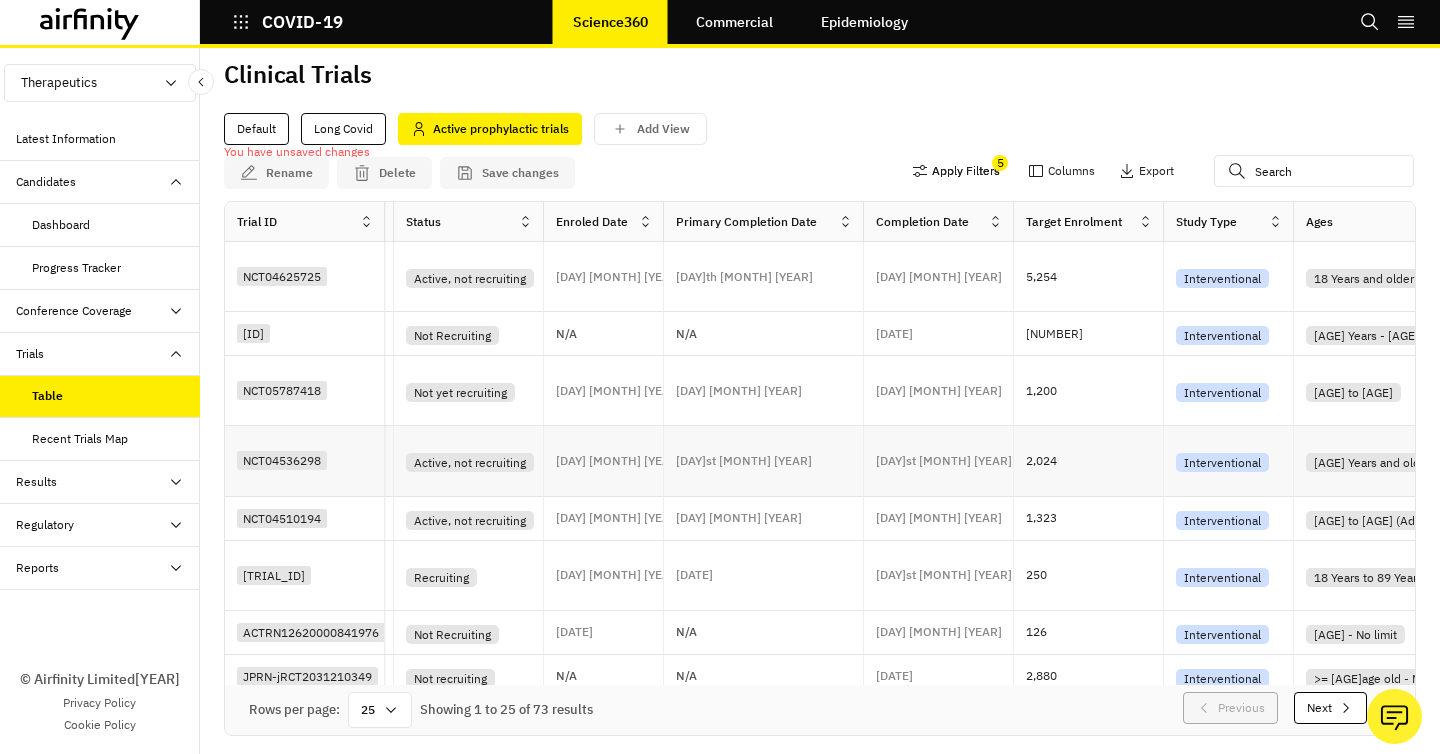 scroll, scrollTop: 0, scrollLeft: 0, axis: both 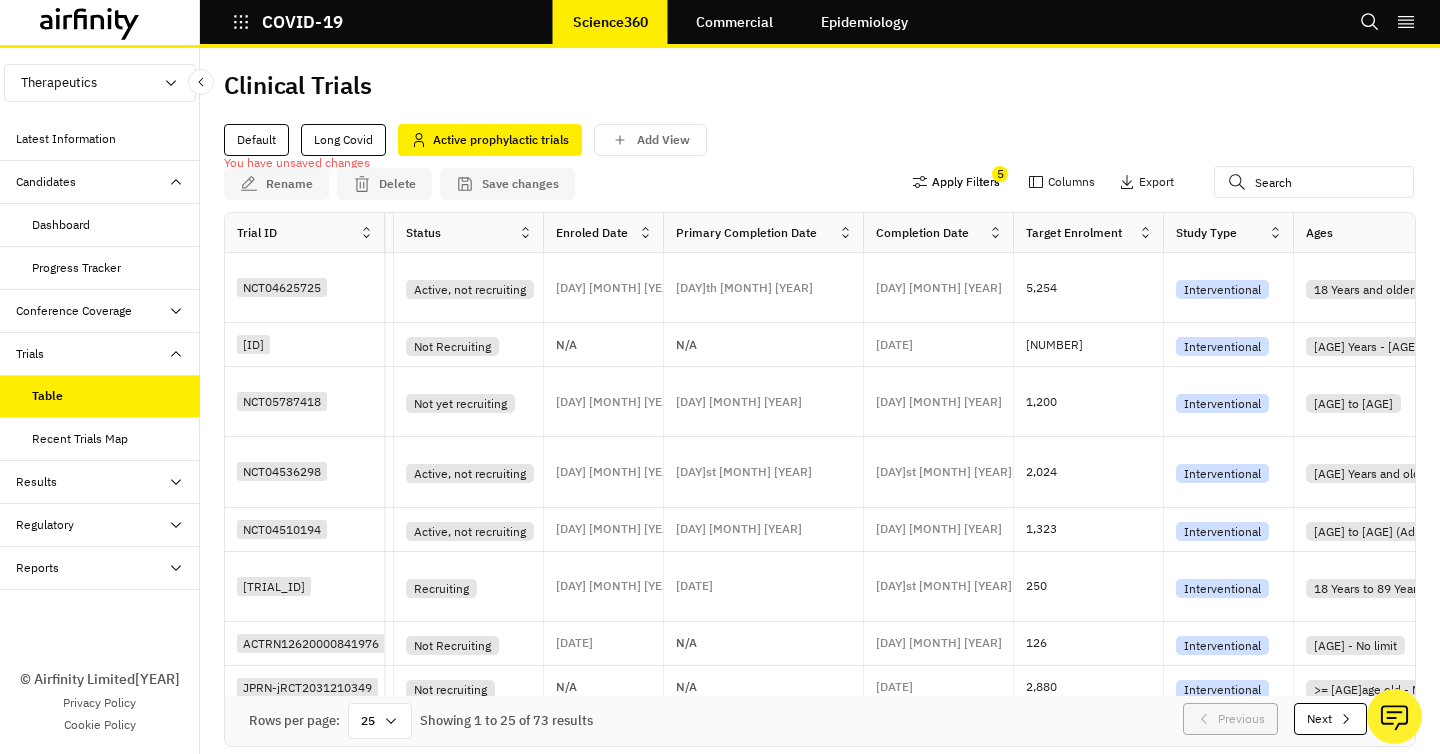 click on "Apply Filters" at bounding box center (956, 182) 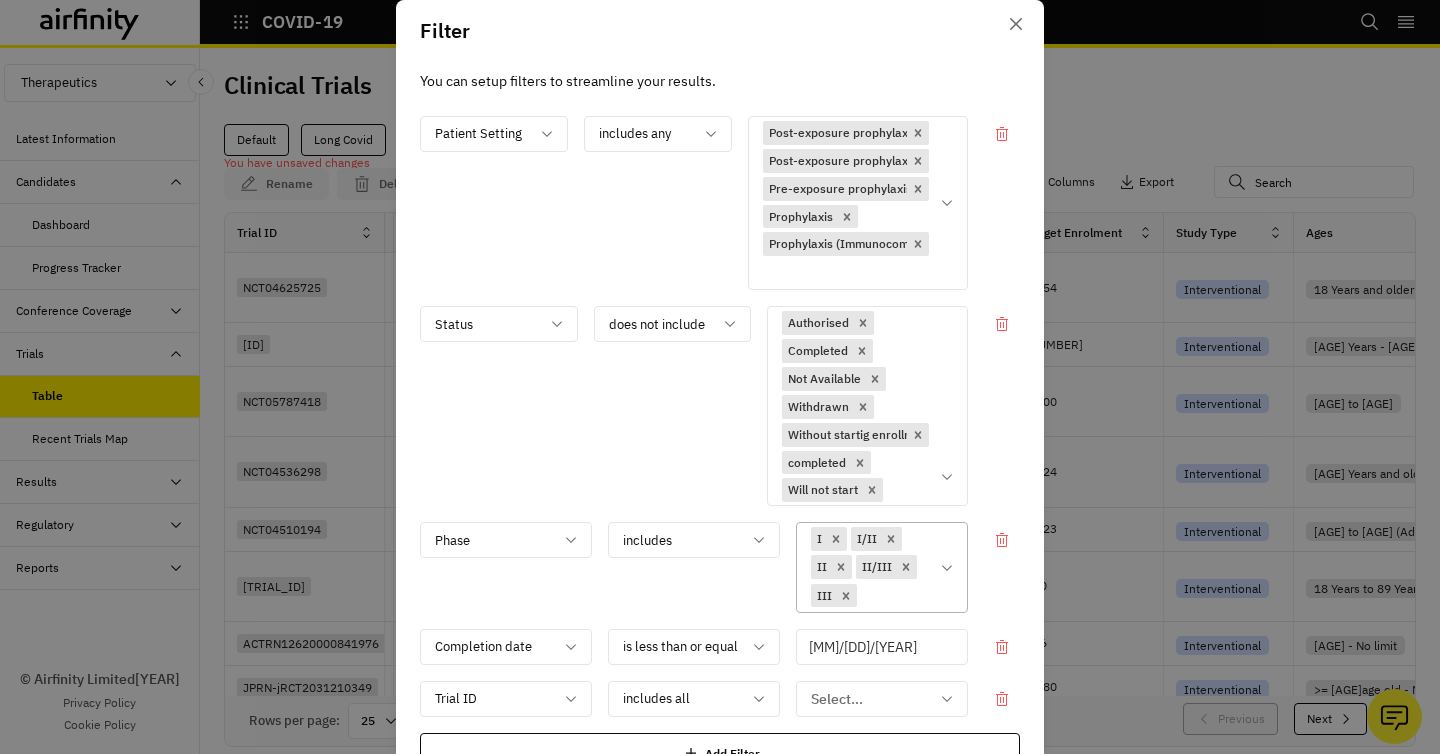 scroll, scrollTop: 93, scrollLeft: 0, axis: vertical 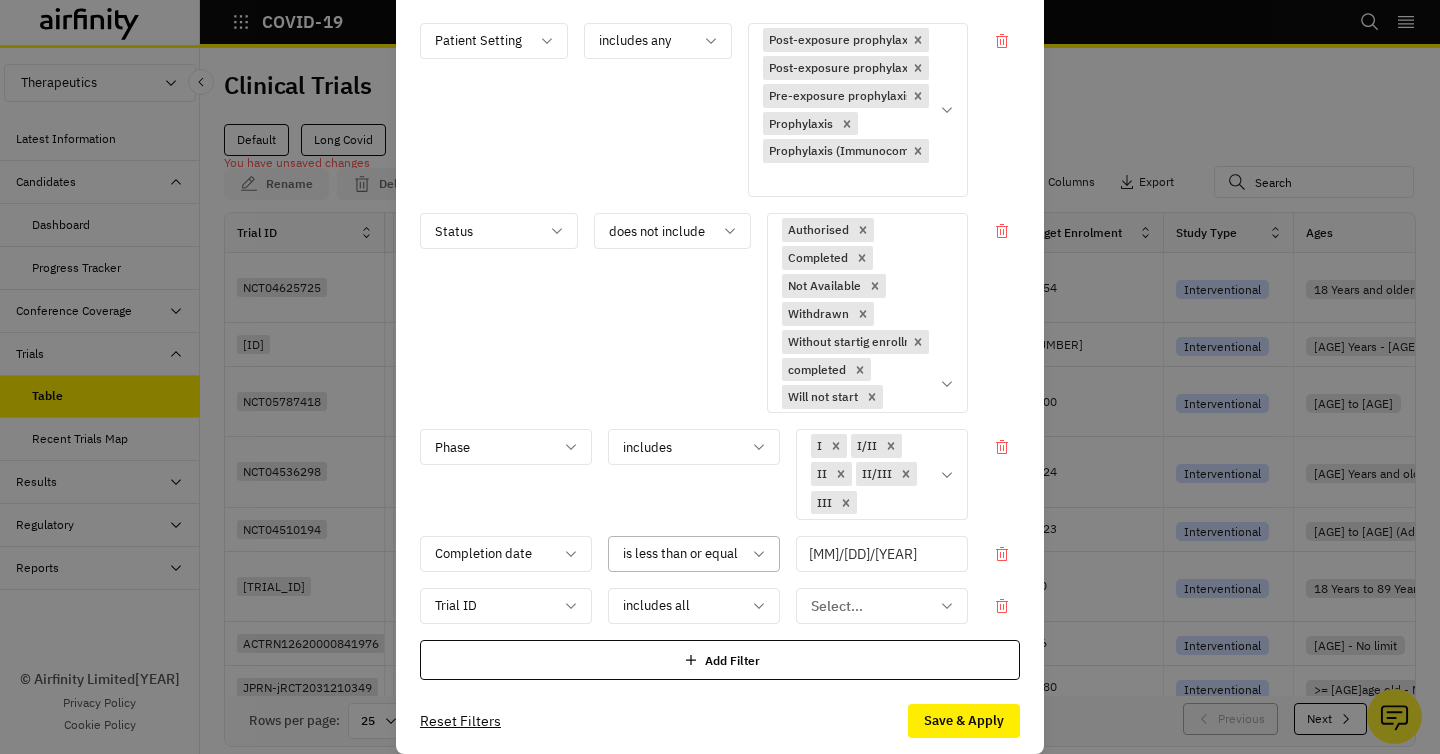 click at bounding box center [682, 554] 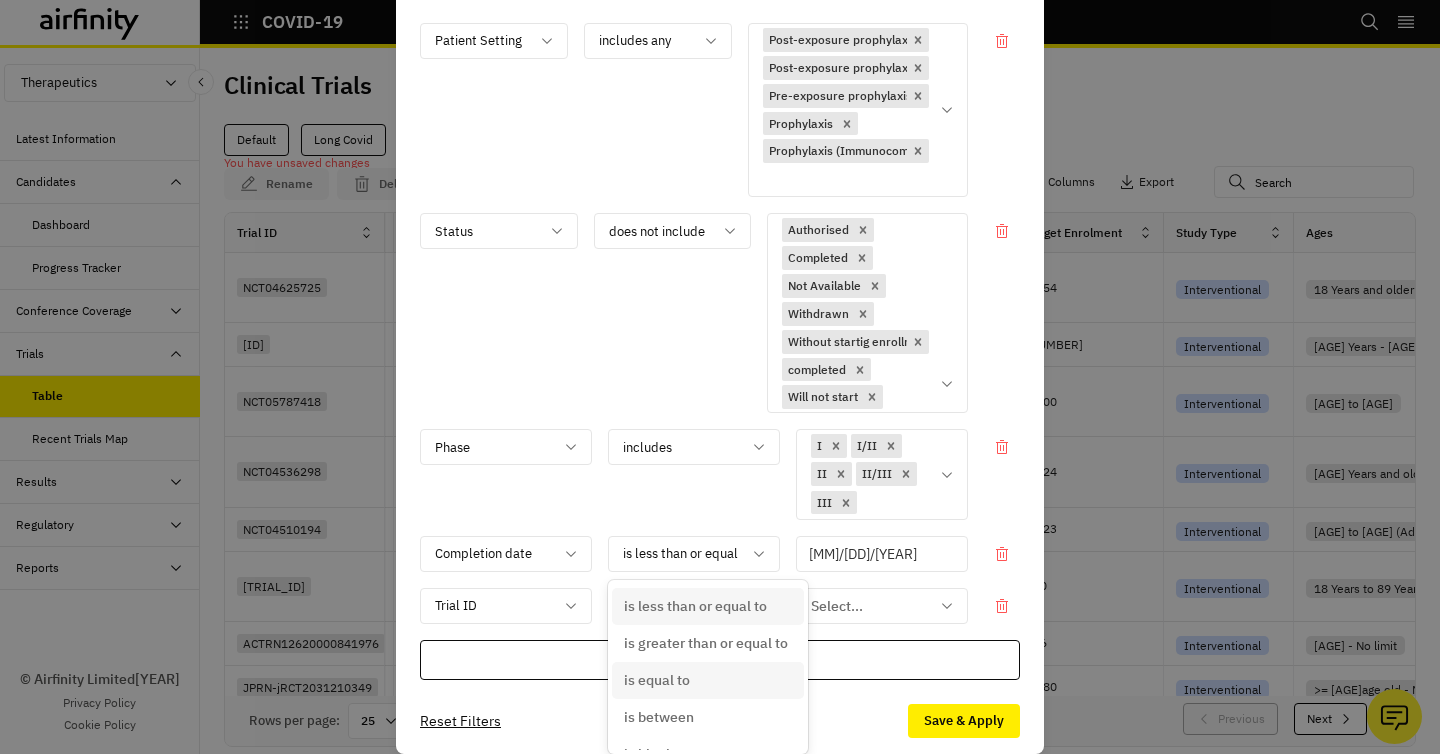 scroll, scrollTop: 27, scrollLeft: 0, axis: vertical 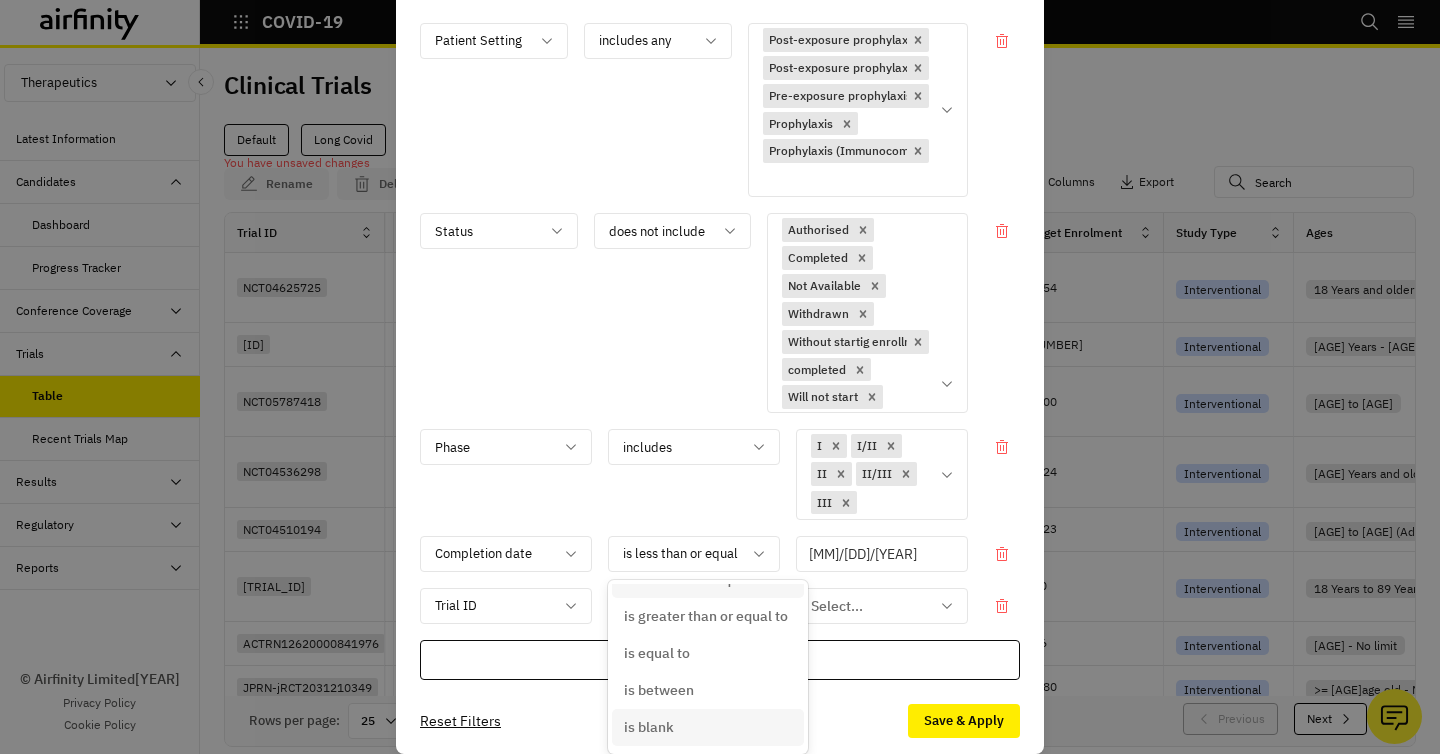 click on "is blank" at bounding box center [649, 727] 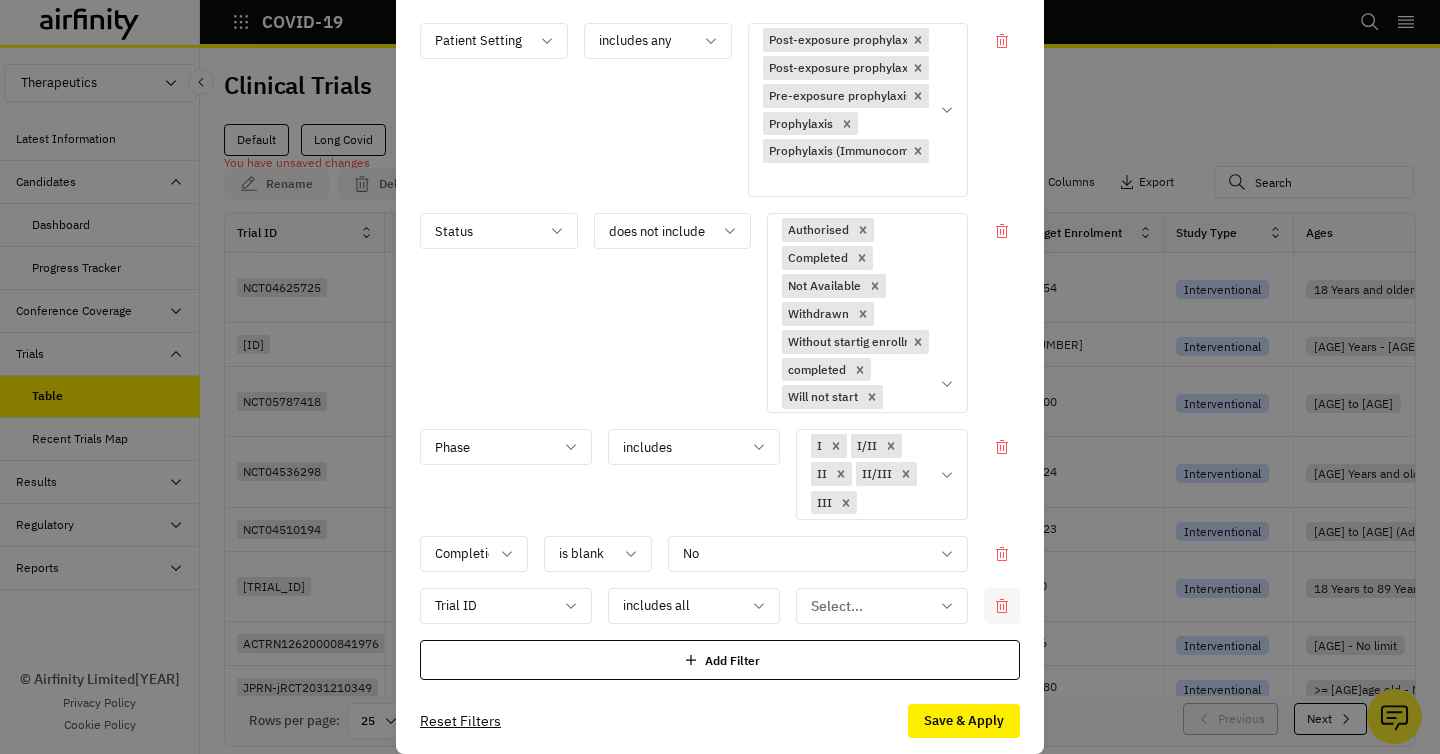 click 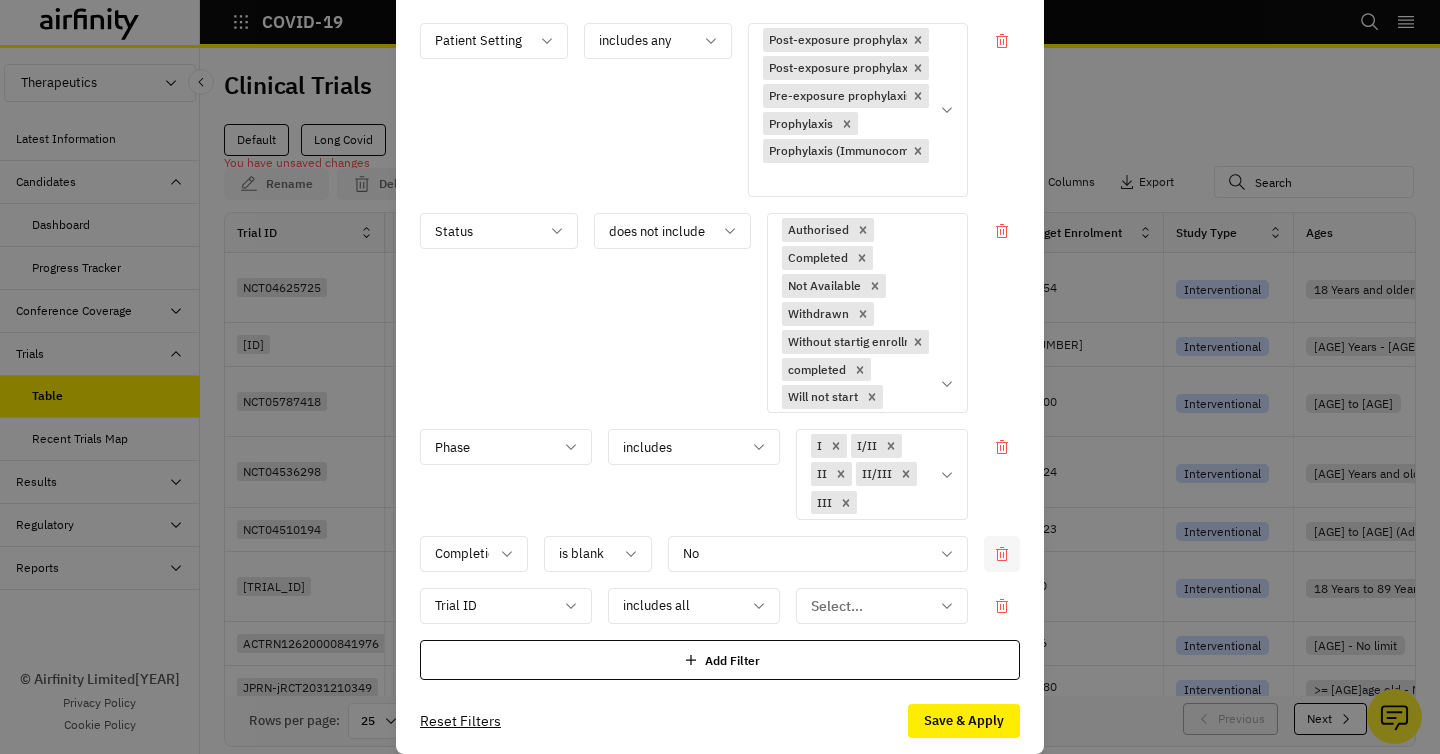 scroll, scrollTop: 41, scrollLeft: 0, axis: vertical 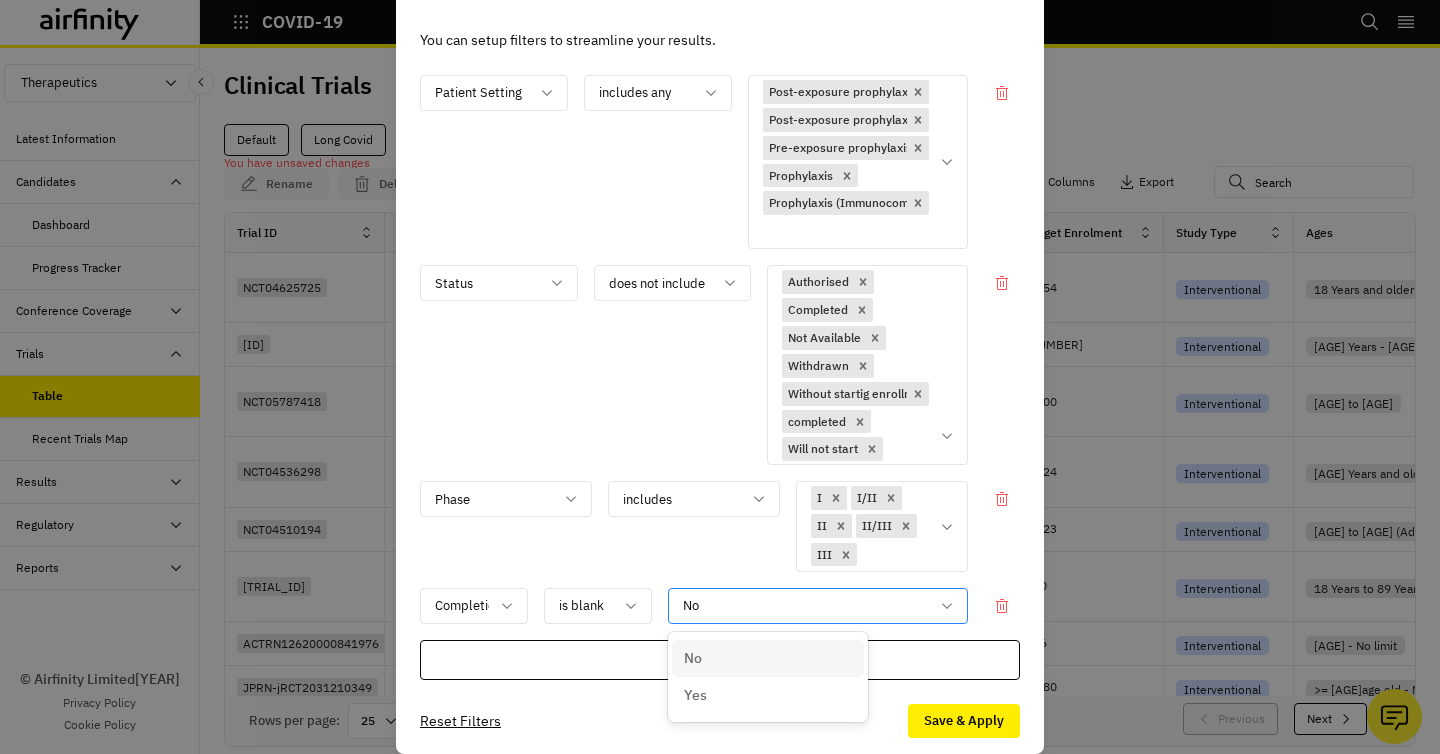 click at bounding box center [806, 606] 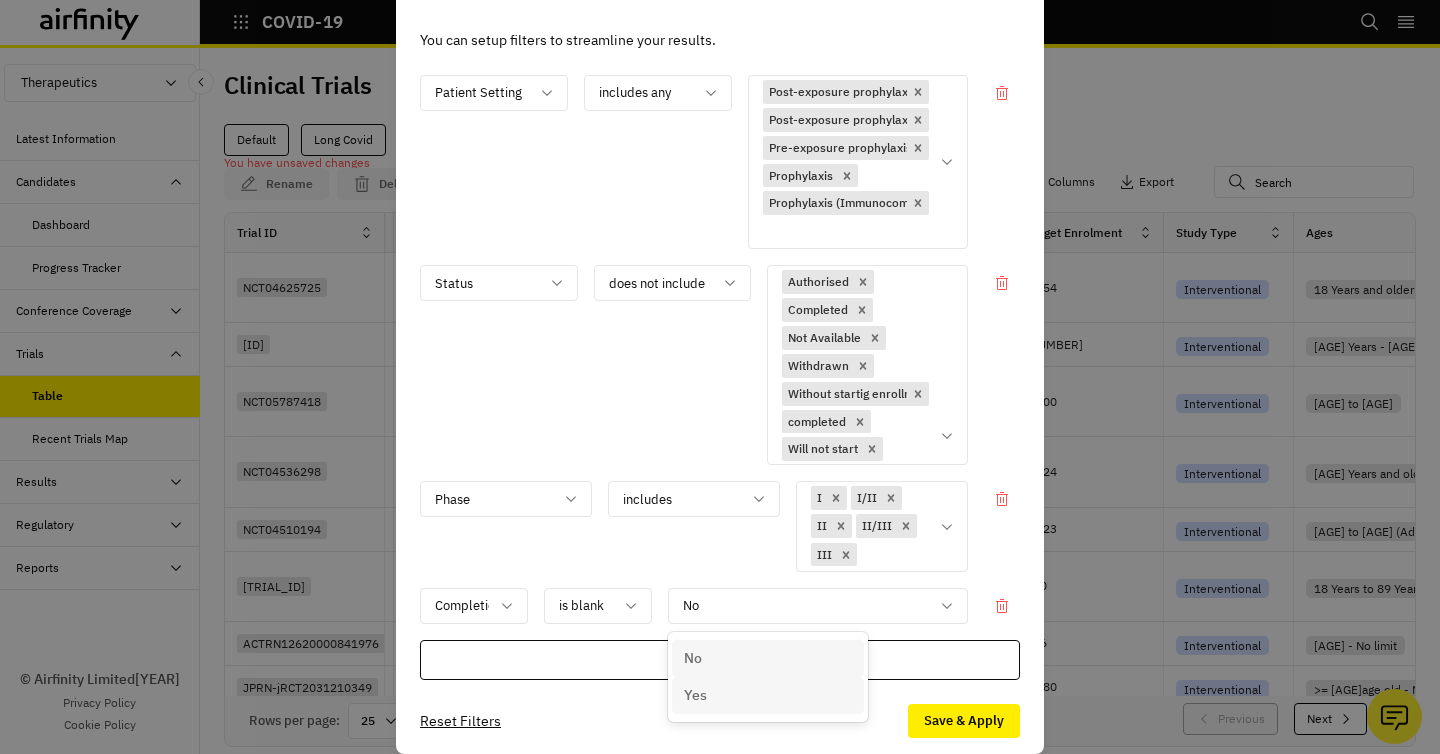 drag, startPoint x: 688, startPoint y: 700, endPoint x: 730, endPoint y: 696, distance: 42.190044 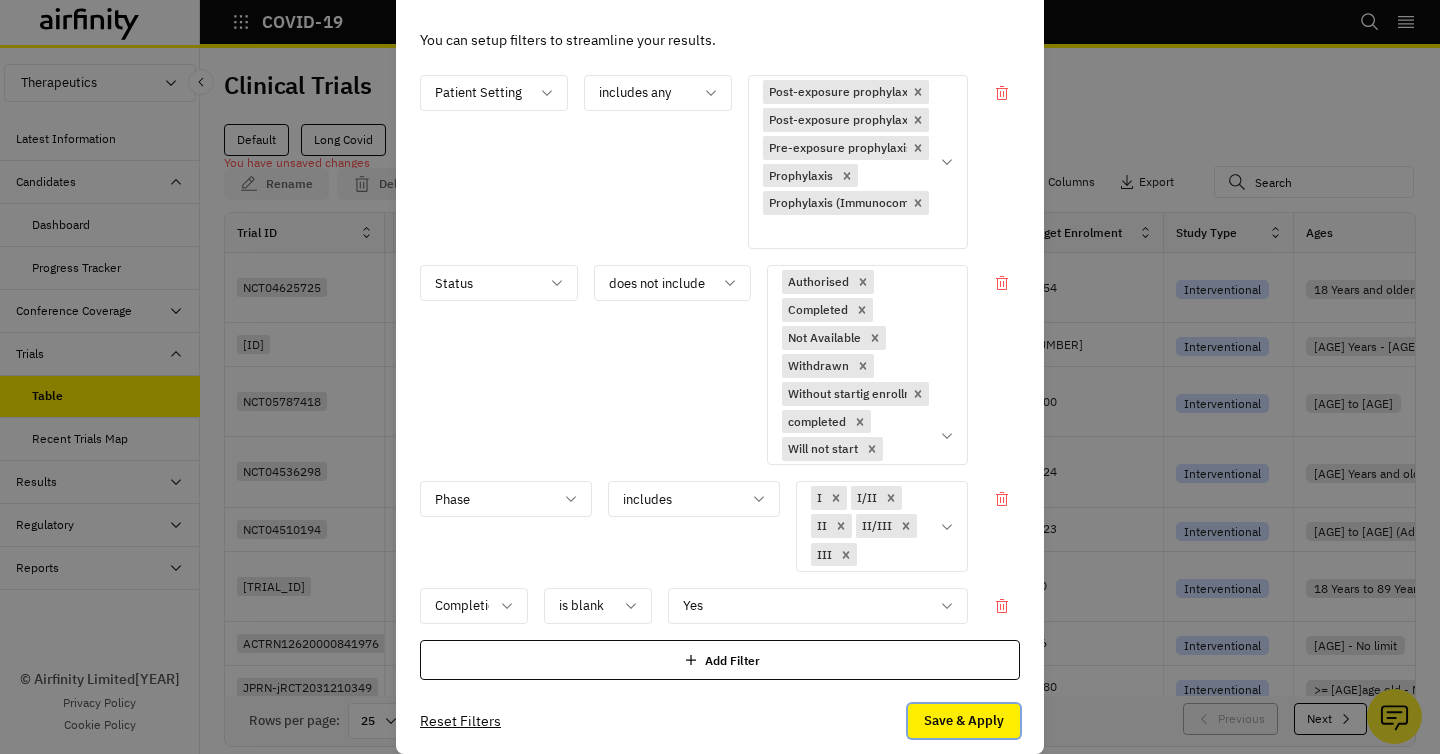 click on "Save & Apply" at bounding box center [964, 721] 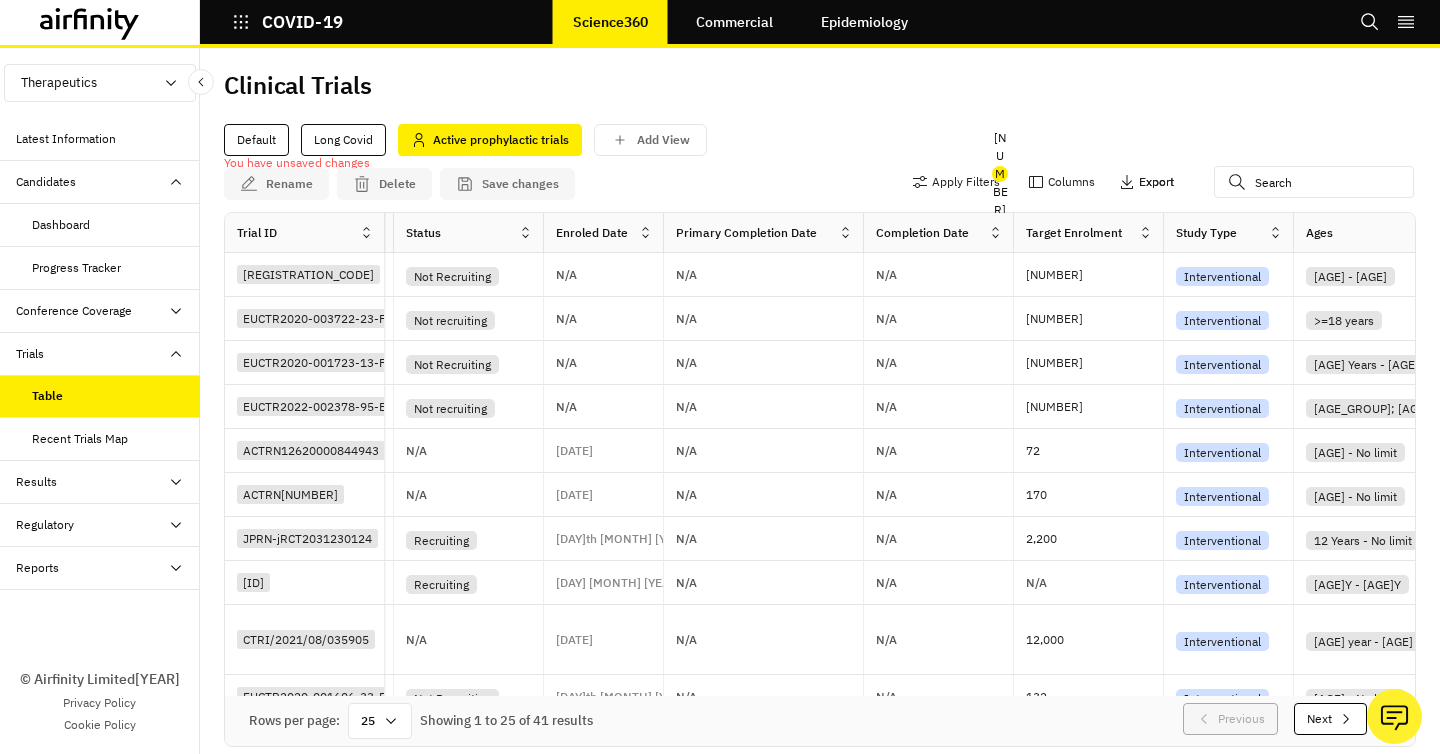 click 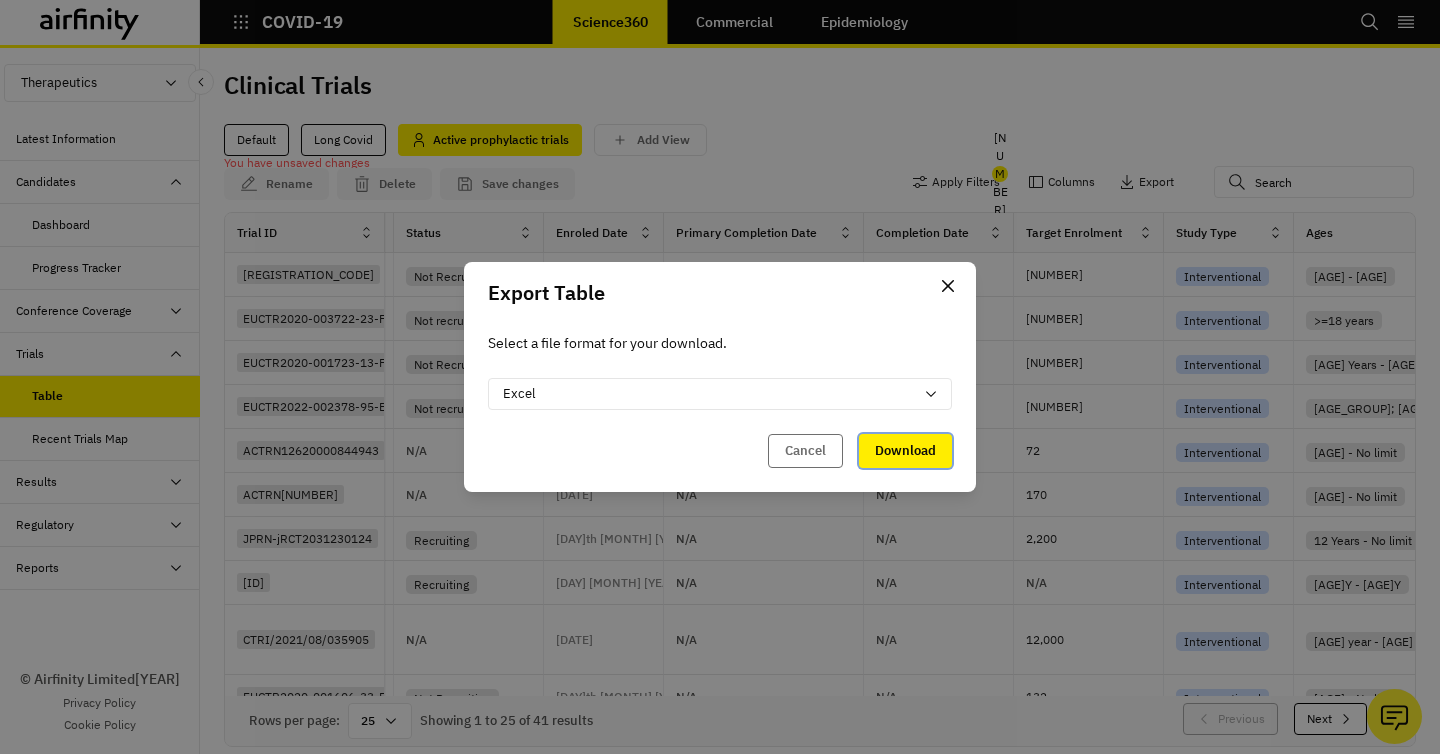 click on "Download" at bounding box center (905, 451) 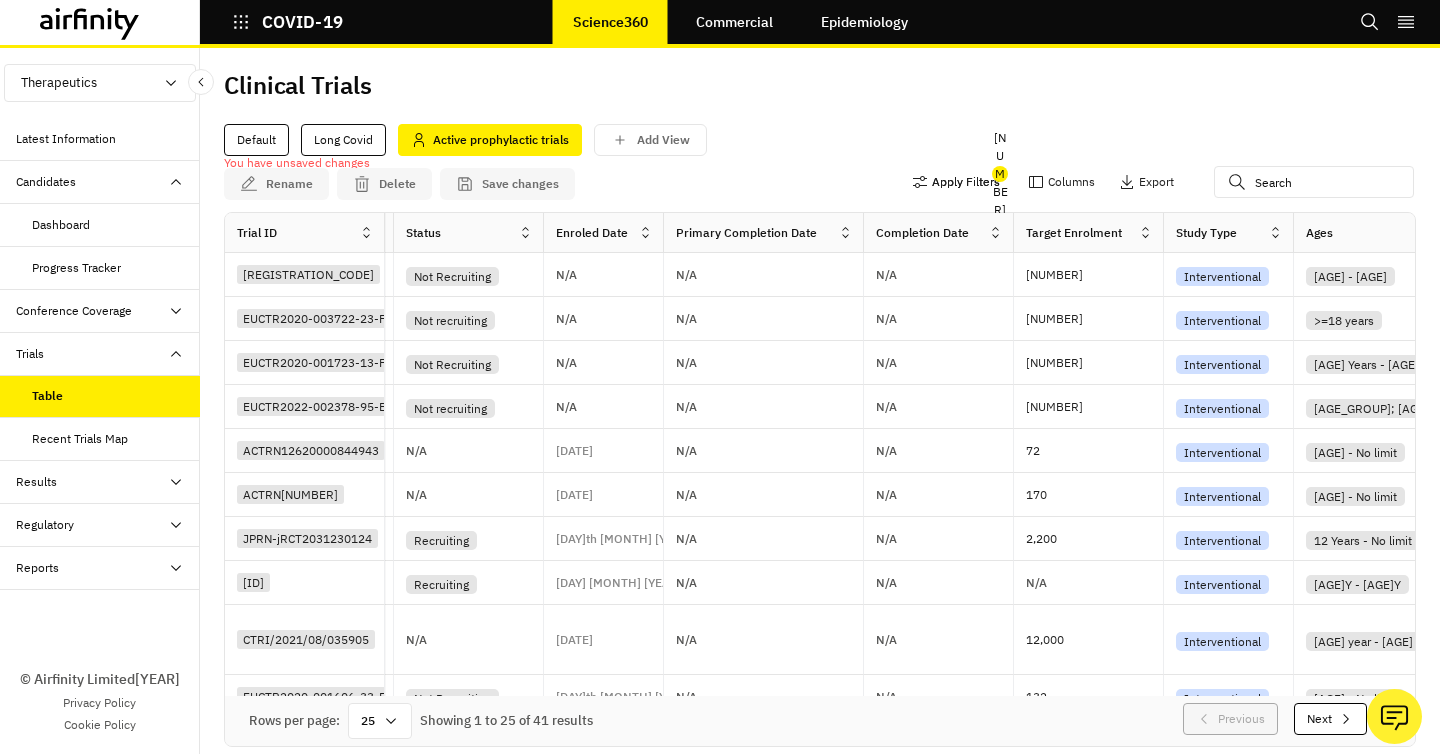 click on "Apply Filters" at bounding box center [956, 182] 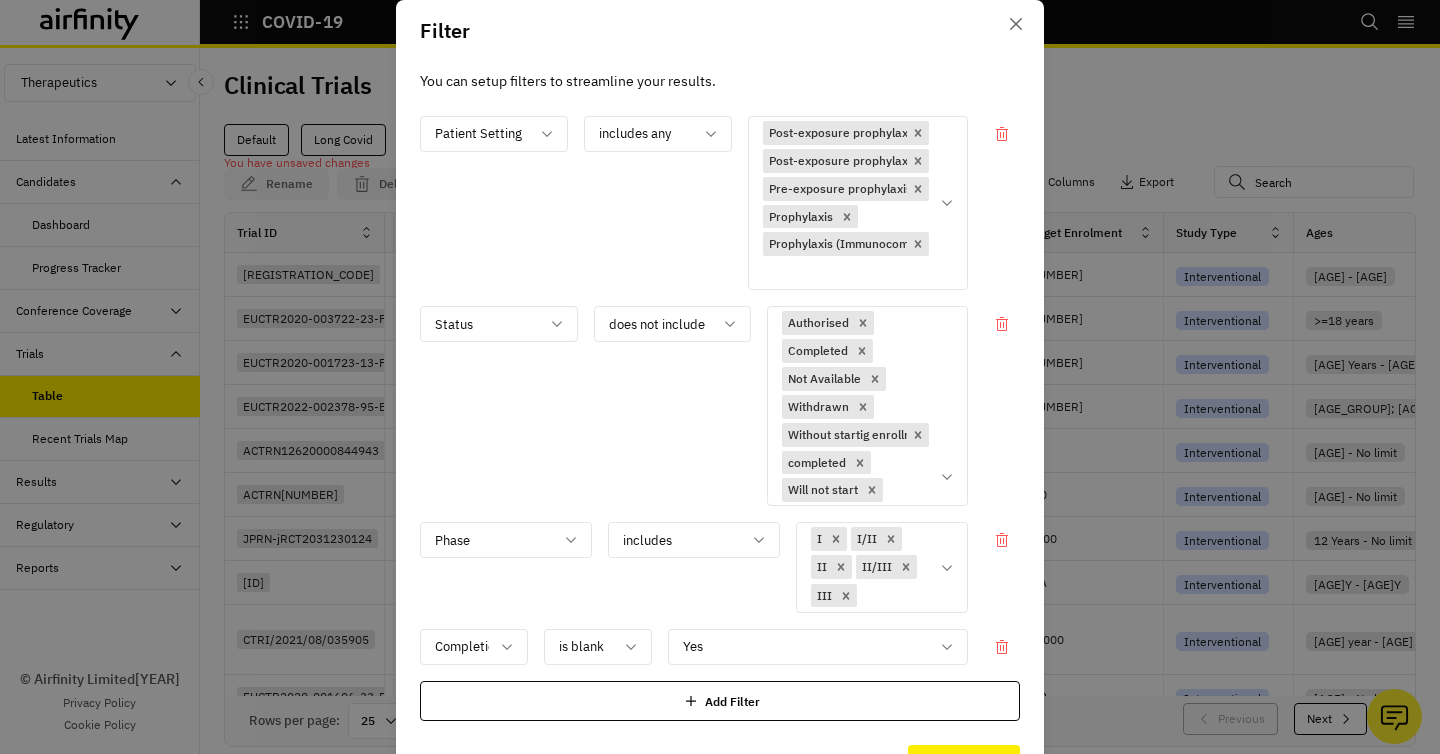 scroll, scrollTop: 41, scrollLeft: 0, axis: vertical 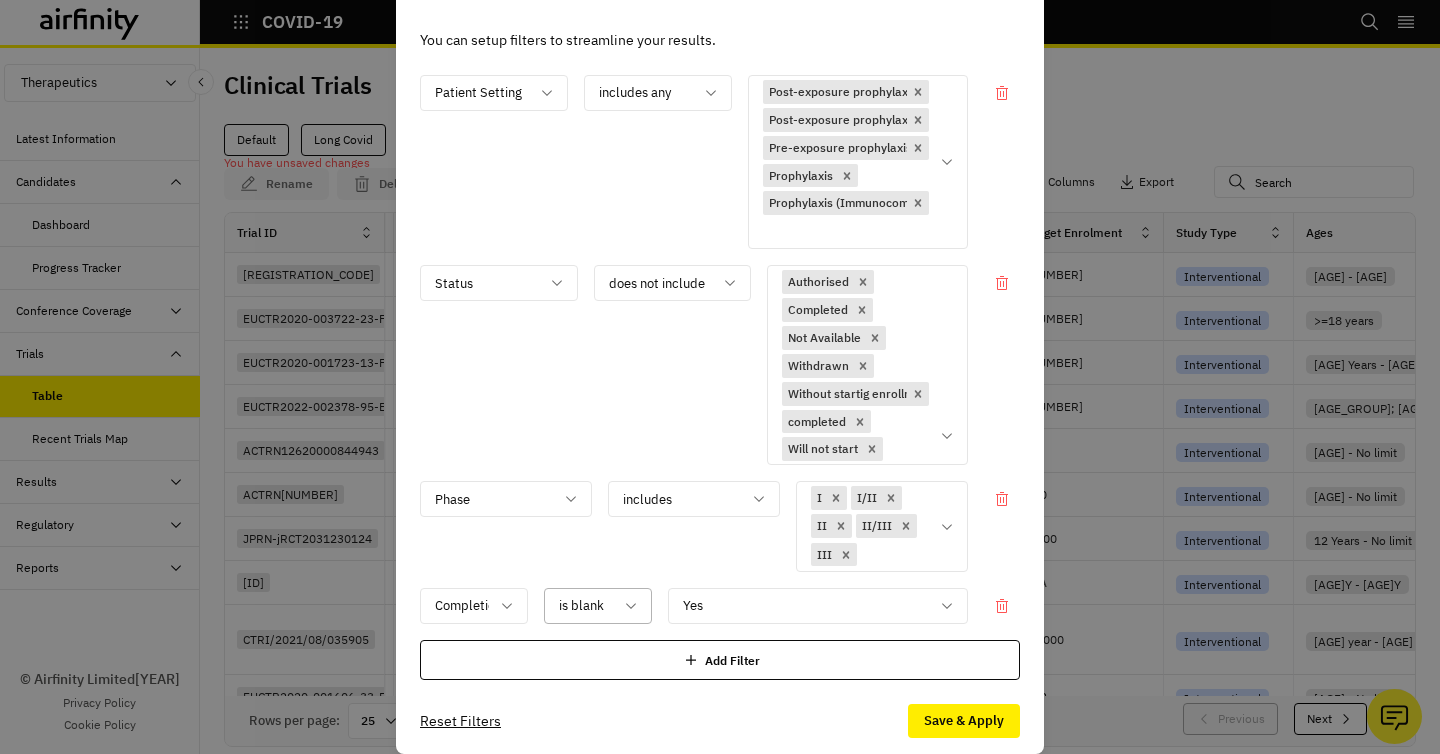 click at bounding box center [586, 606] 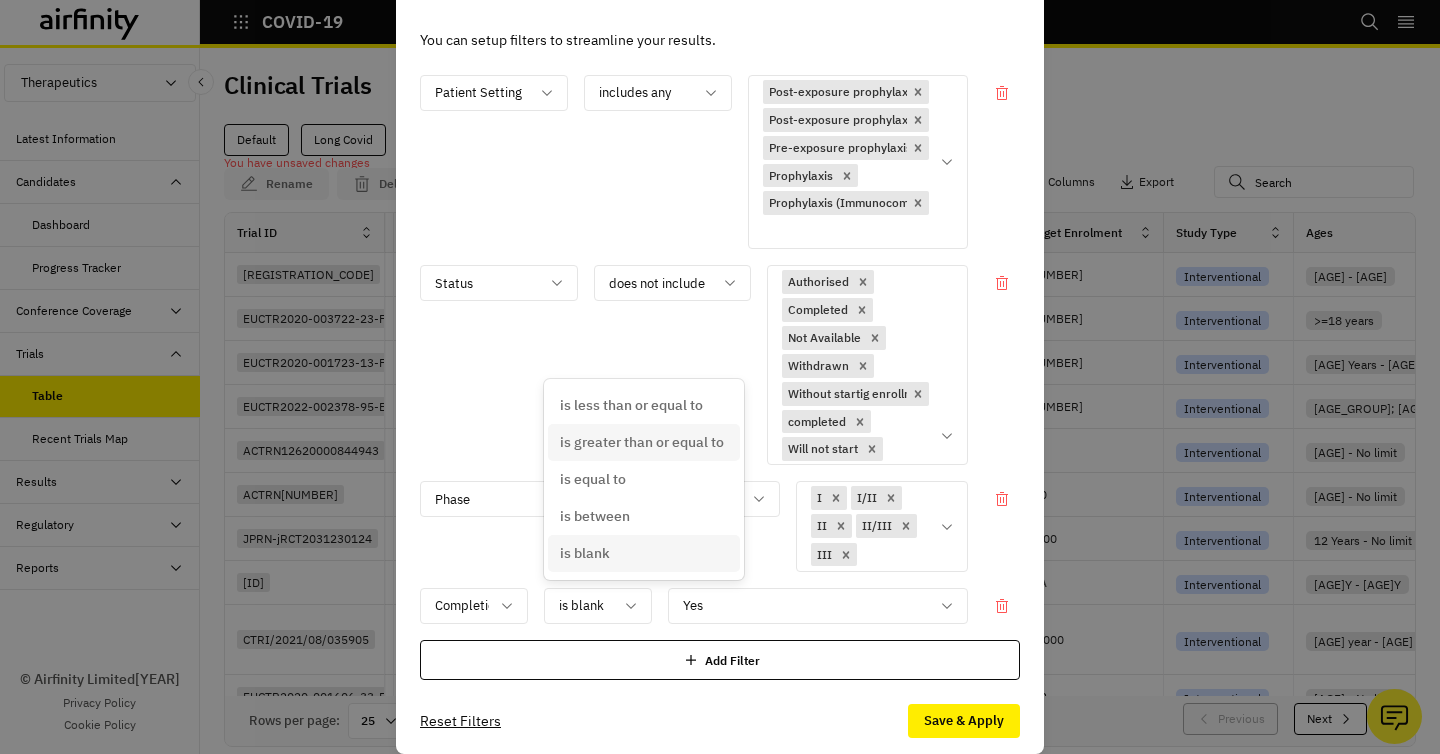 click on "is greater than or equal to" at bounding box center [644, 442] 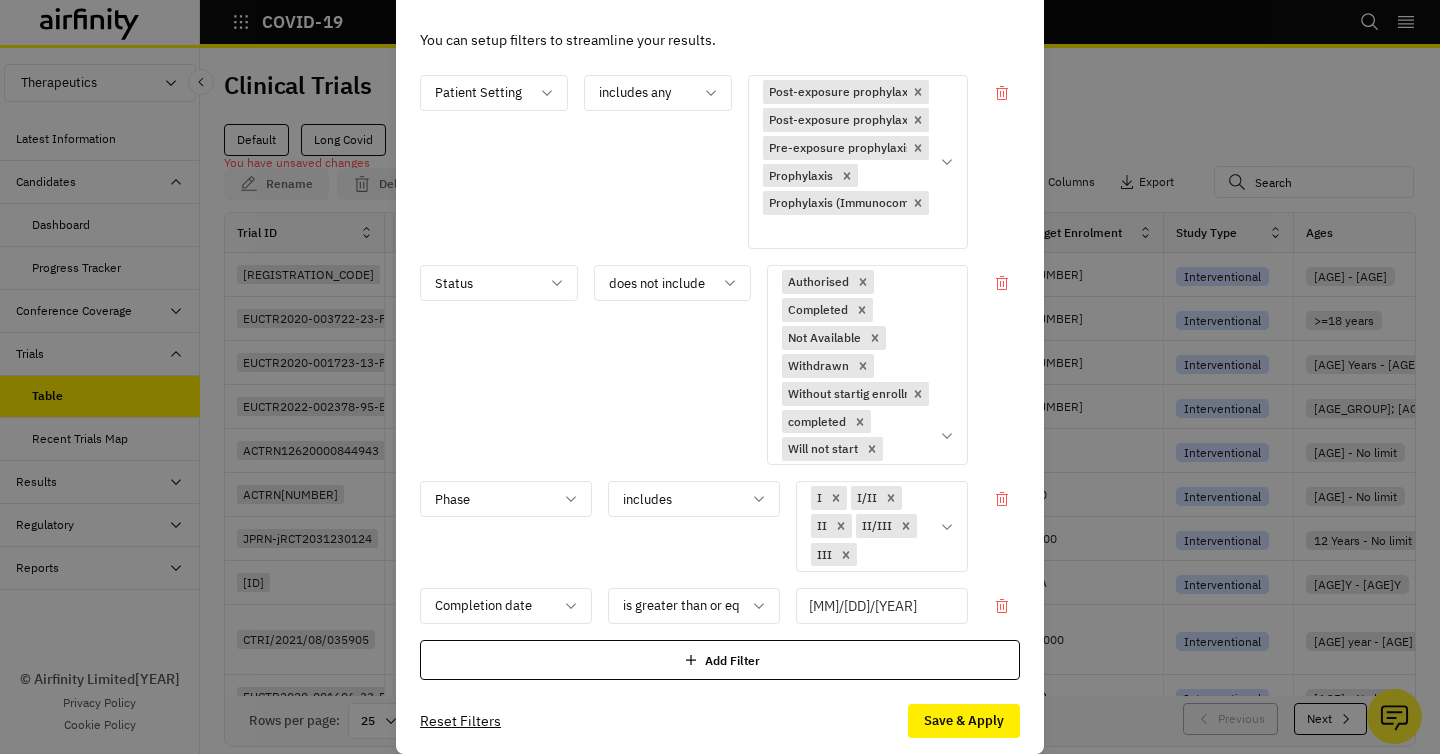 click on "[MM]/[DD]/[YEAR]" at bounding box center (882, 606) 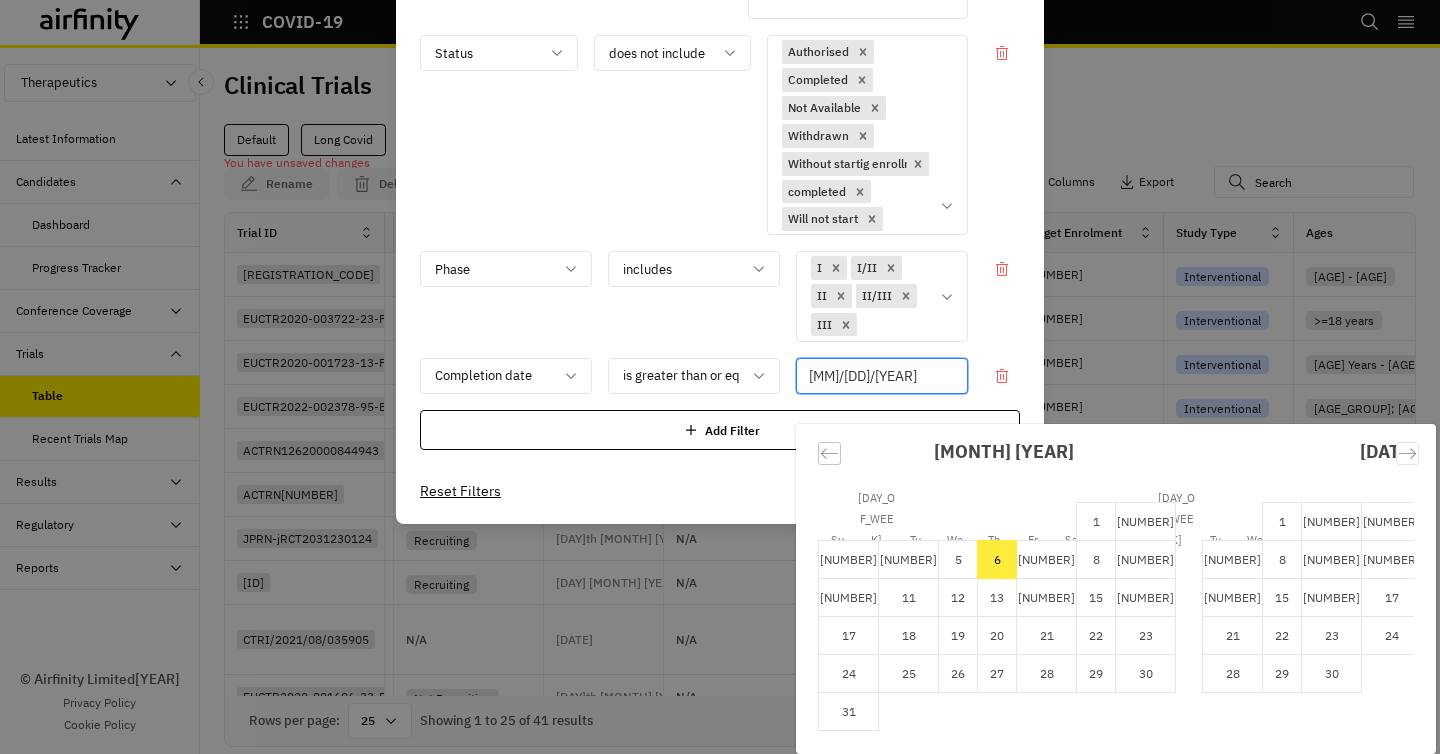 click 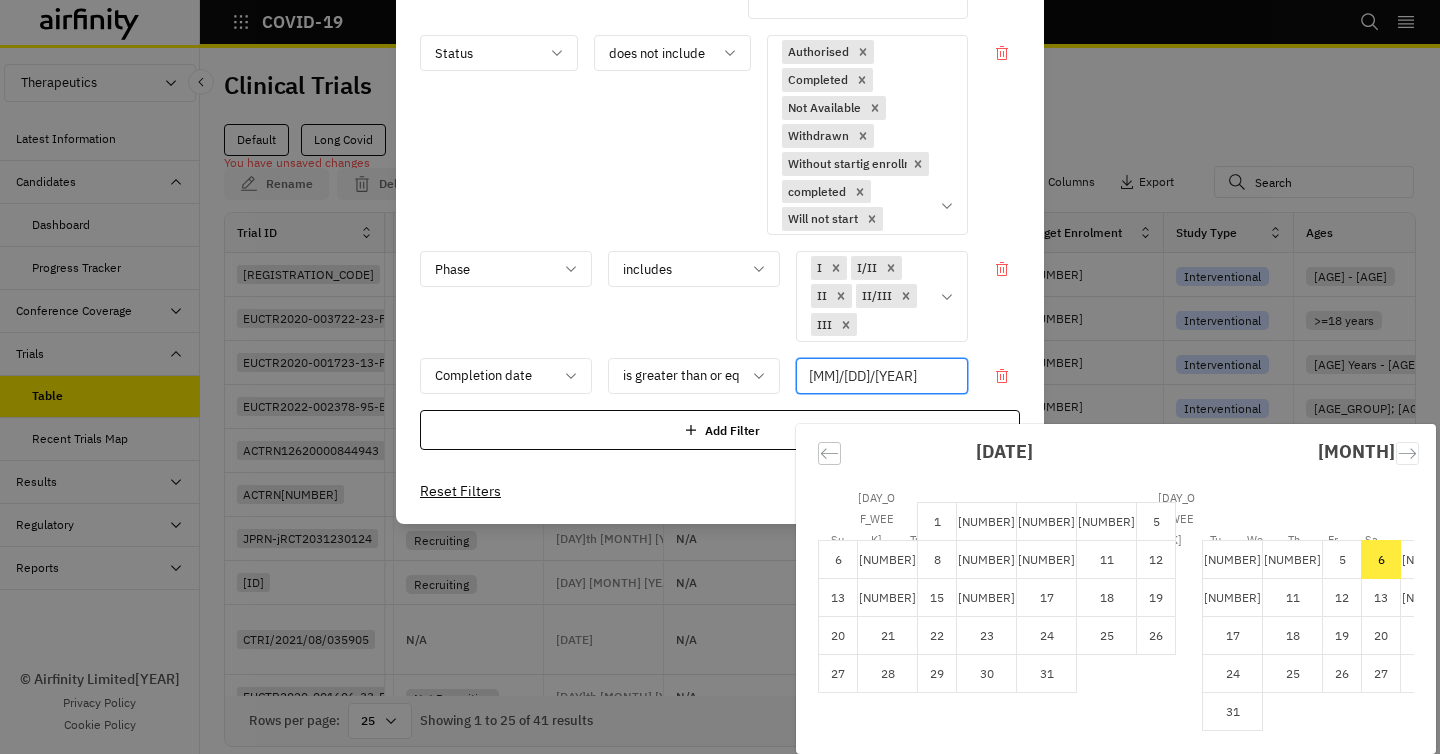 click 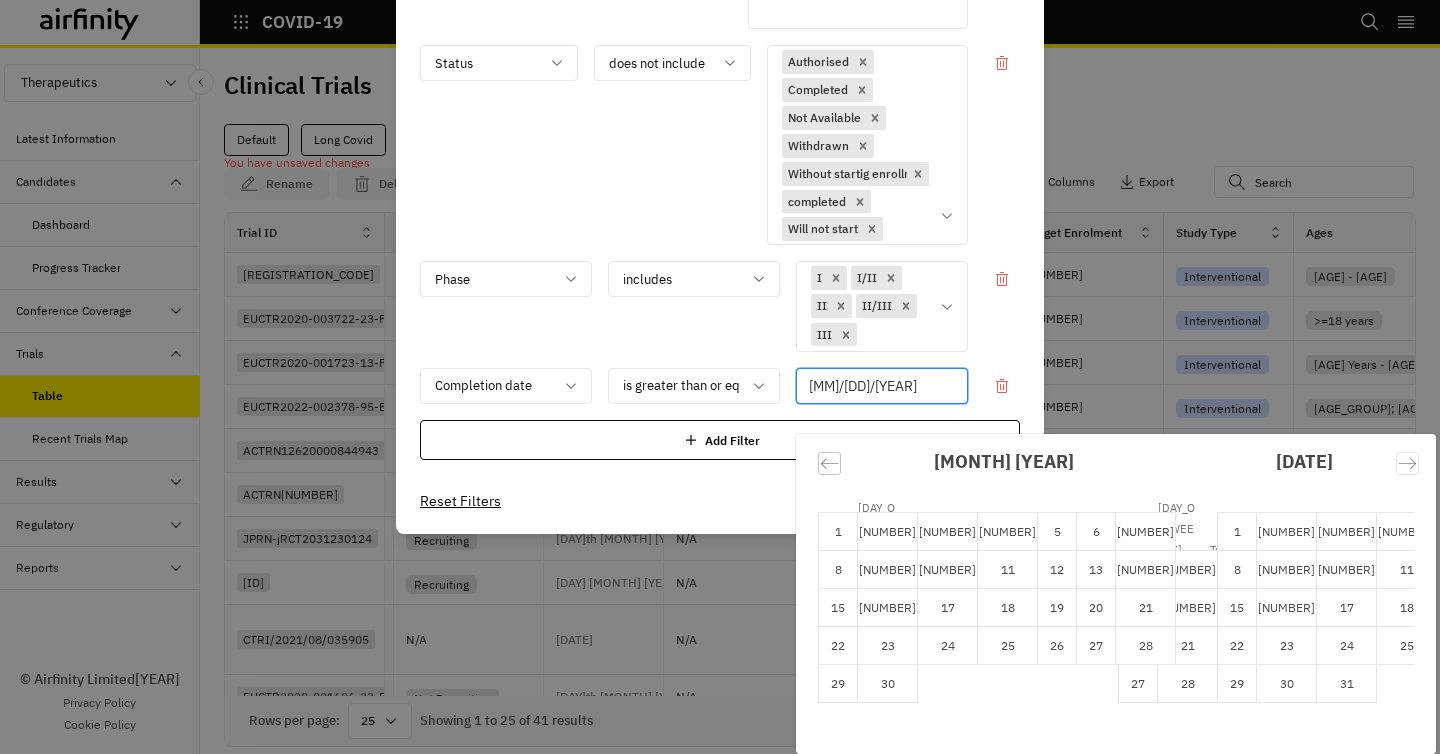 click 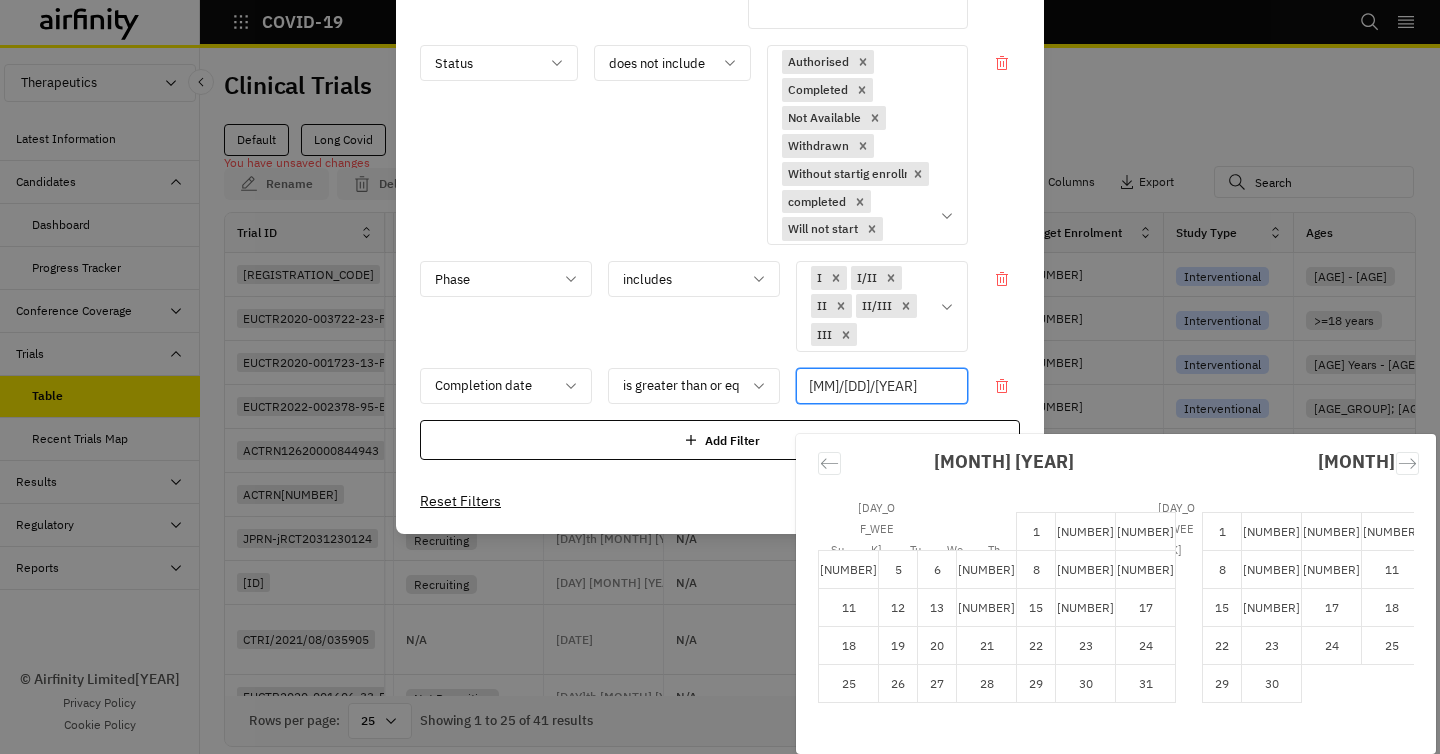 click on "[MM]/[DD]/[YEAR]" at bounding box center (882, 386) 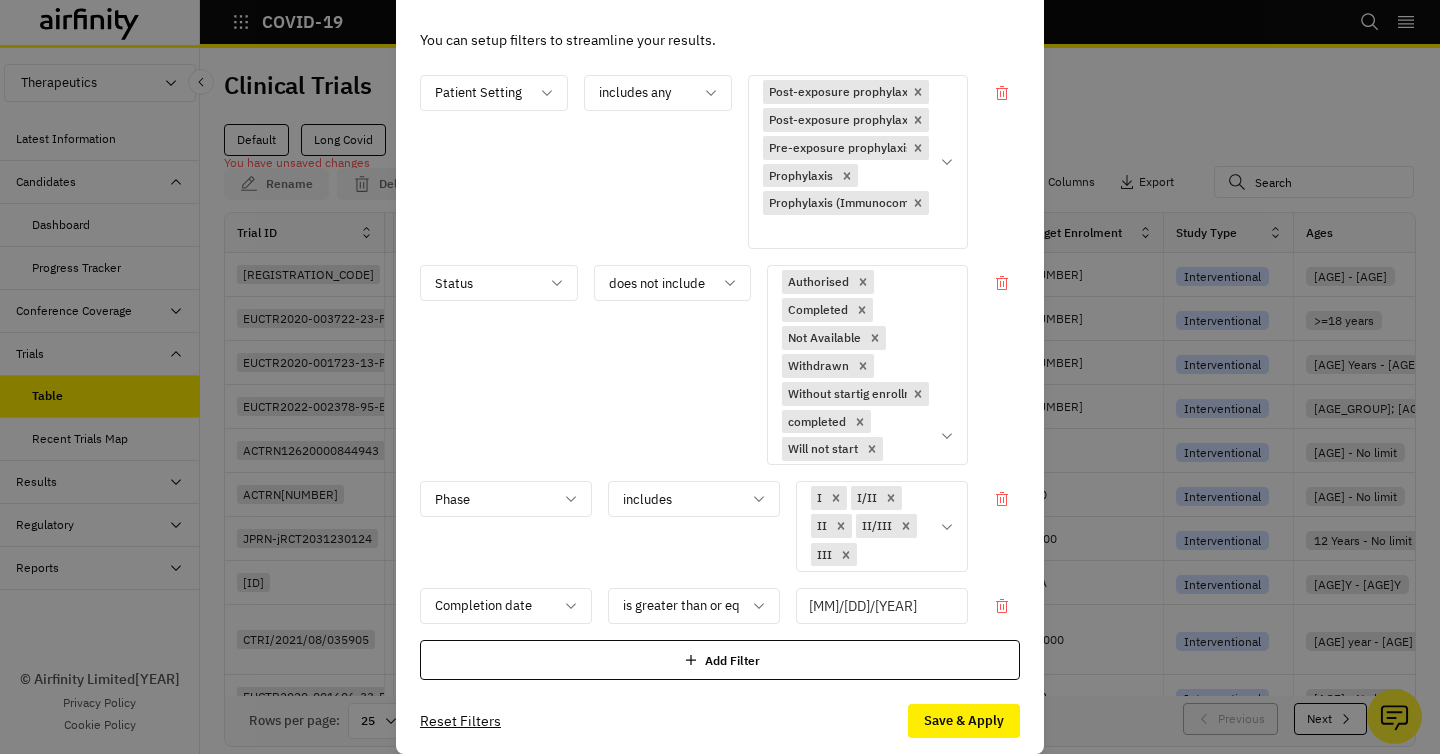 scroll, scrollTop: 41, scrollLeft: 0, axis: vertical 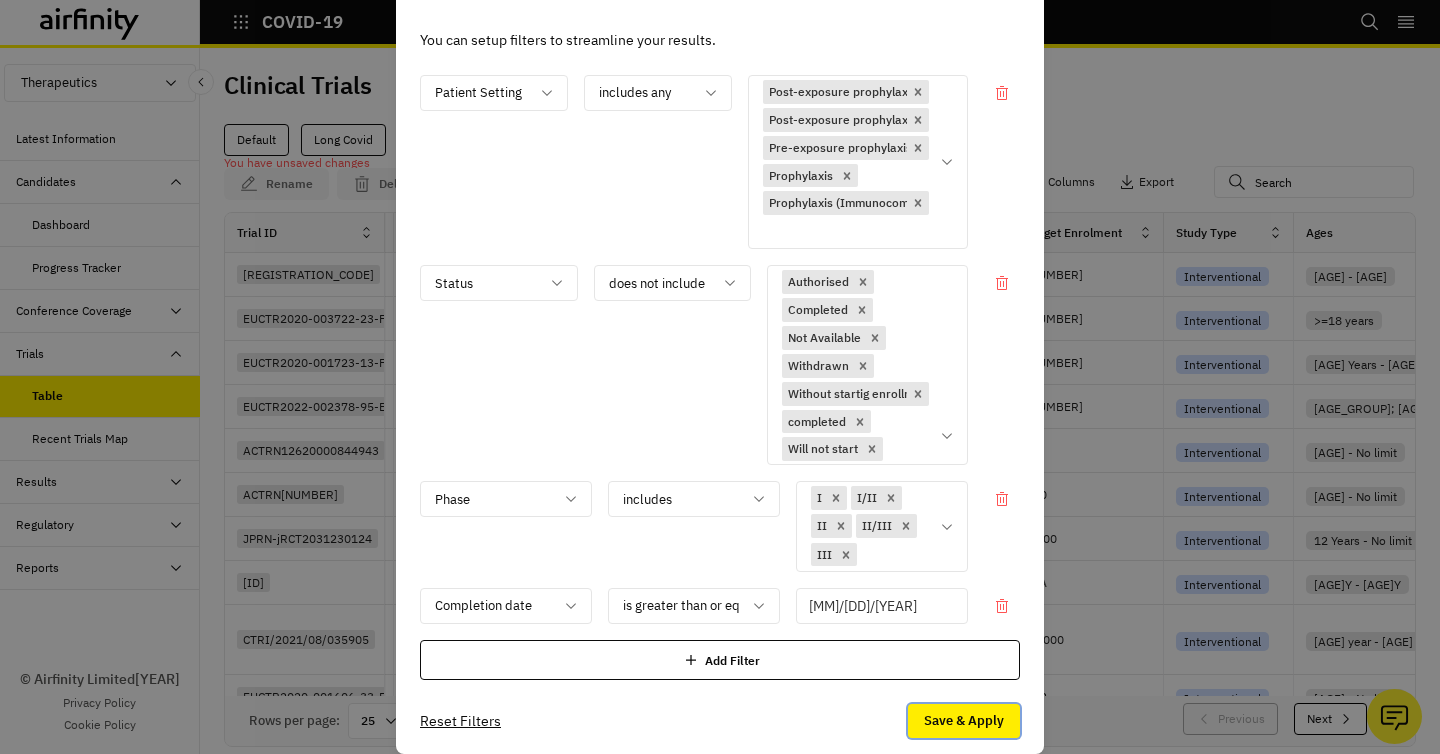 click on "Save & Apply" at bounding box center [964, 721] 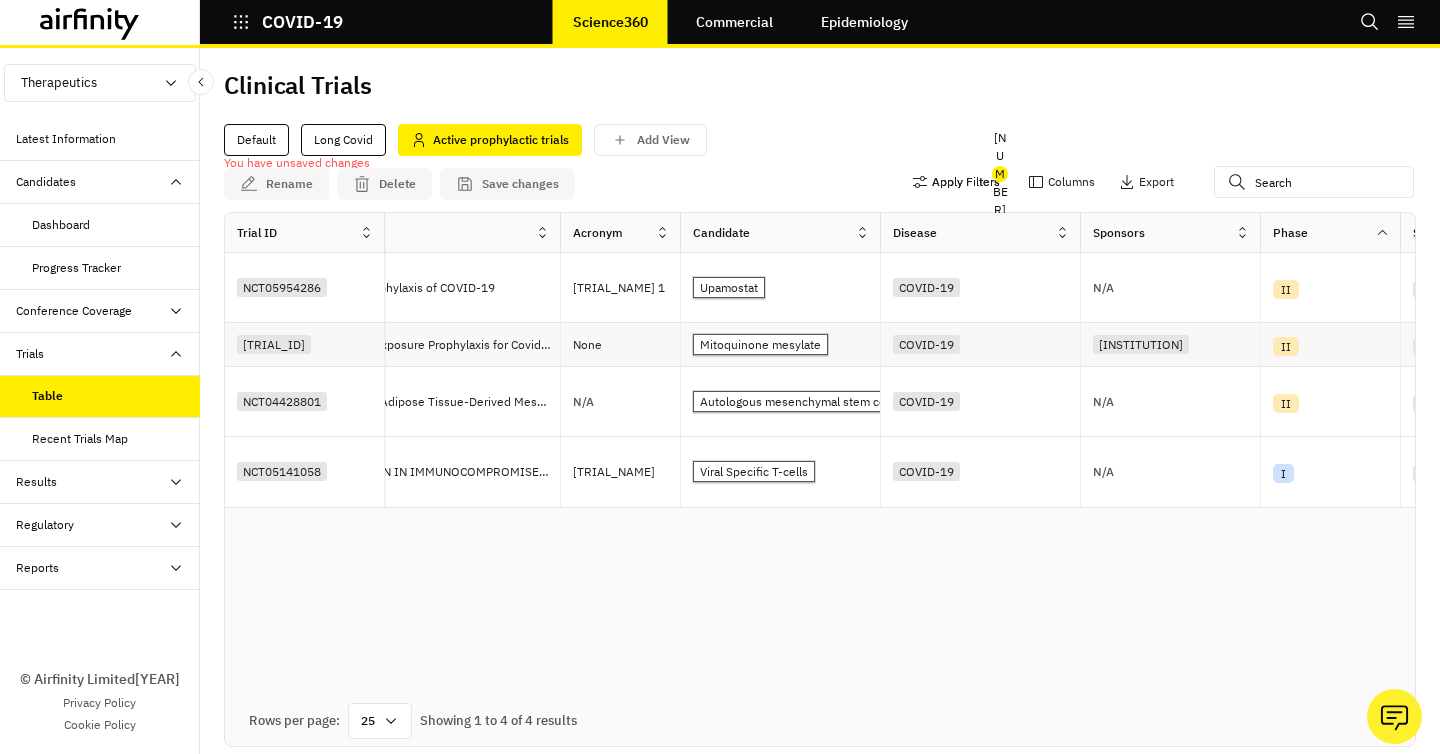 scroll, scrollTop: 0, scrollLeft: 0, axis: both 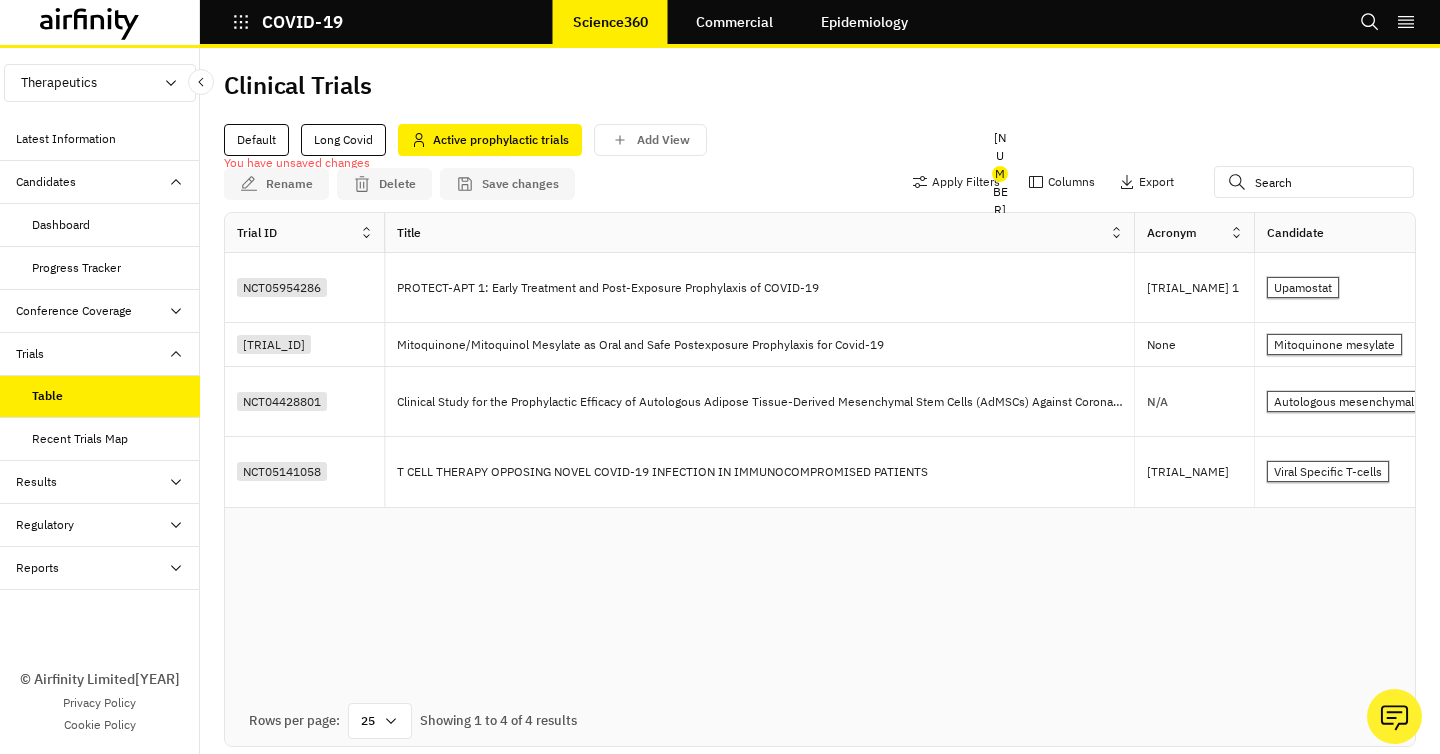 drag, startPoint x: 883, startPoint y: 233, endPoint x: 1133, endPoint y: 240, distance: 250.09798 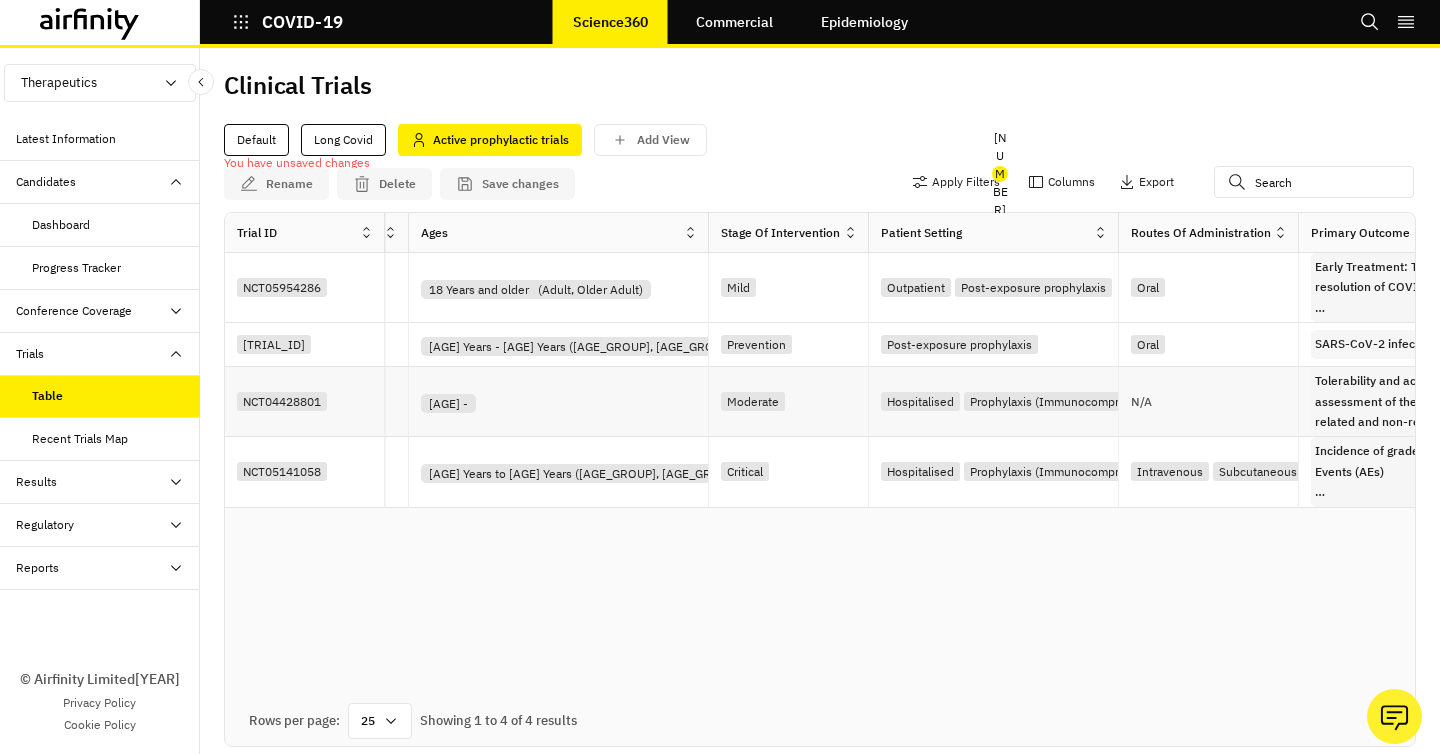 scroll, scrollTop: 0, scrollLeft: 2959, axis: horizontal 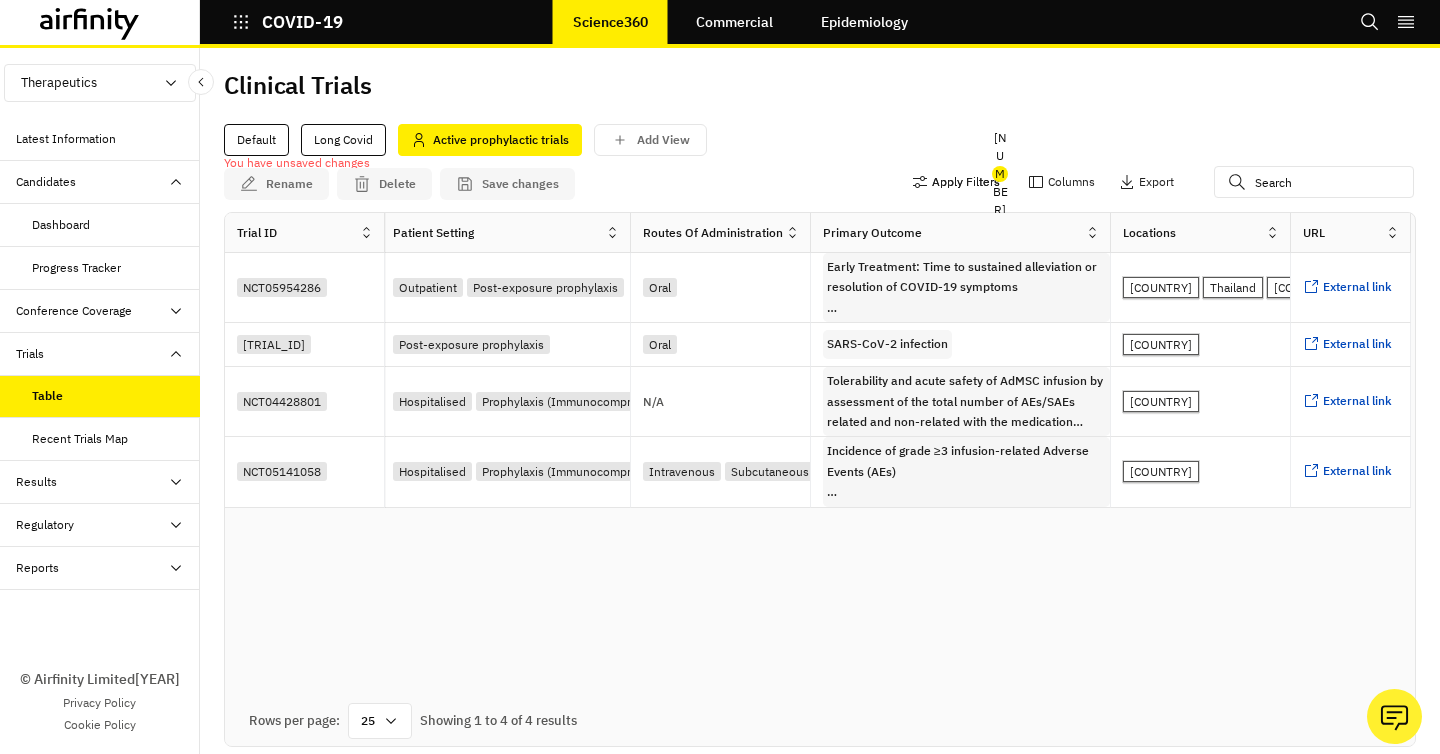 click on "Apply Filters" at bounding box center (956, 182) 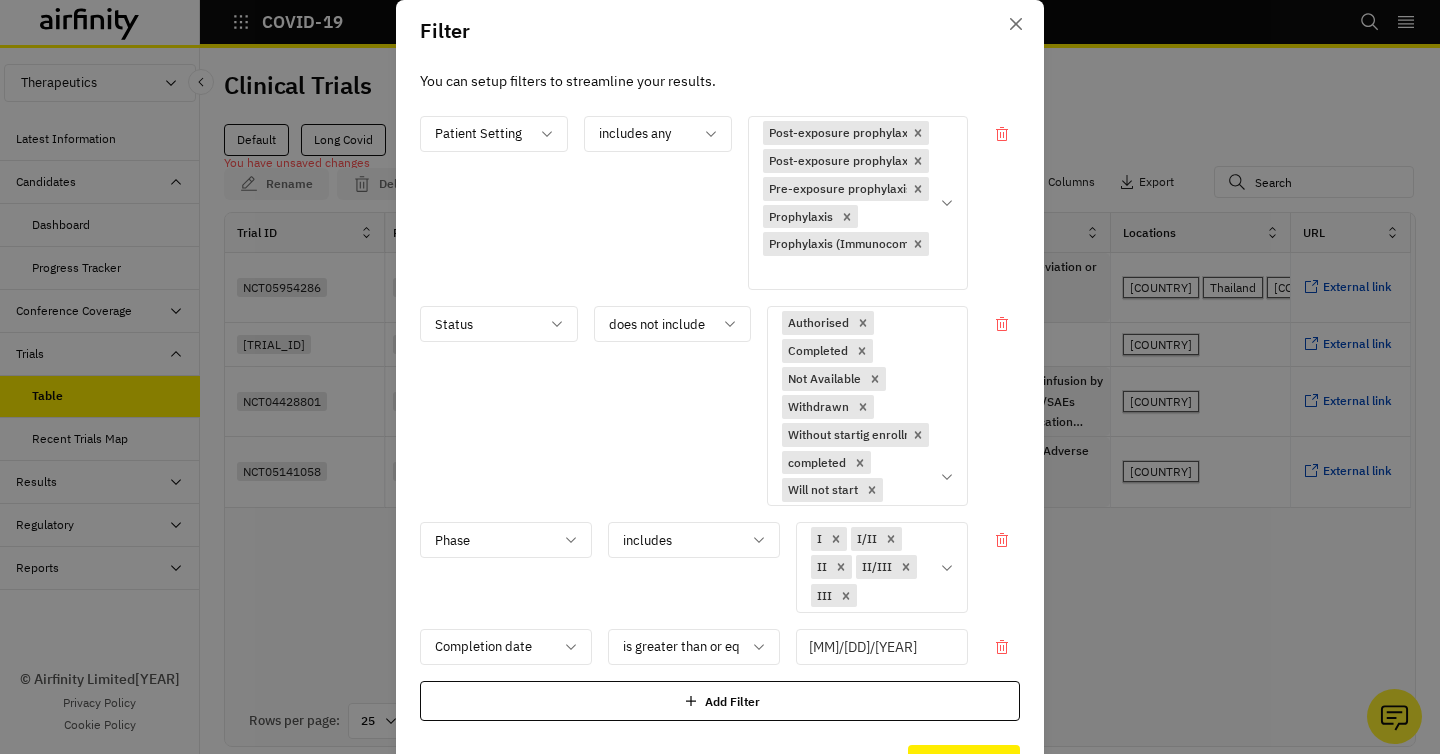 scroll, scrollTop: 41, scrollLeft: 0, axis: vertical 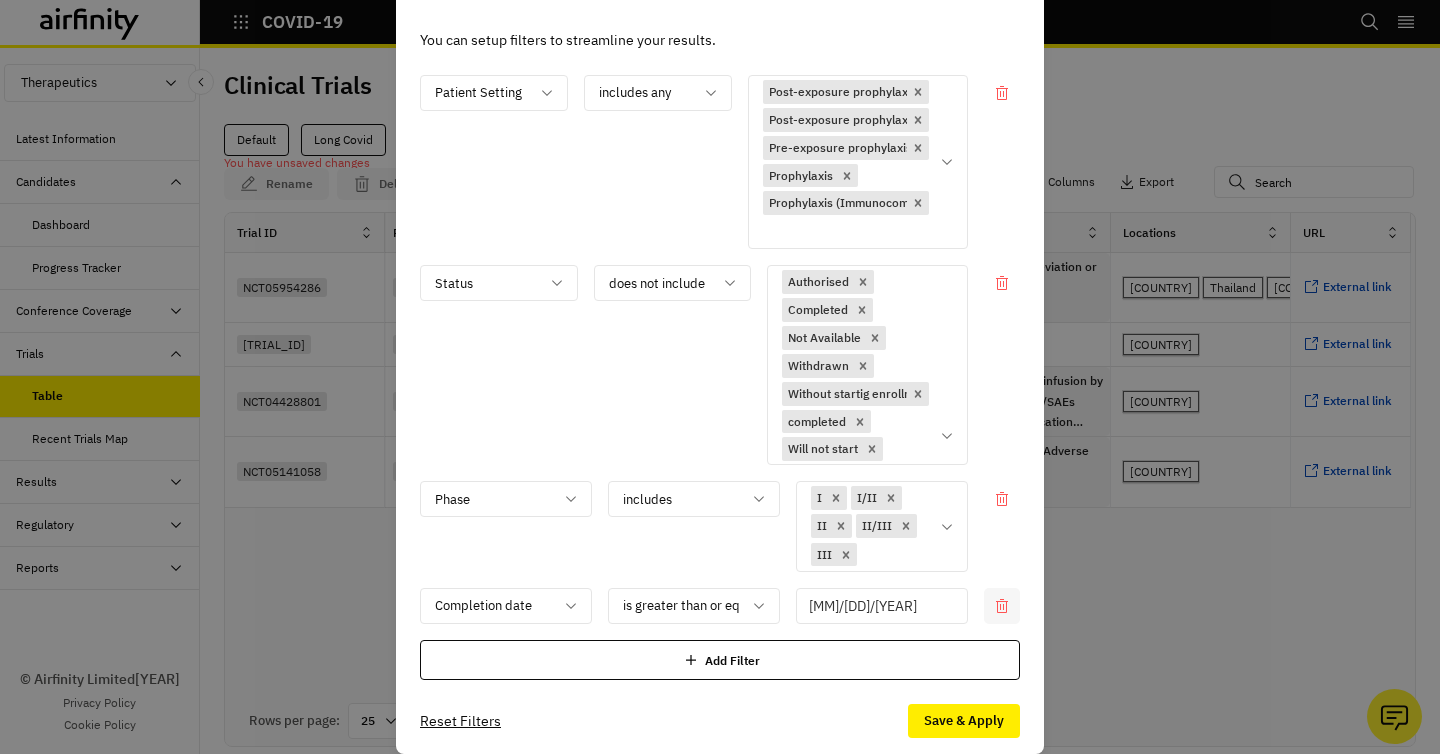 click 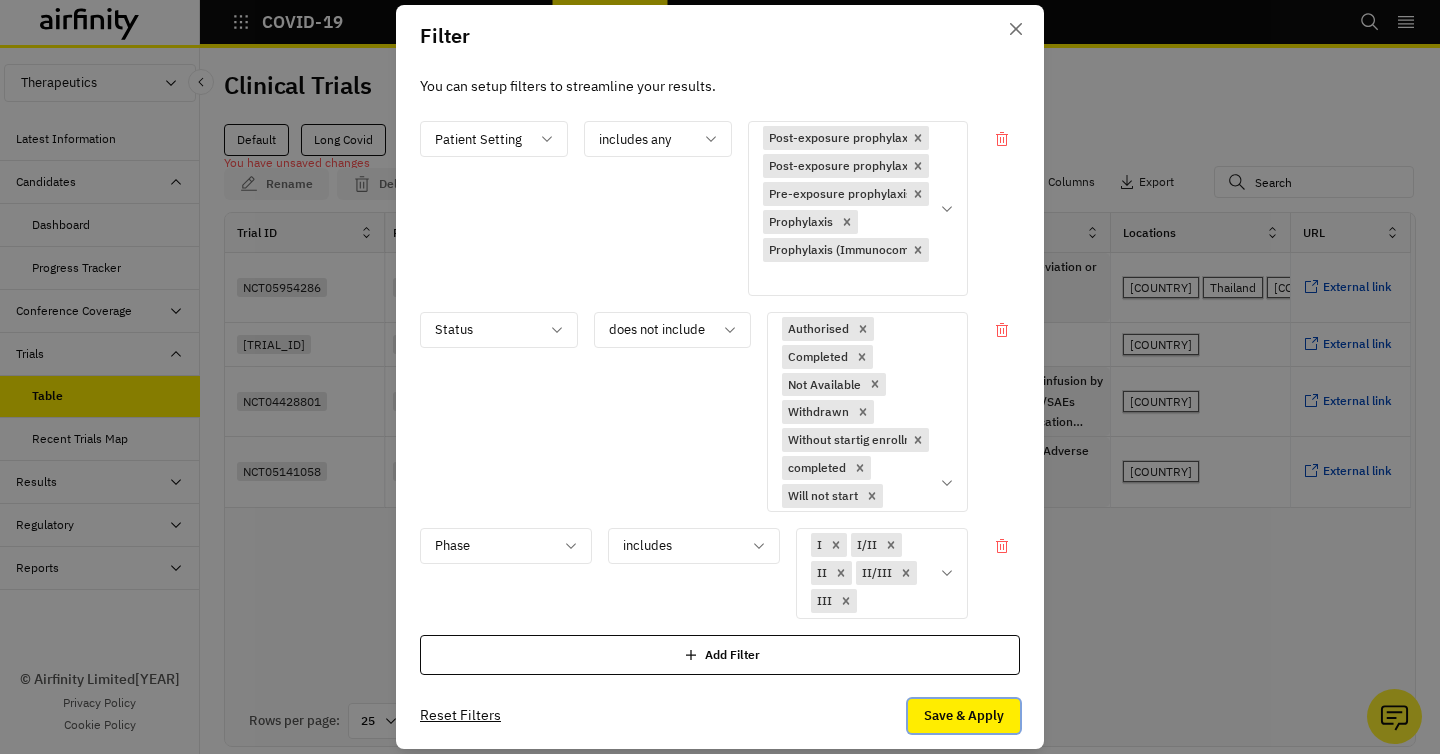 click on "Save & Apply" at bounding box center (964, 716) 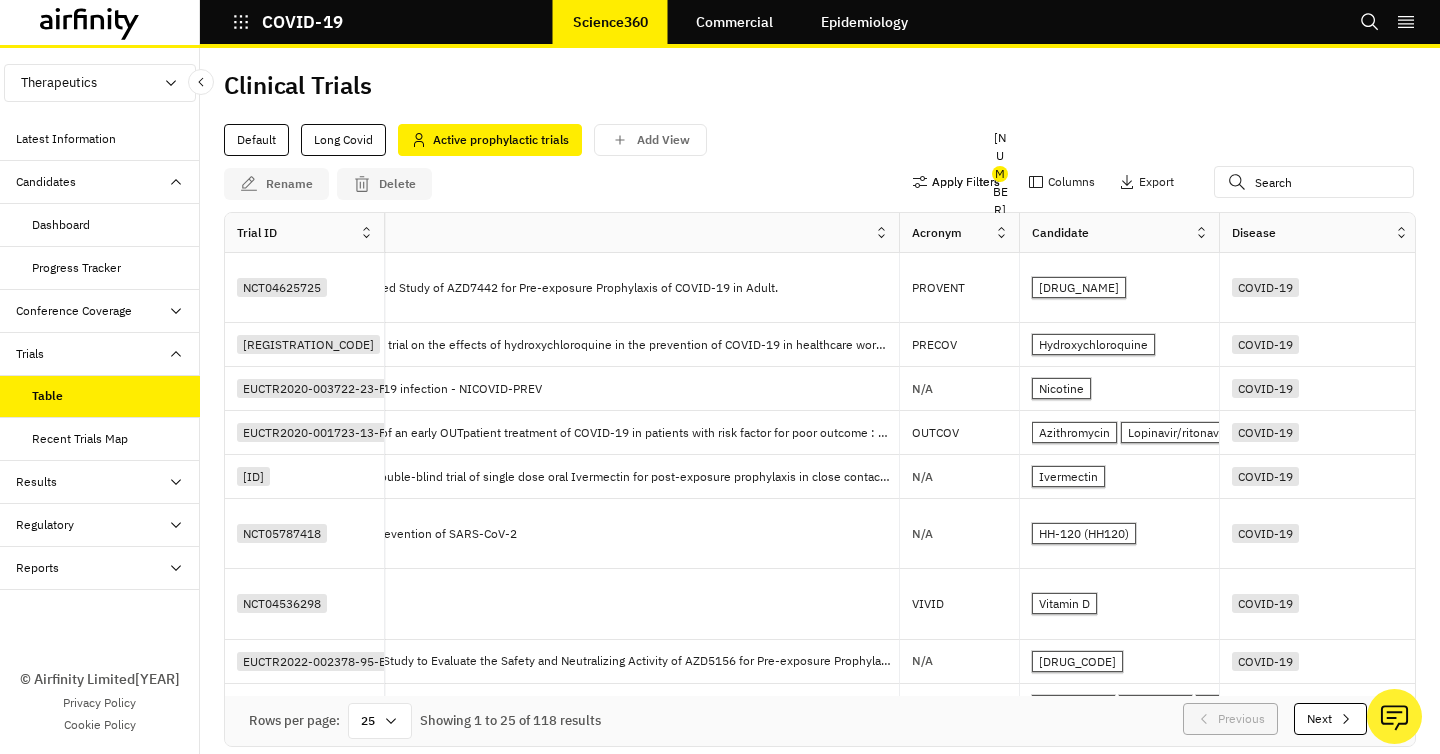 scroll, scrollTop: 0, scrollLeft: 214, axis: horizontal 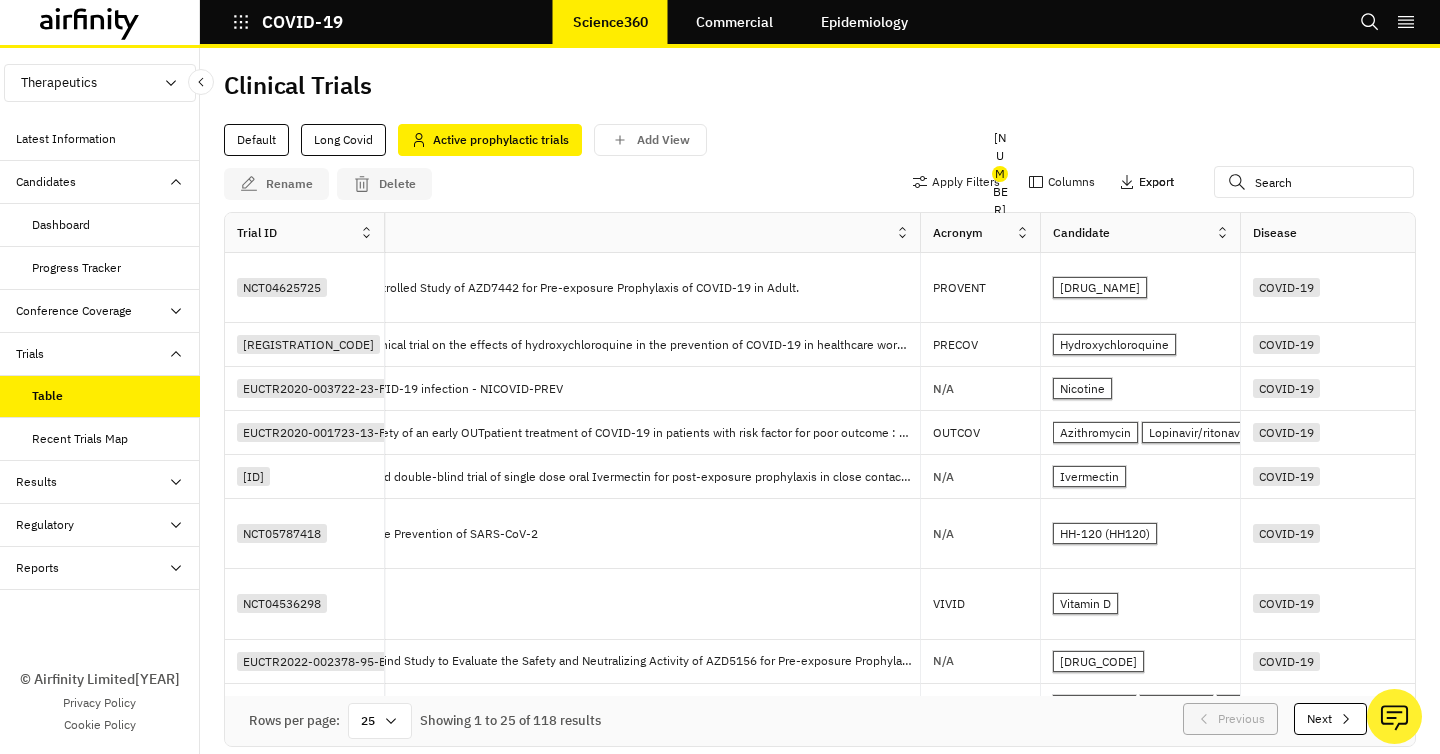 click on "Export" at bounding box center [1156, 182] 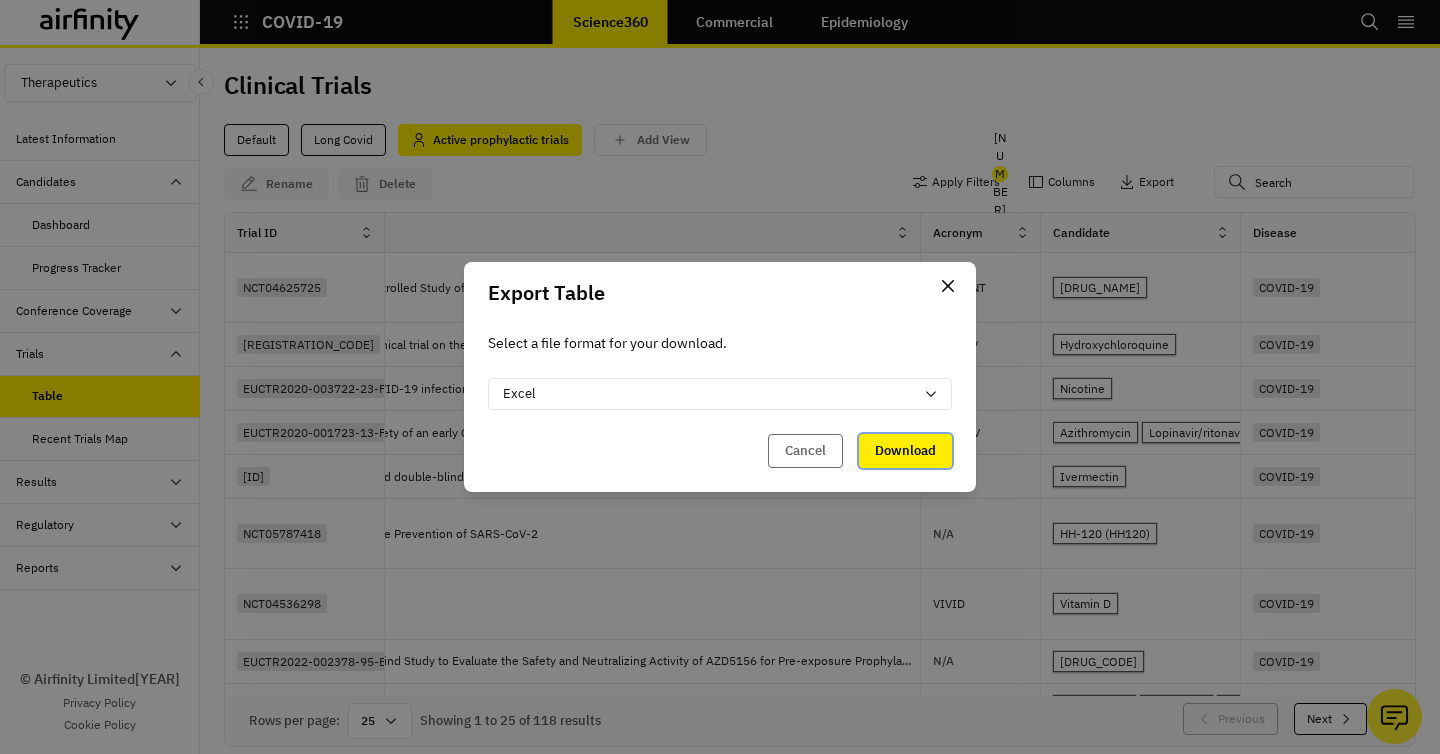 click on "Download" at bounding box center [905, 451] 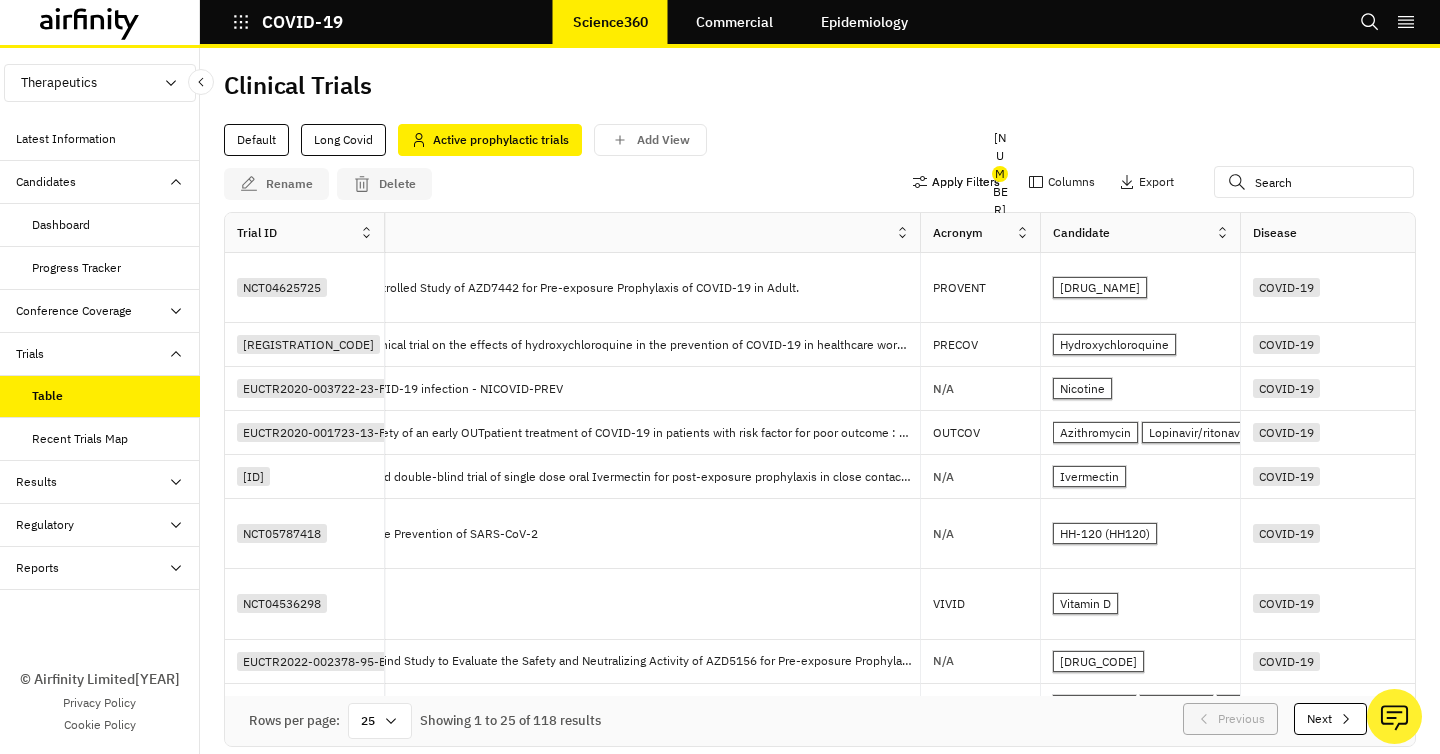 click on "Apply Filters" at bounding box center (956, 182) 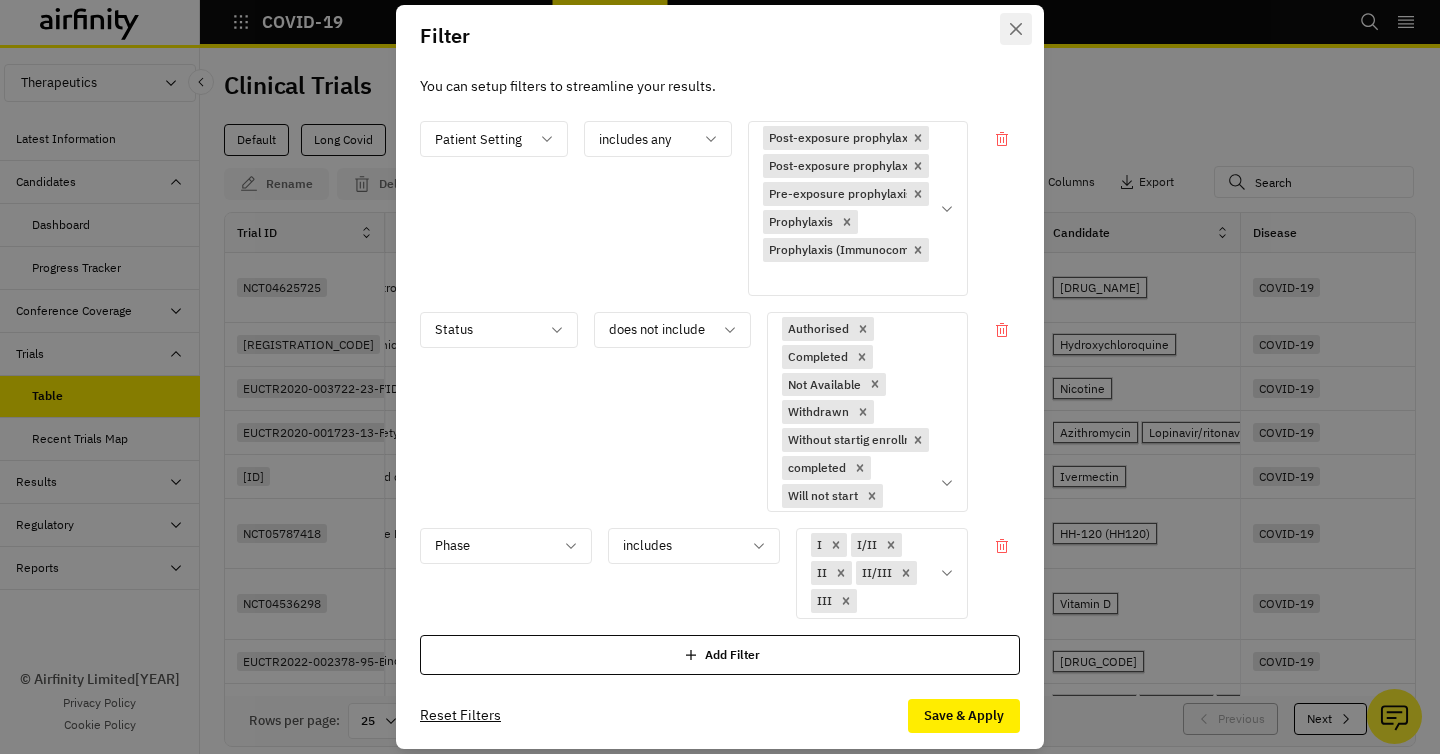 click 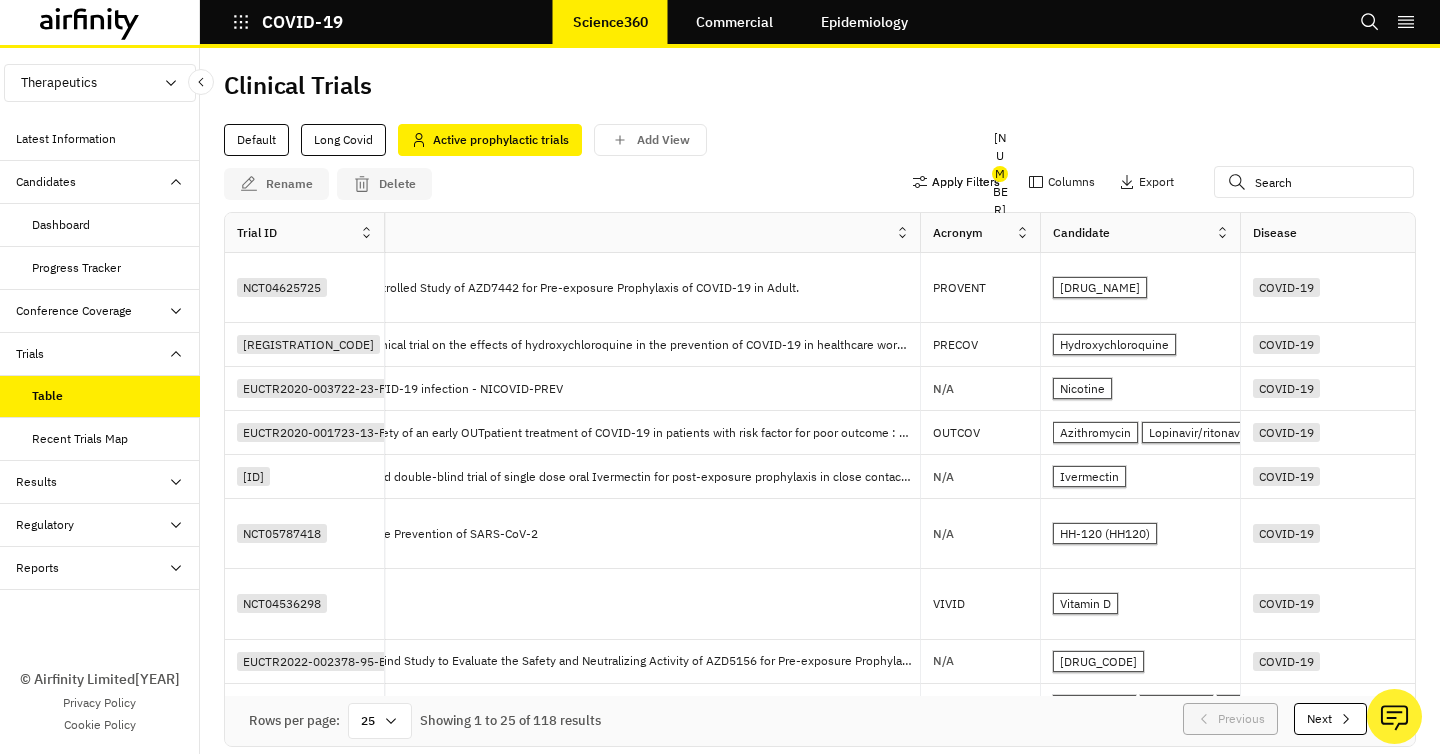 scroll, scrollTop: 12, scrollLeft: 0, axis: vertical 